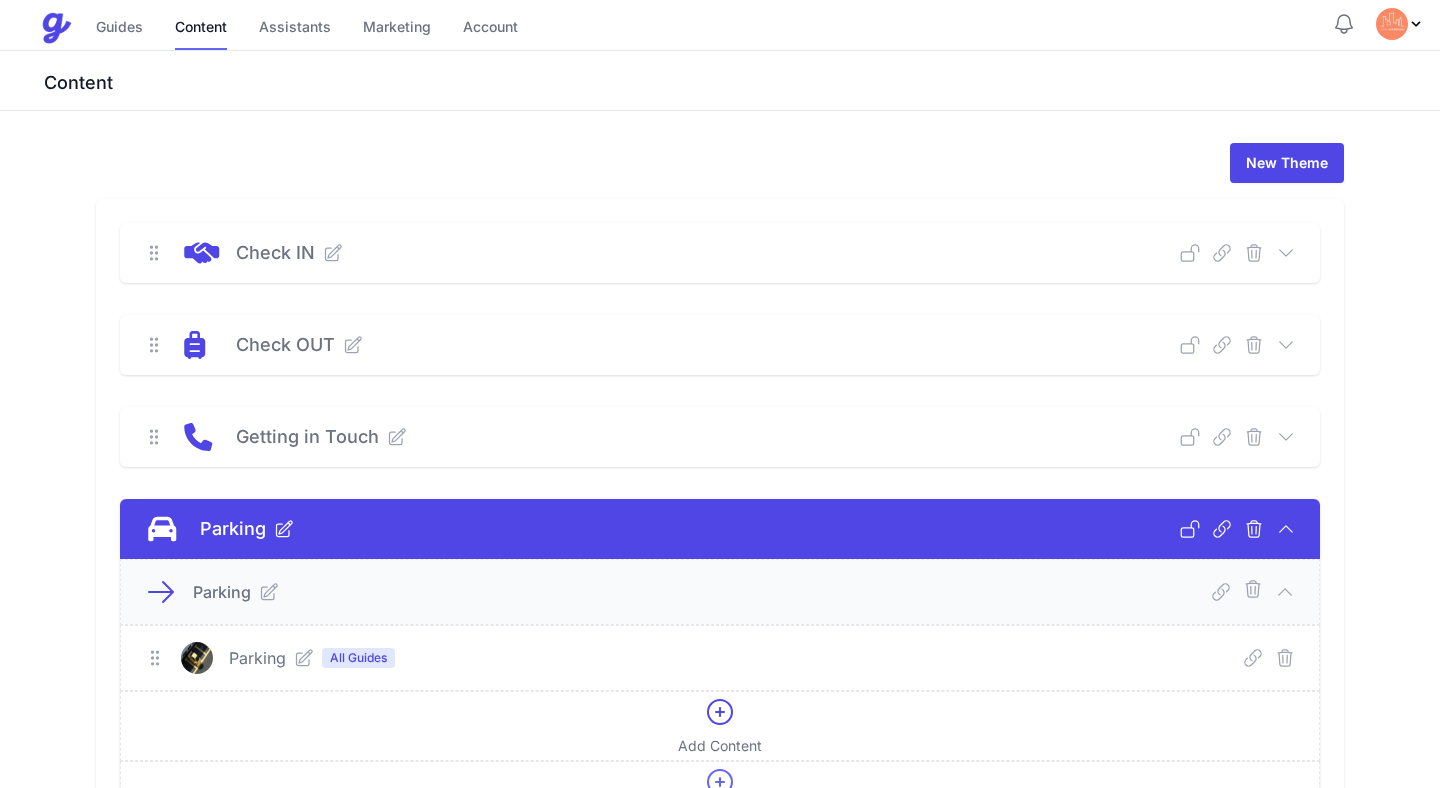 scroll, scrollTop: 102, scrollLeft: 0, axis: vertical 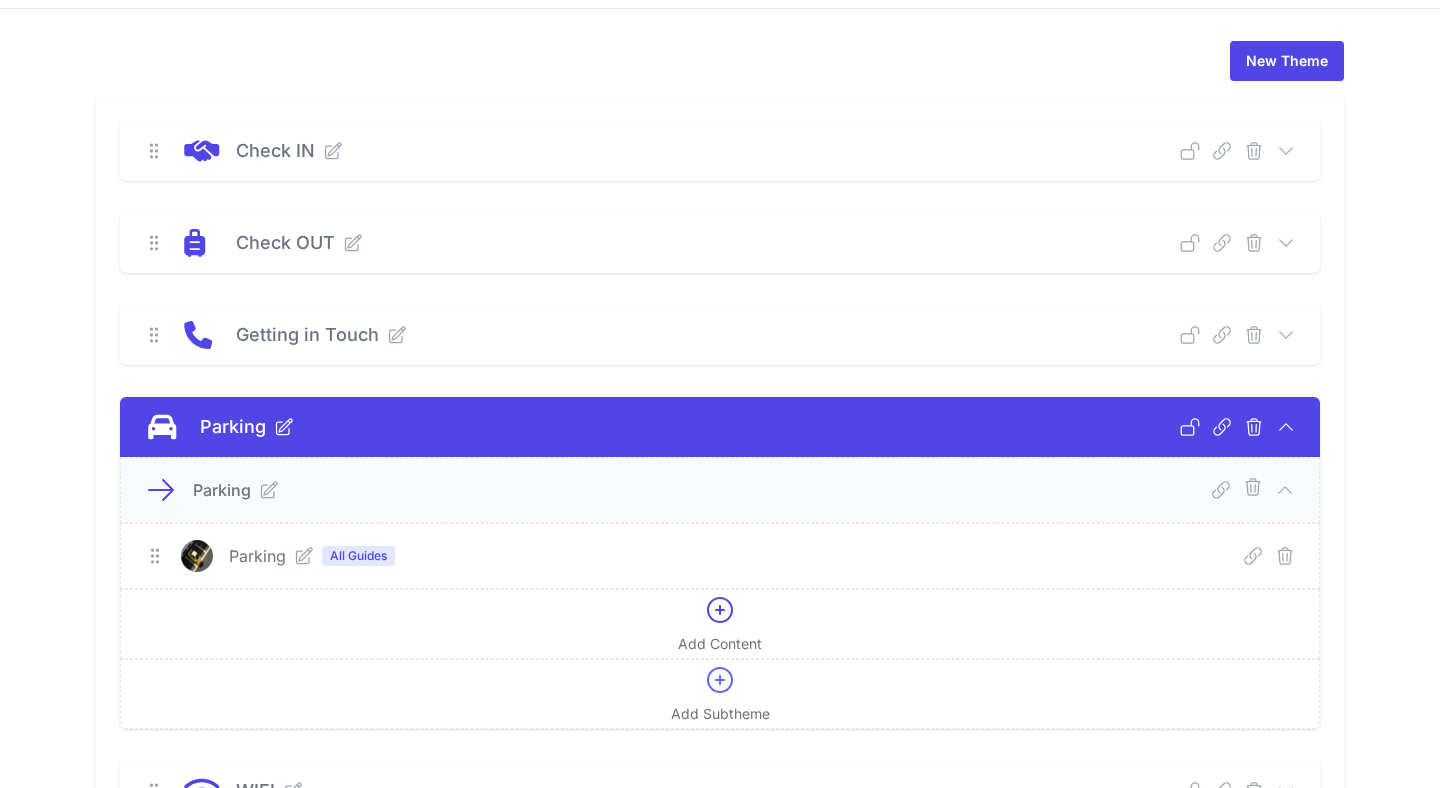 click 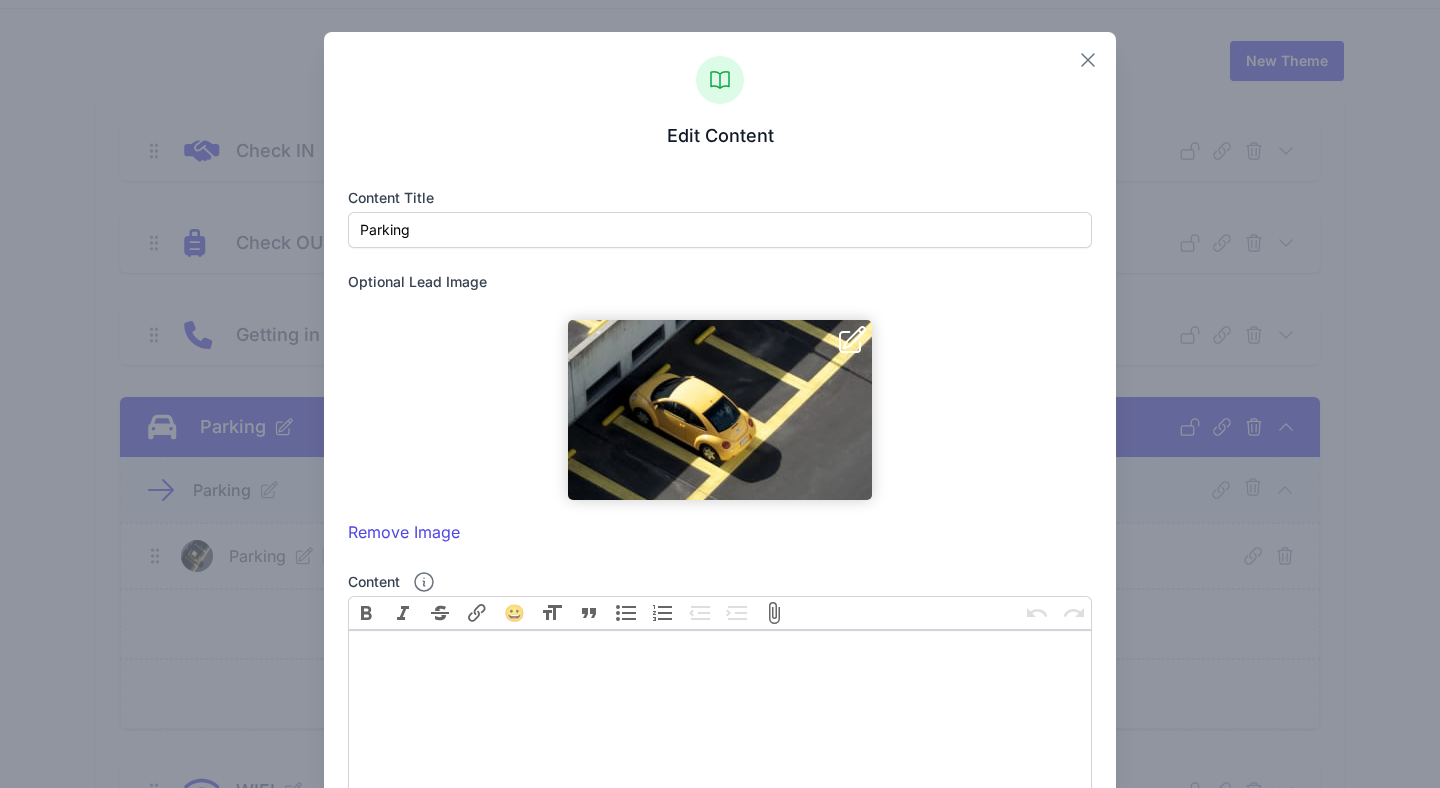click 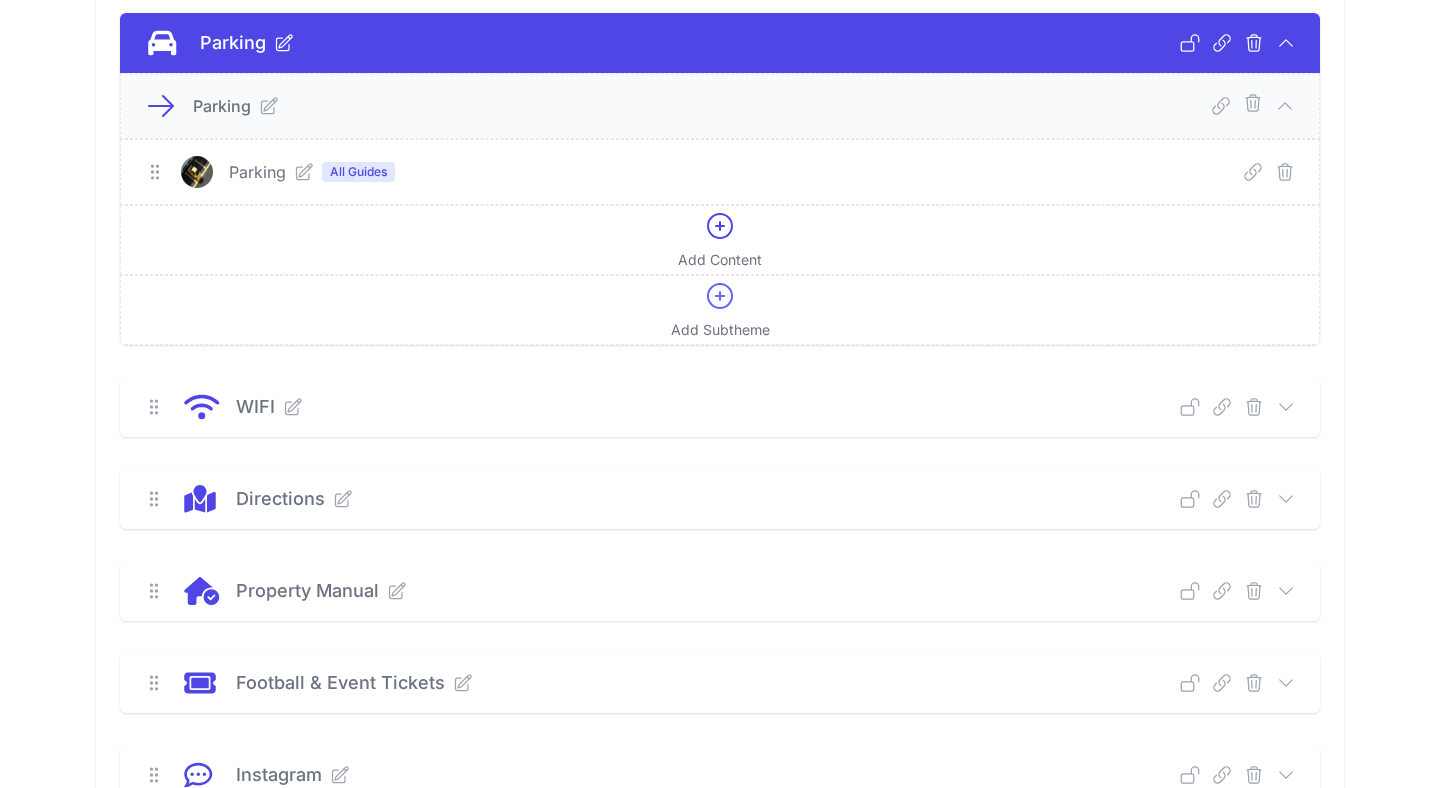 scroll, scrollTop: 509, scrollLeft: 0, axis: vertical 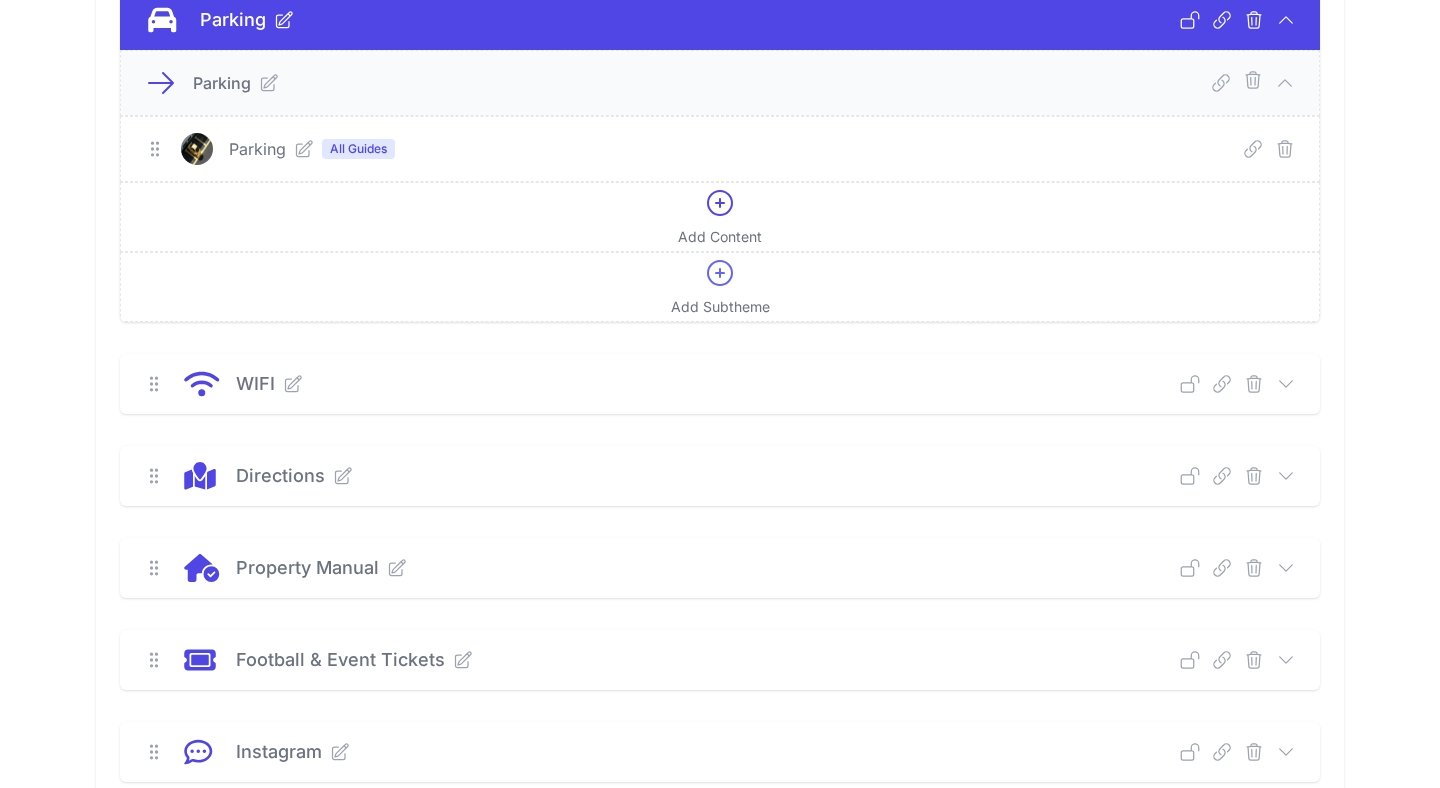 click on "WIFI
Deep Link
Select a guide and copy the deep link to send to guests.
Select a Guide
Select Guide
Example Guide
Talbot 1
Woollam
17 House
Ashton
Asia
Baltic Flat
Canal Street Apartment
Cheetham
Cheltenham
Chips
Church
Deansgate 72
Dorsey
Frederick
GNT Apartment
James Brindley
Jefferson
Langley
Manley
Marlee
Middleton
Moor End
New Lawrence
Northill 2
Norvic
Nuovo
Oxy Manchester" at bounding box center [720, 384] 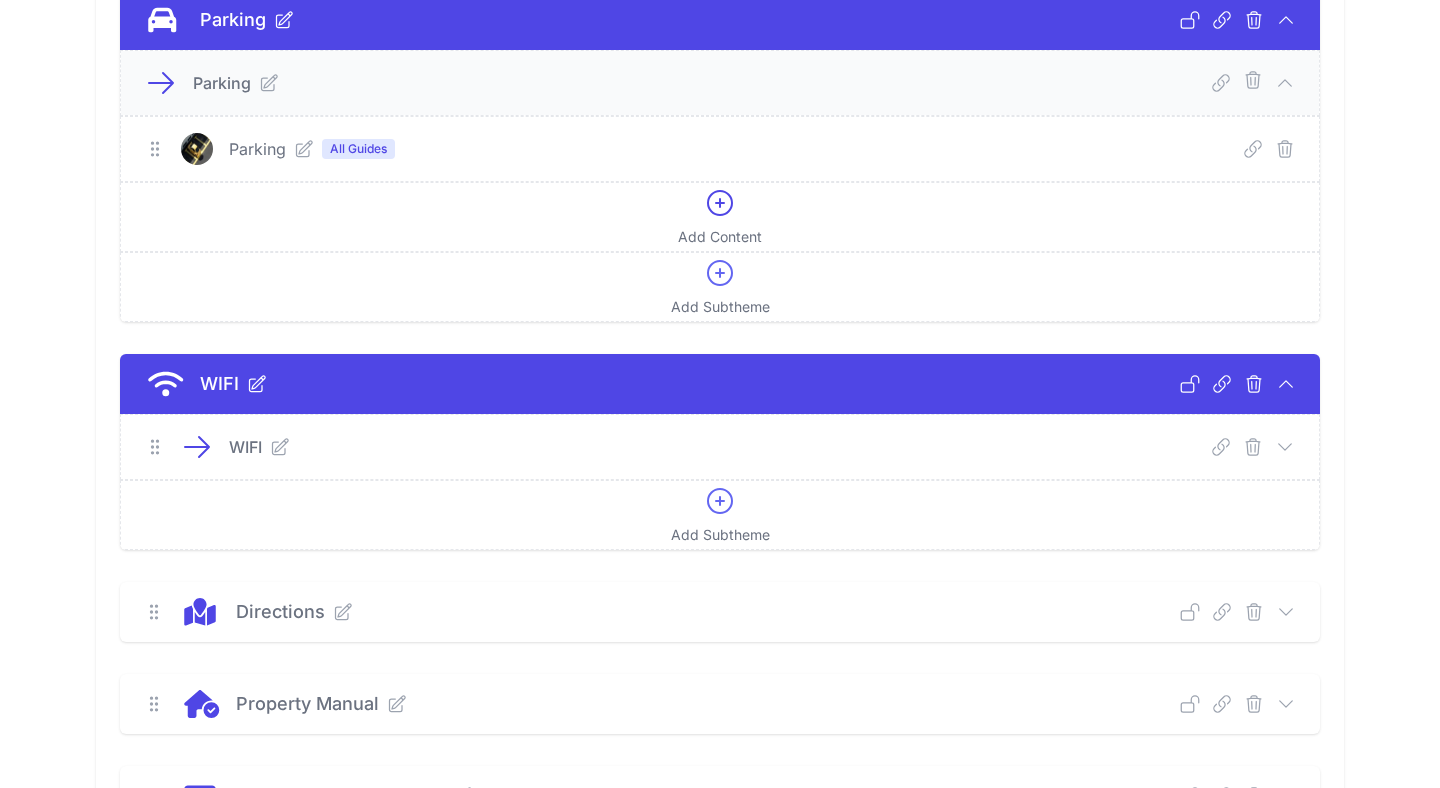 click 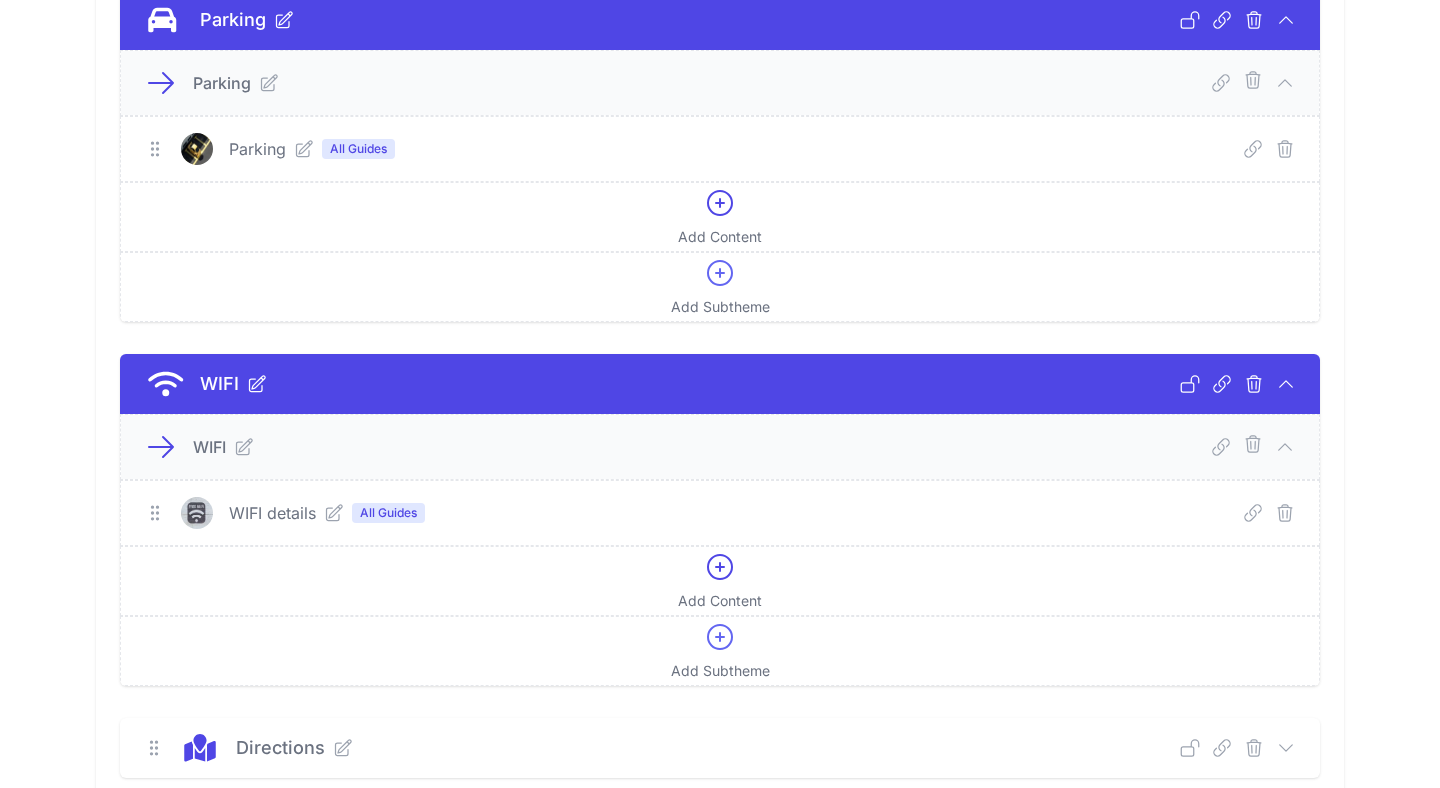click 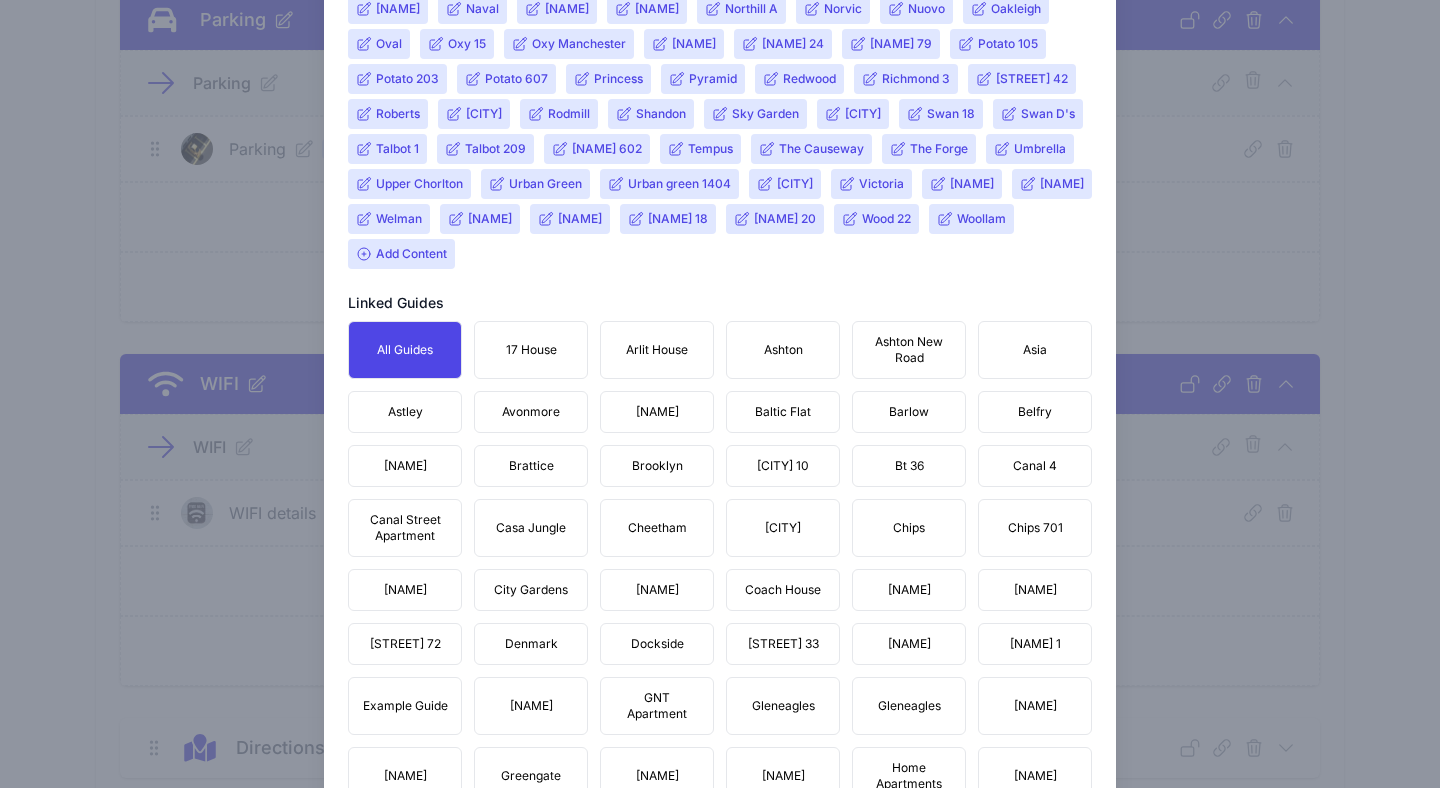 scroll, scrollTop: 1233, scrollLeft: 0, axis: vertical 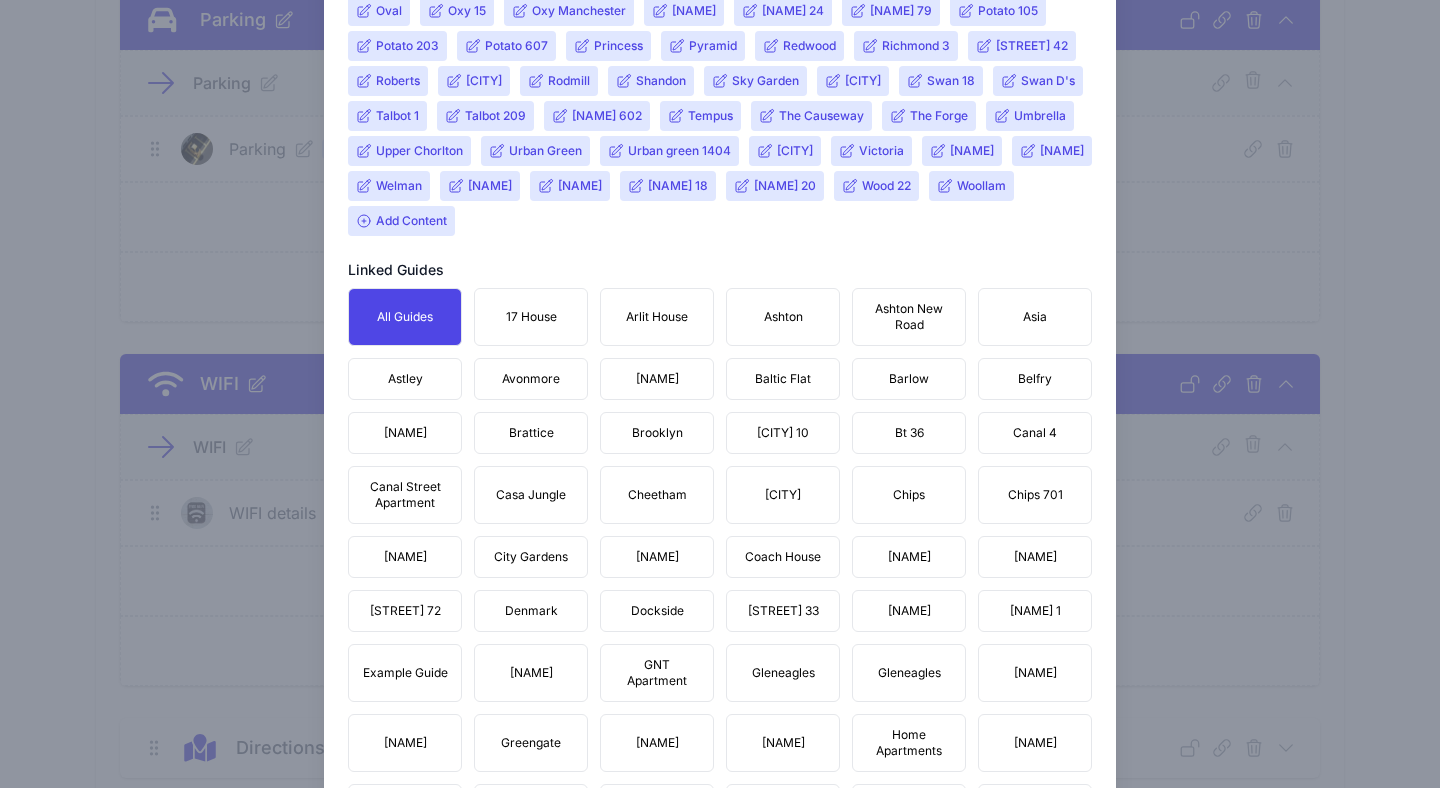 click on "Add Content" at bounding box center (401, 221) 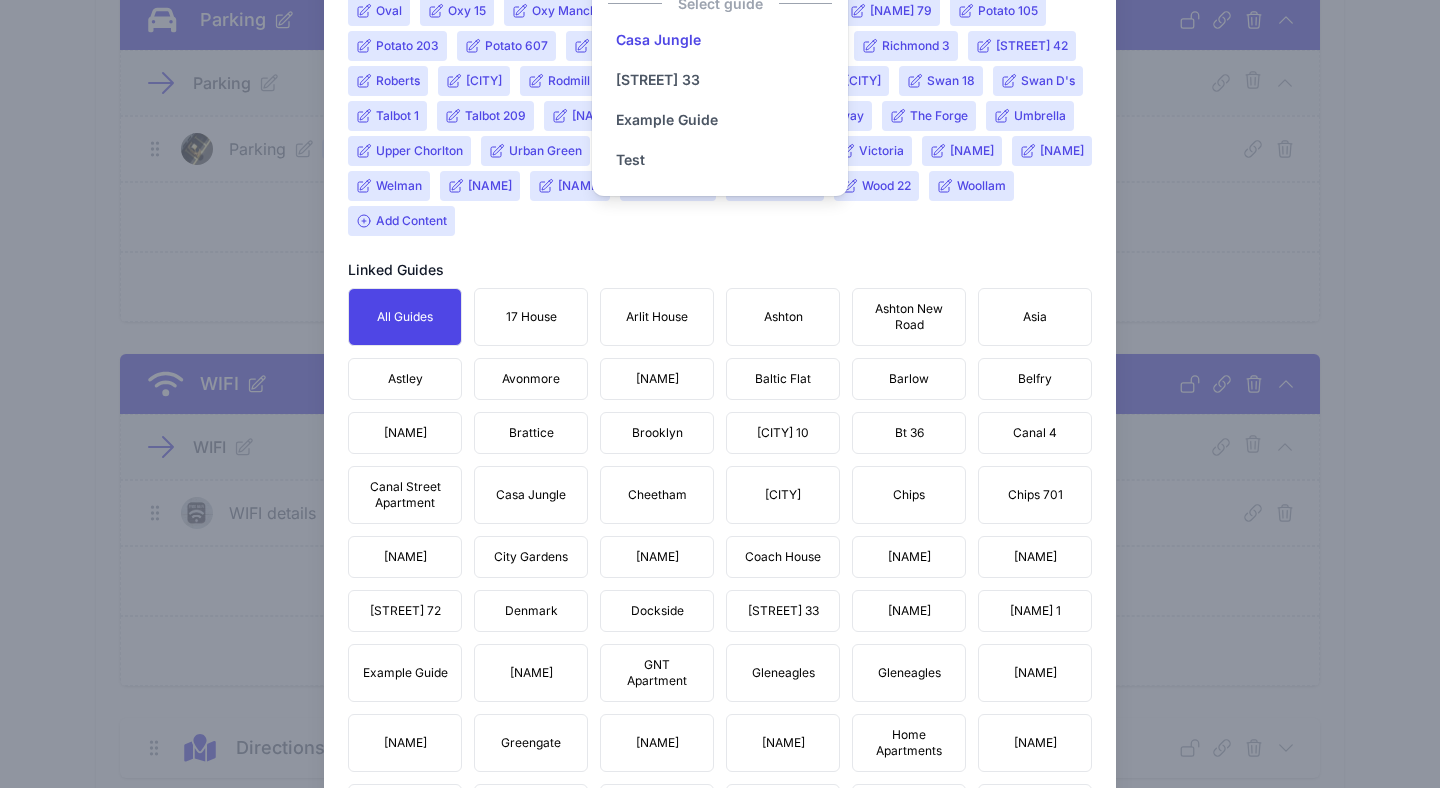 click on "Casa Jungle" at bounding box center (658, 40) 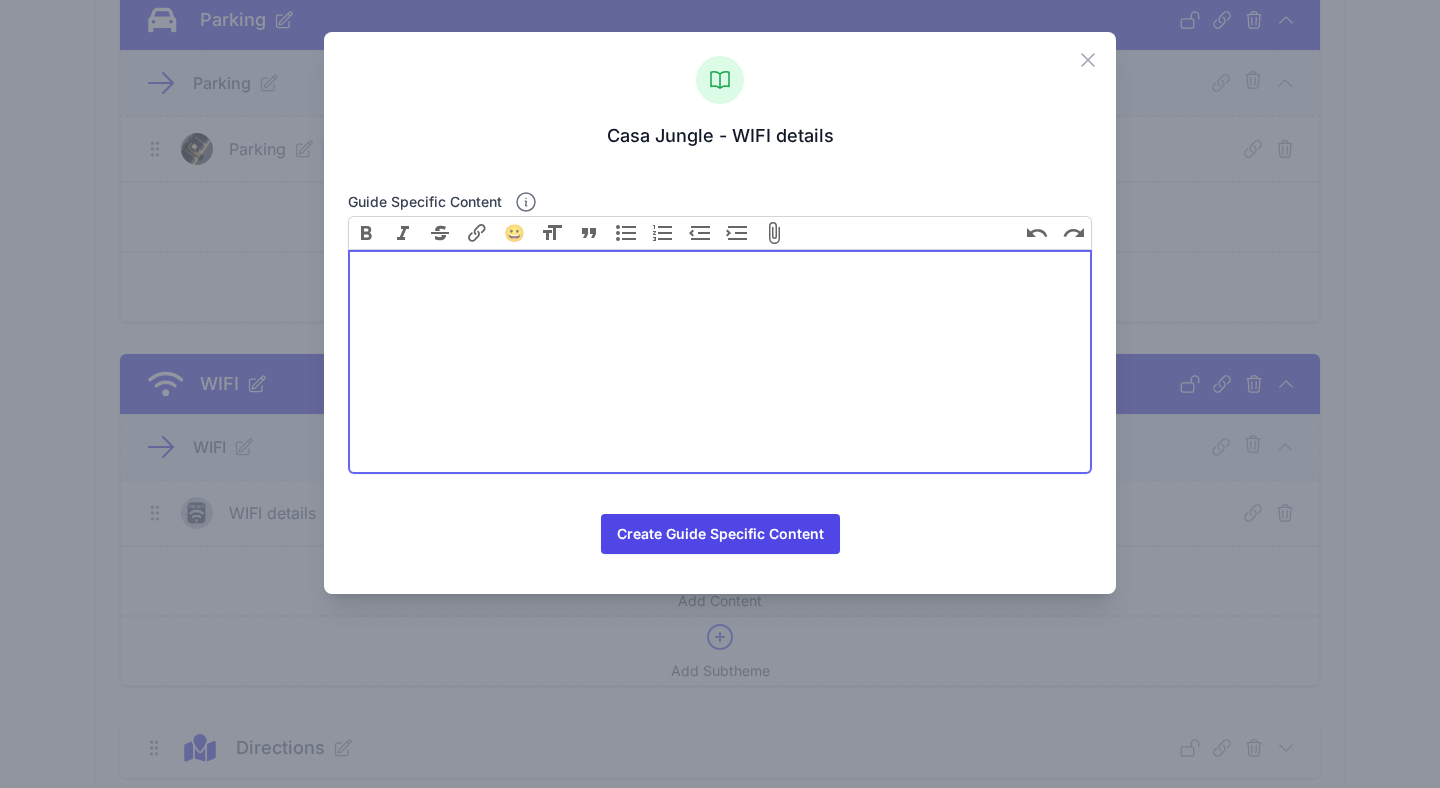 click at bounding box center [720, 362] 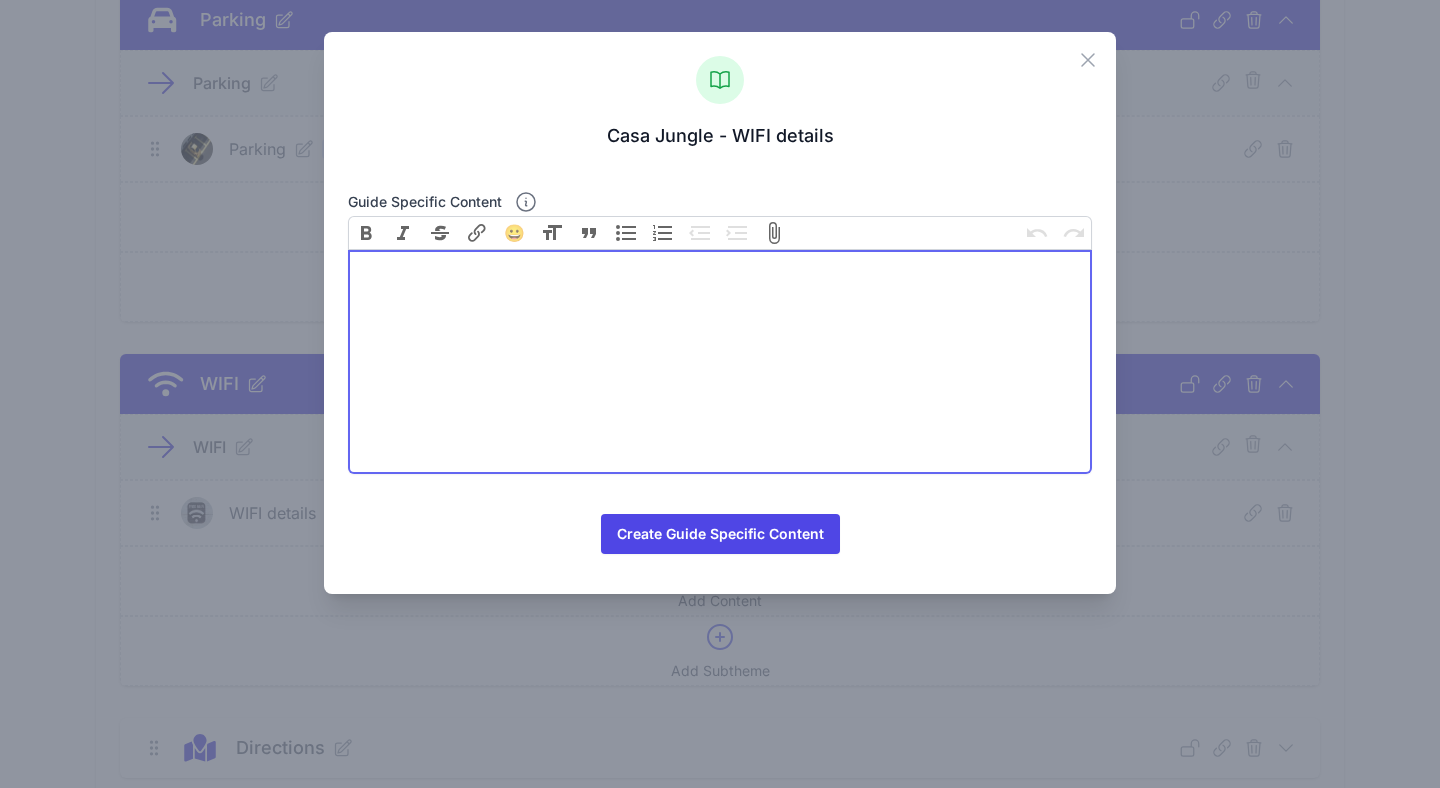paste on "<div><br><strong>🌐🌐 WIFI 🌐🌐 Network Name: BTBHub6-797W Password: upKwGV3hnWGV</strong></div>" 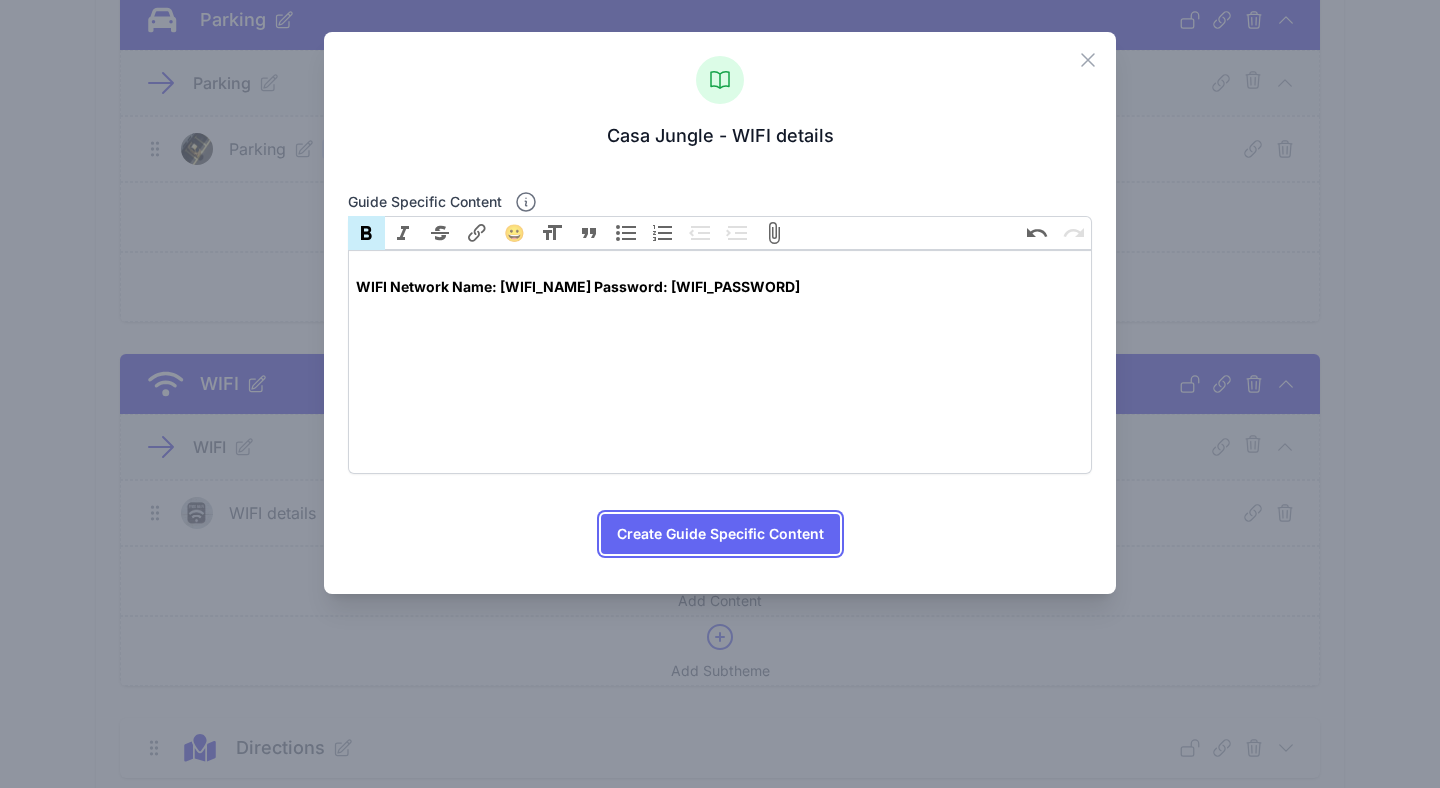 click on "Create Guide Specific Content" at bounding box center [720, 534] 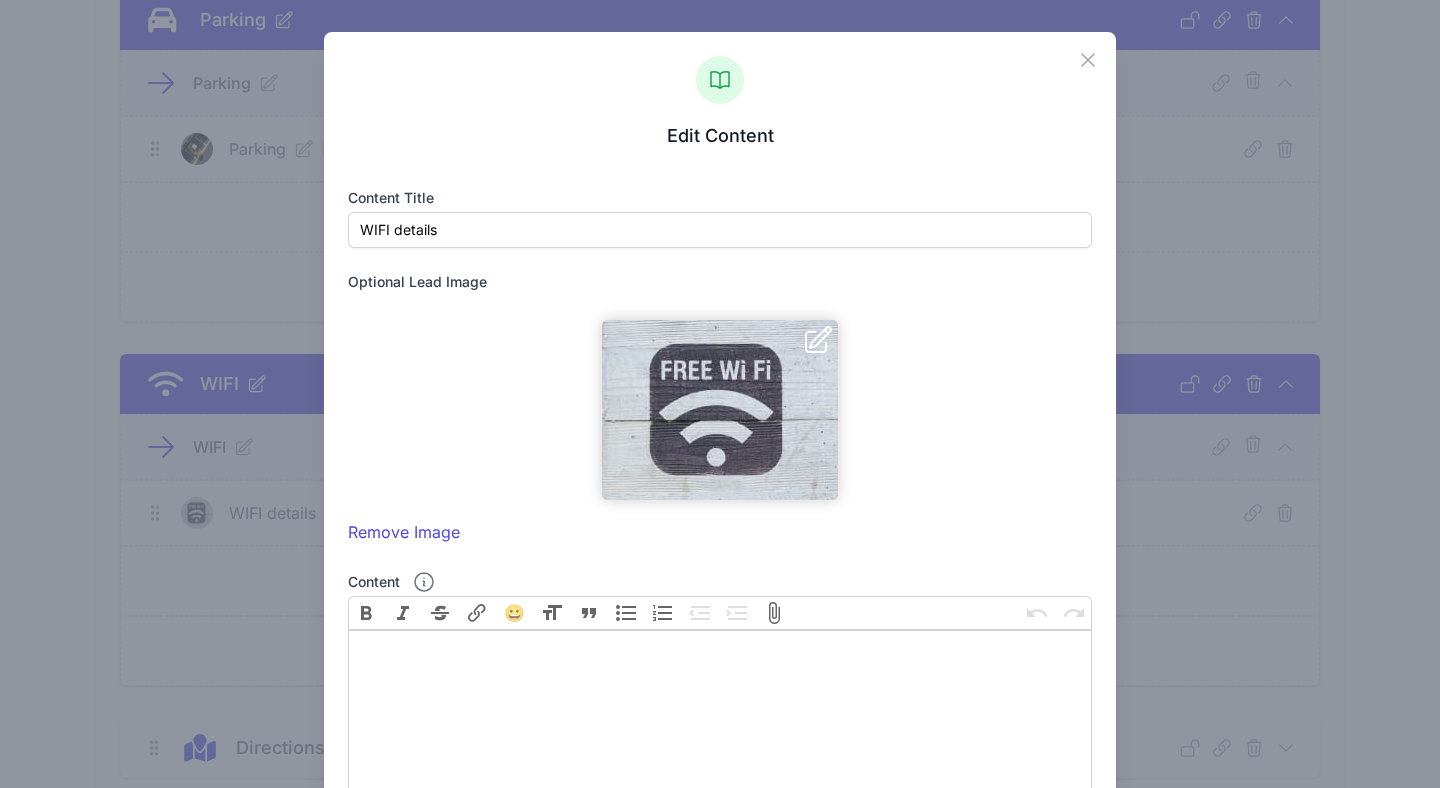 click on "Close" at bounding box center (1096, 55) 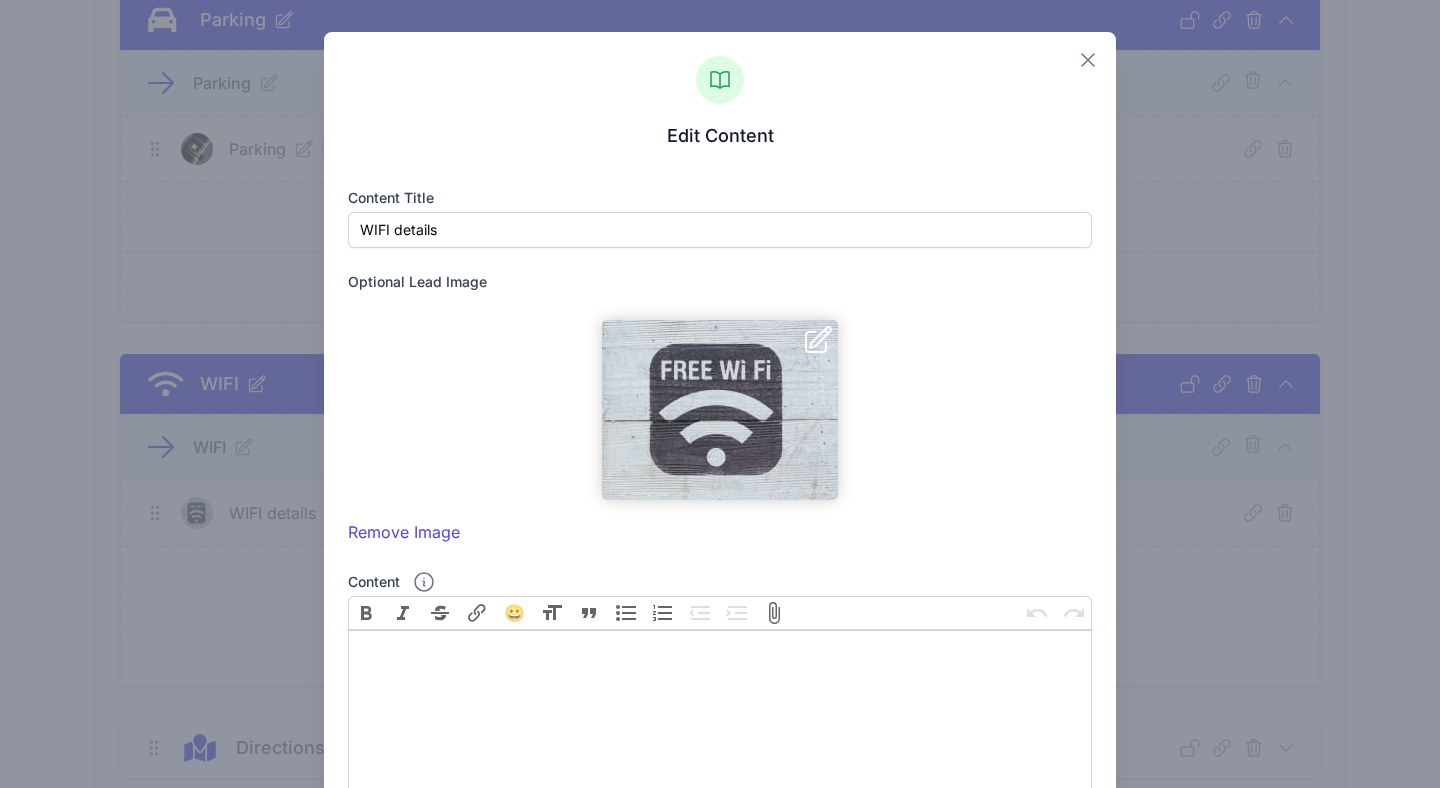 click 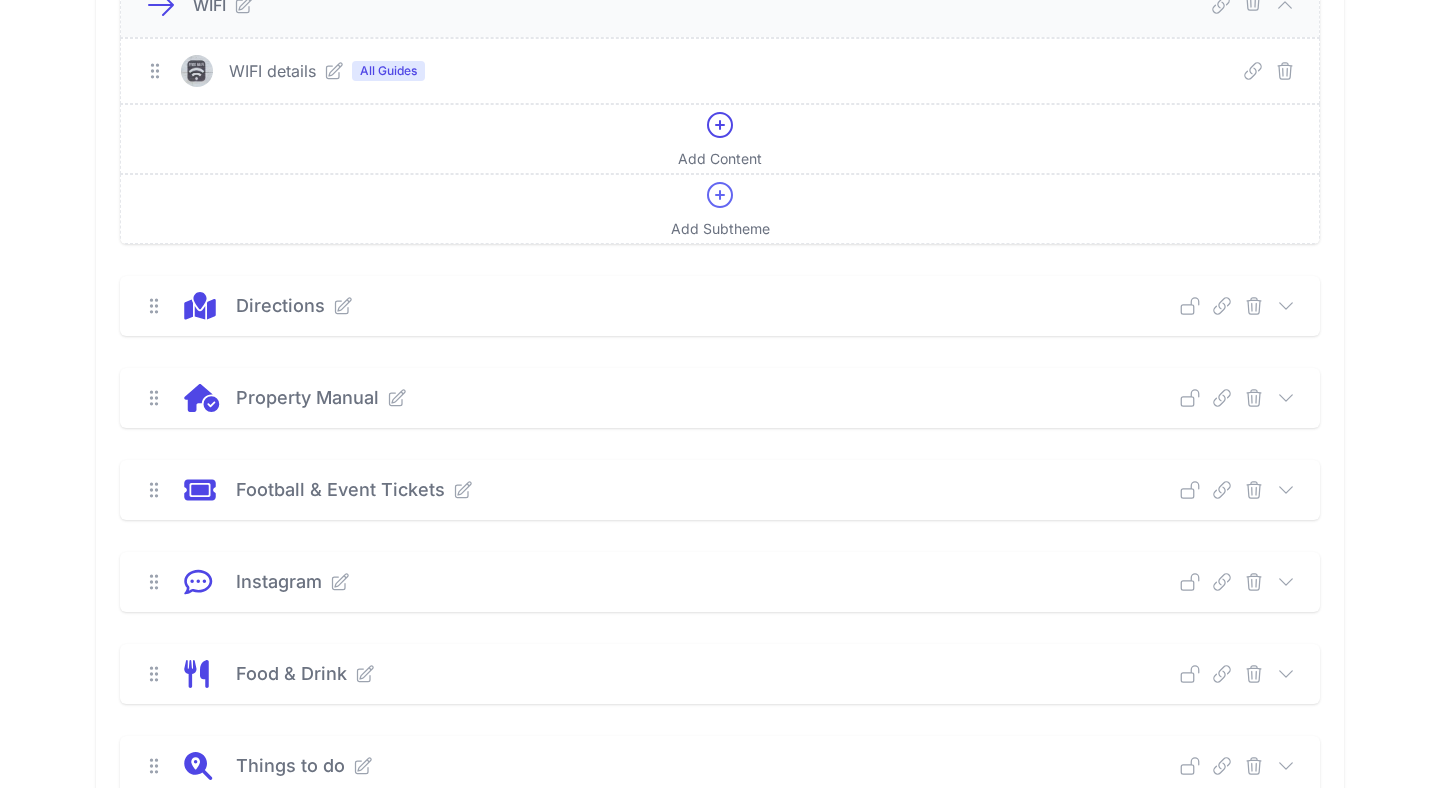 scroll, scrollTop: 981, scrollLeft: 0, axis: vertical 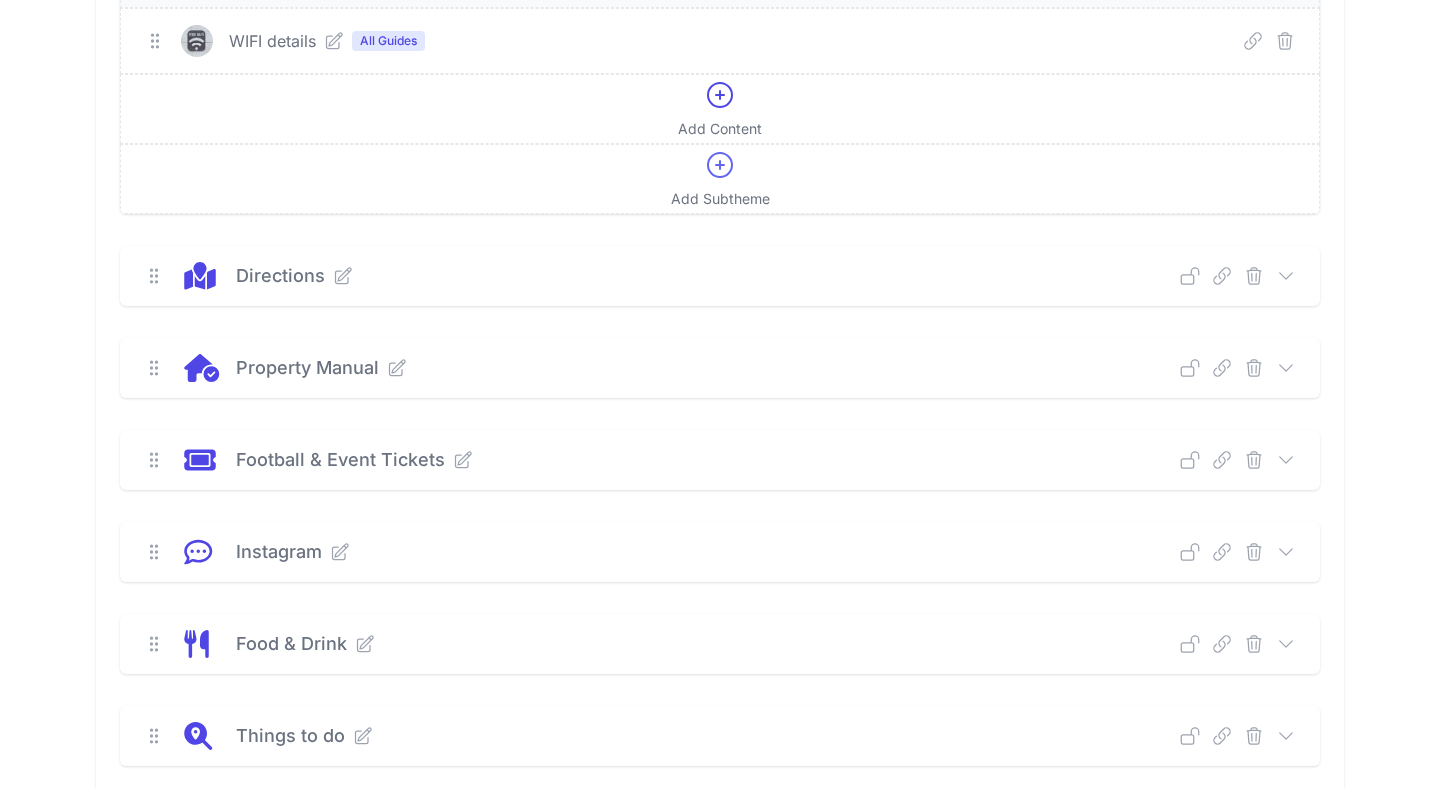 click 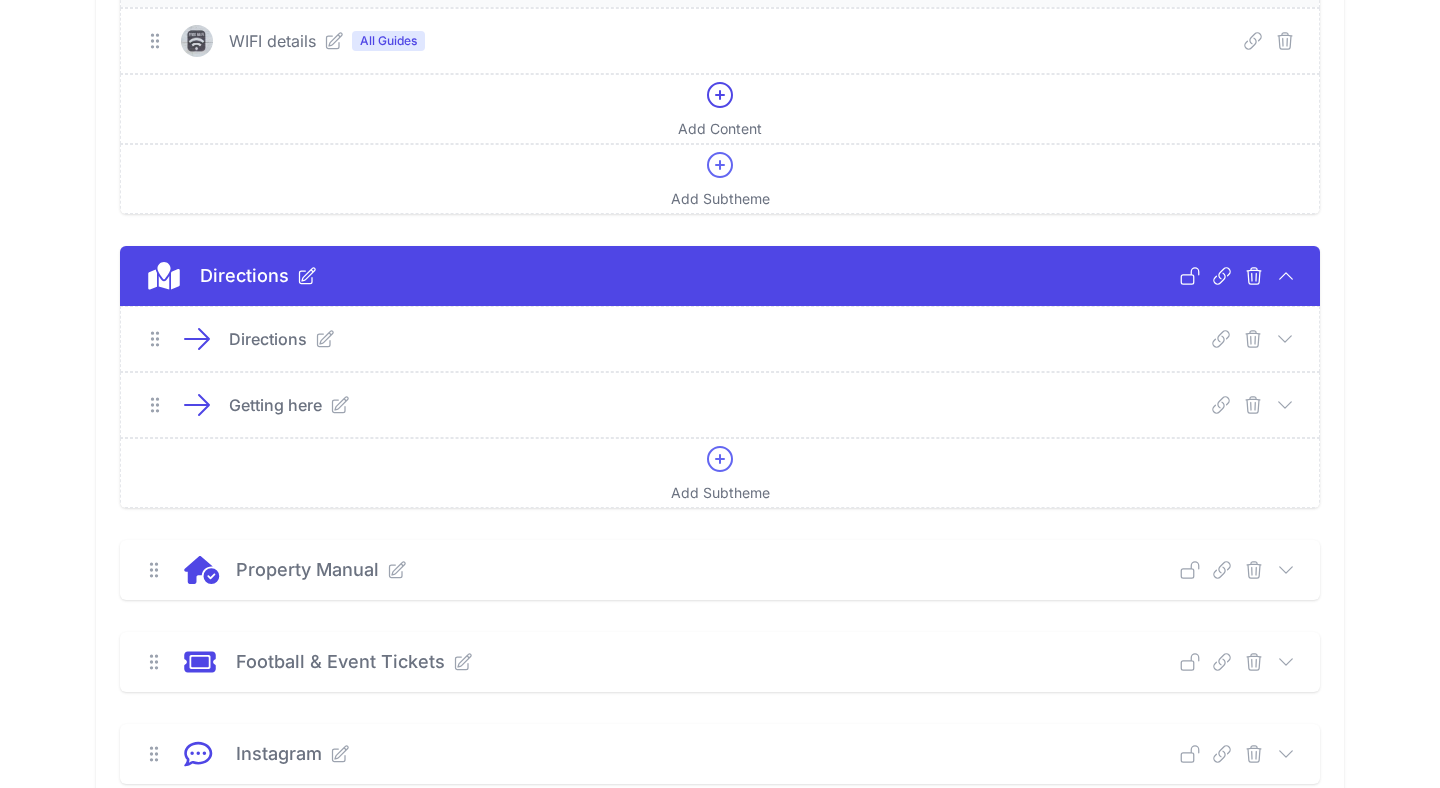 click 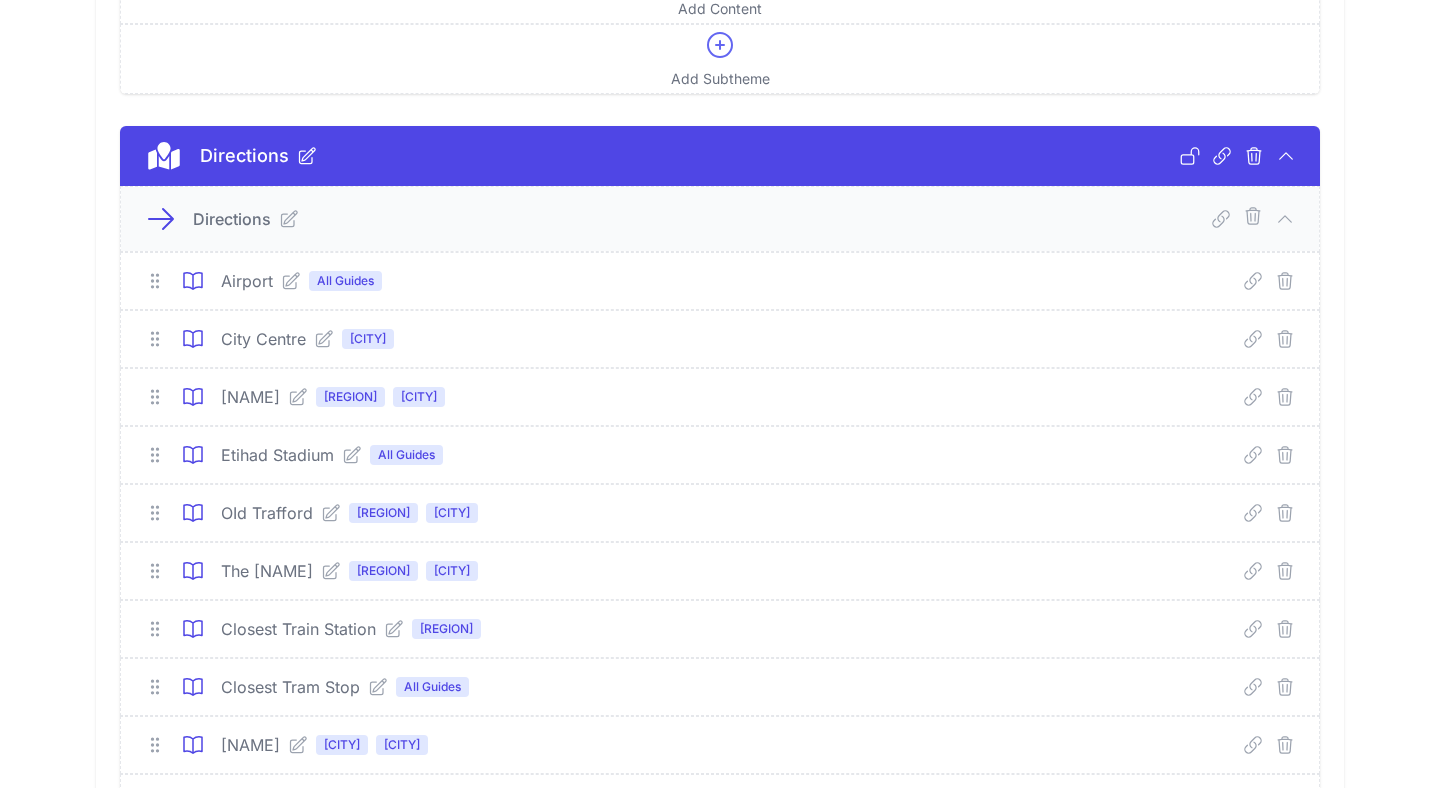 scroll, scrollTop: 1110, scrollLeft: 0, axis: vertical 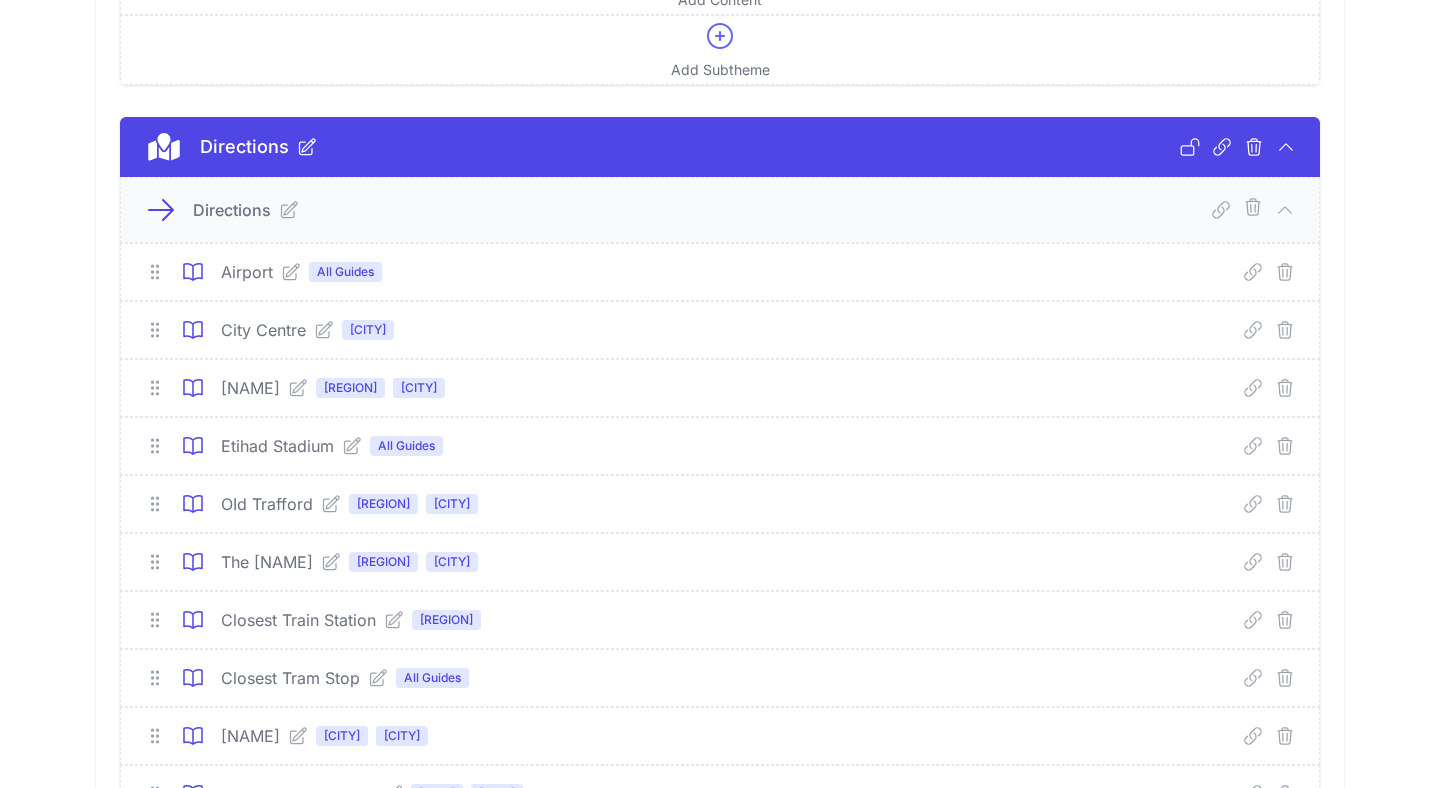 click 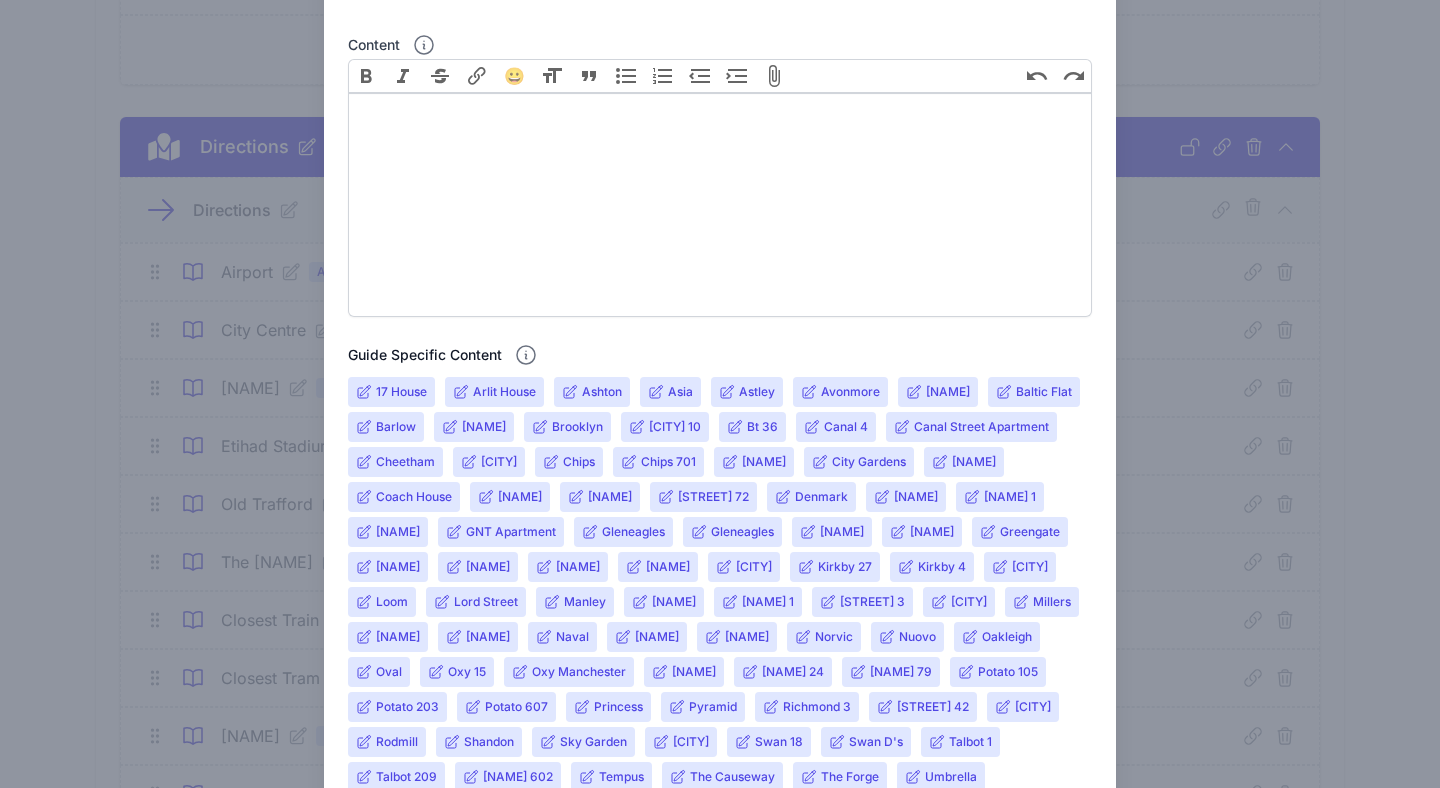 scroll, scrollTop: 858, scrollLeft: 0, axis: vertical 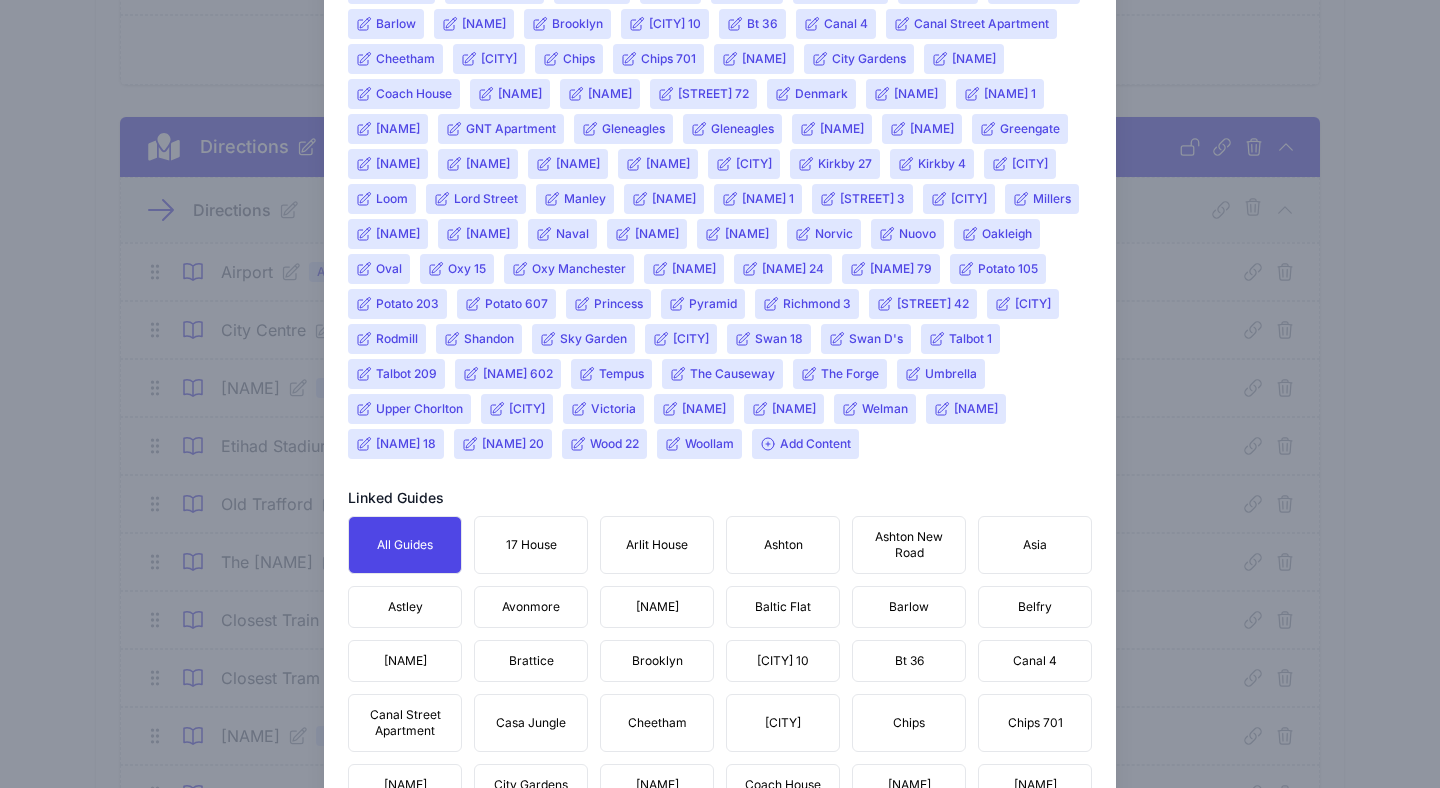 click on "Add Content" at bounding box center [805, 444] 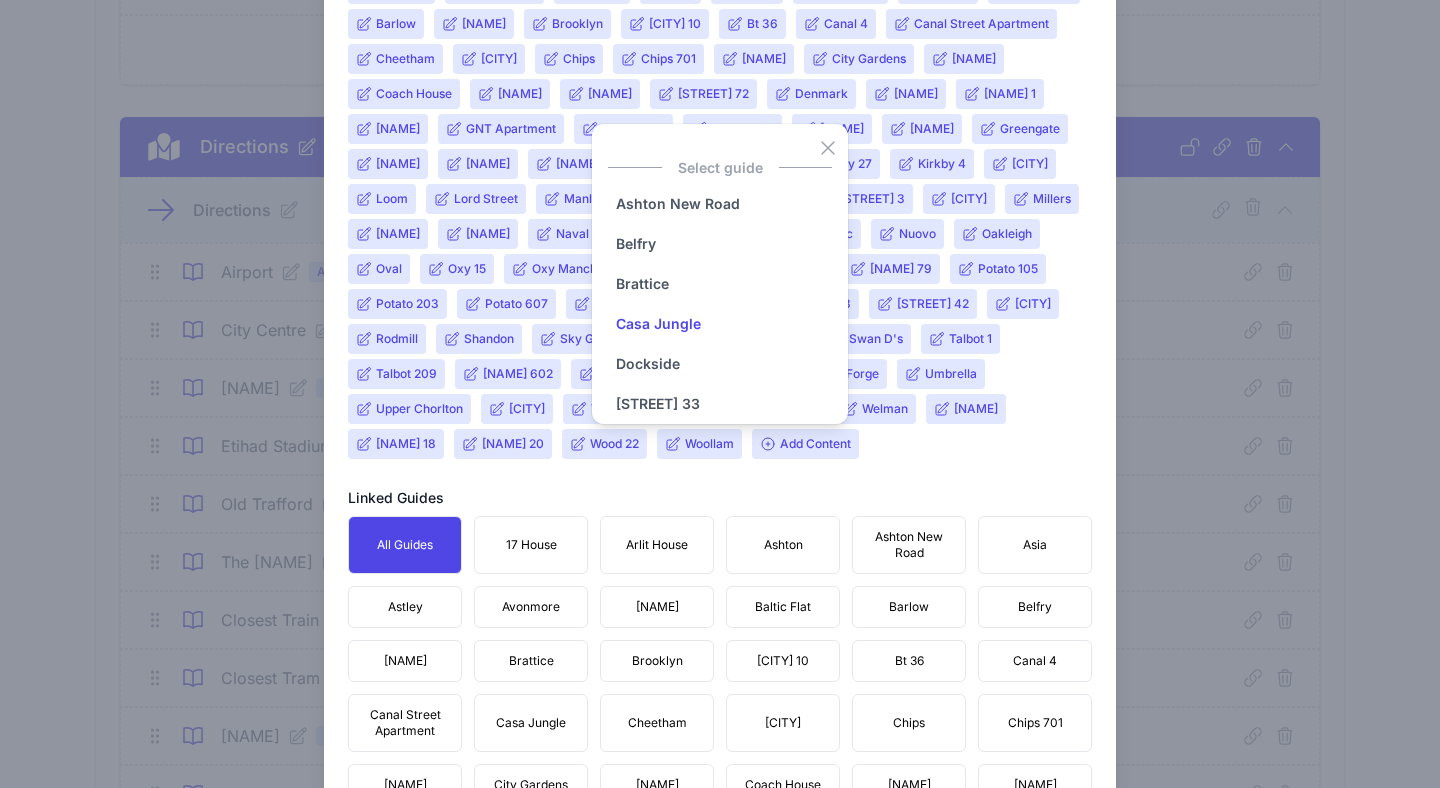 click on "Casa Jungle" at bounding box center (658, 324) 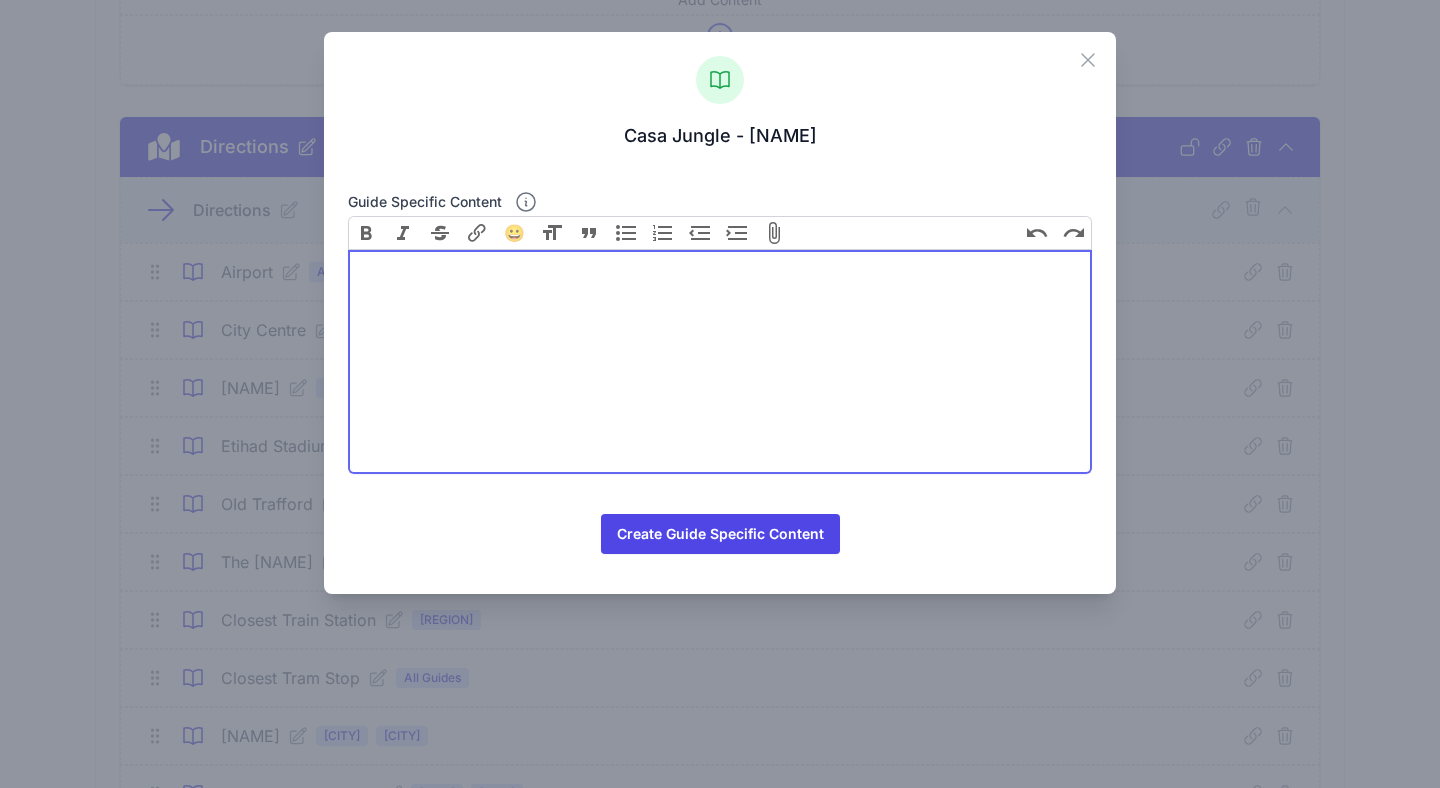click at bounding box center [720, 362] 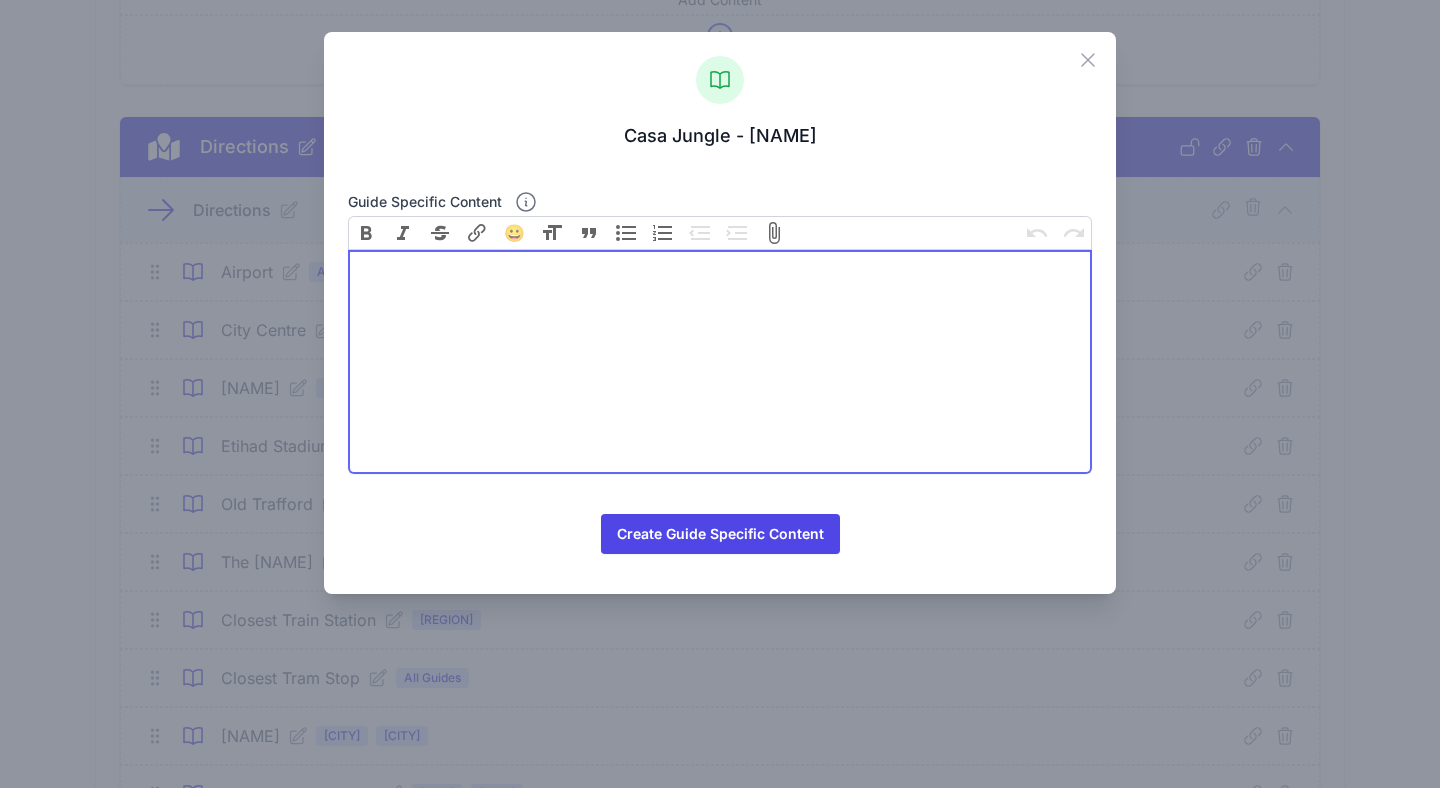 paste on "<div><strong>To Manchester Airport</strong><br> Drive or taxi takes around 25–30 minutes via the M56.<br> Or walk to Manchester Victoria or Piccadilly Station and catch a direct train to the airport. Total journey time is approximately 35–40 minutes.</div>" 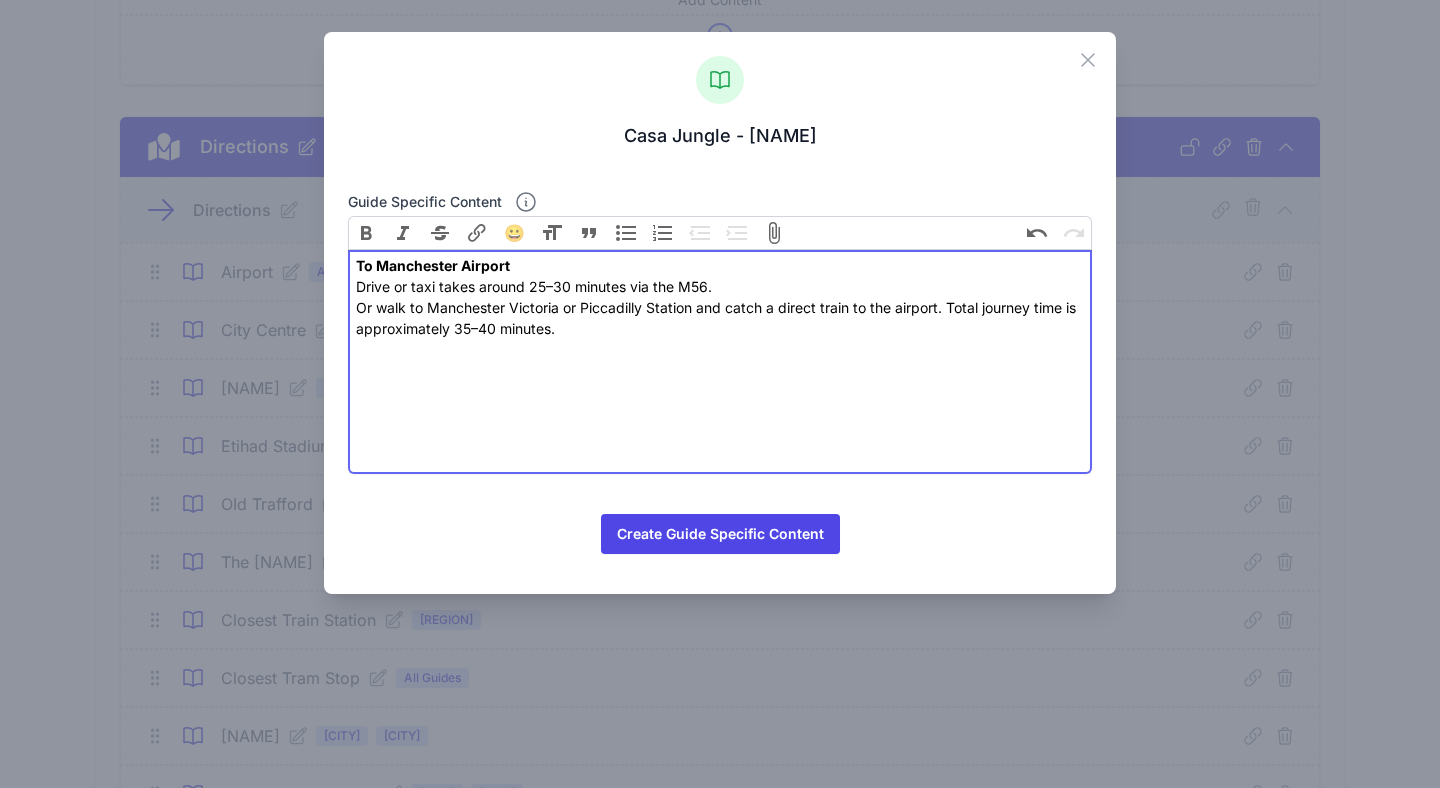 type on "<div><strong>To Manchester Airport</strong><br> Drive or taxi takes around 25–30 minutes via the M56.<br> Or walk to Manchester Victoria or Piccadilly Station and catch a direct train to the airport. Total journey time is approximately 35–40 minutes.</div>" 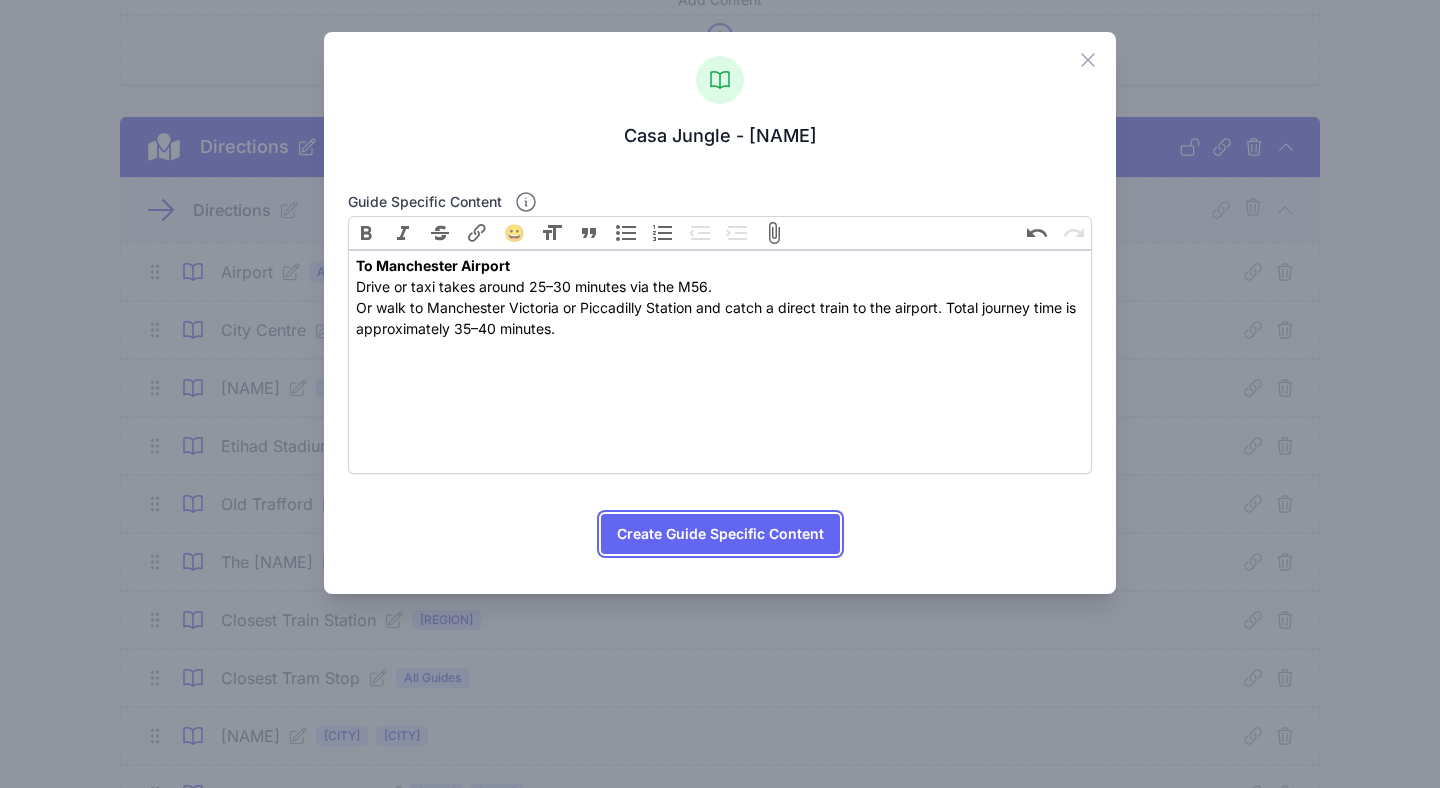 click on "Create Guide Specific Content" at bounding box center [720, 534] 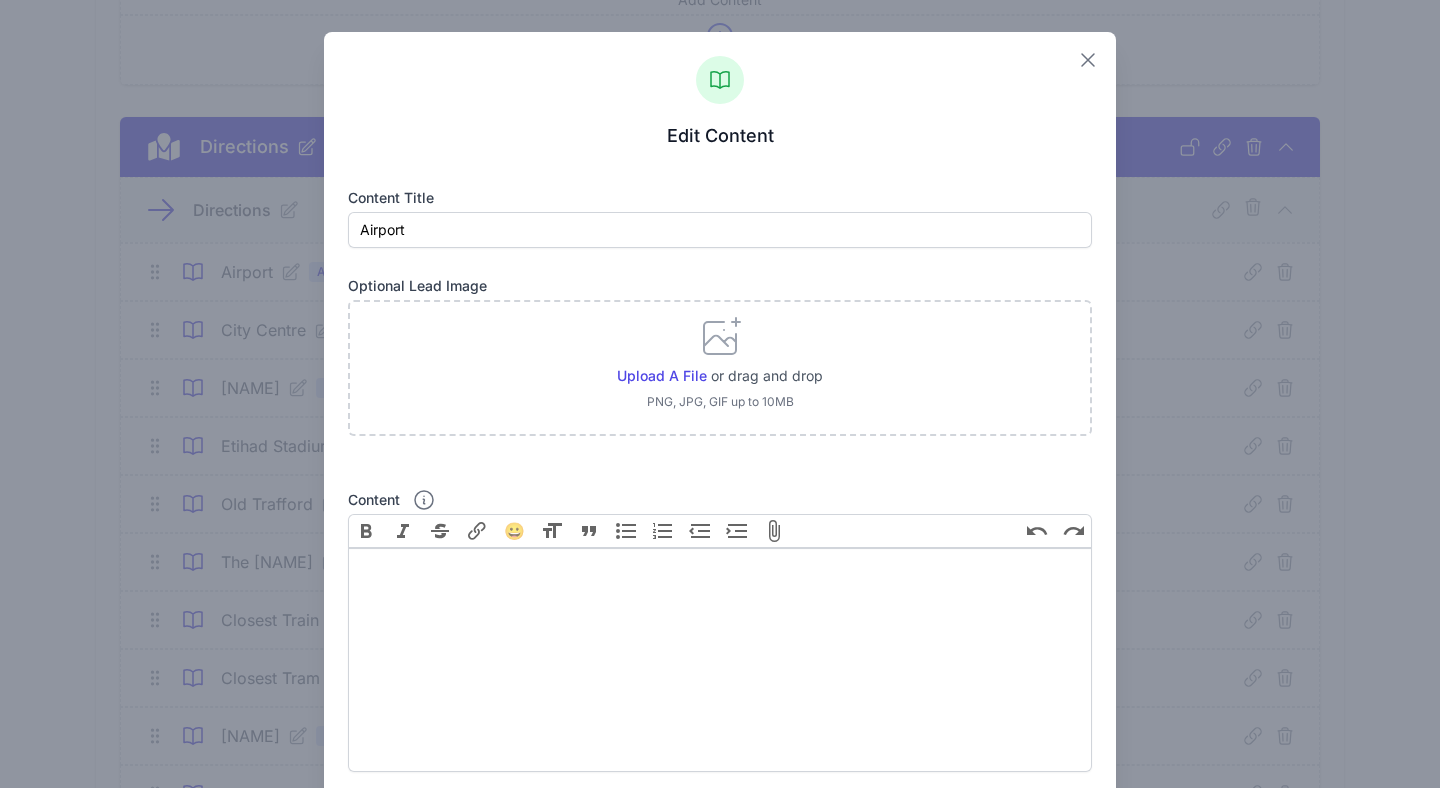 click 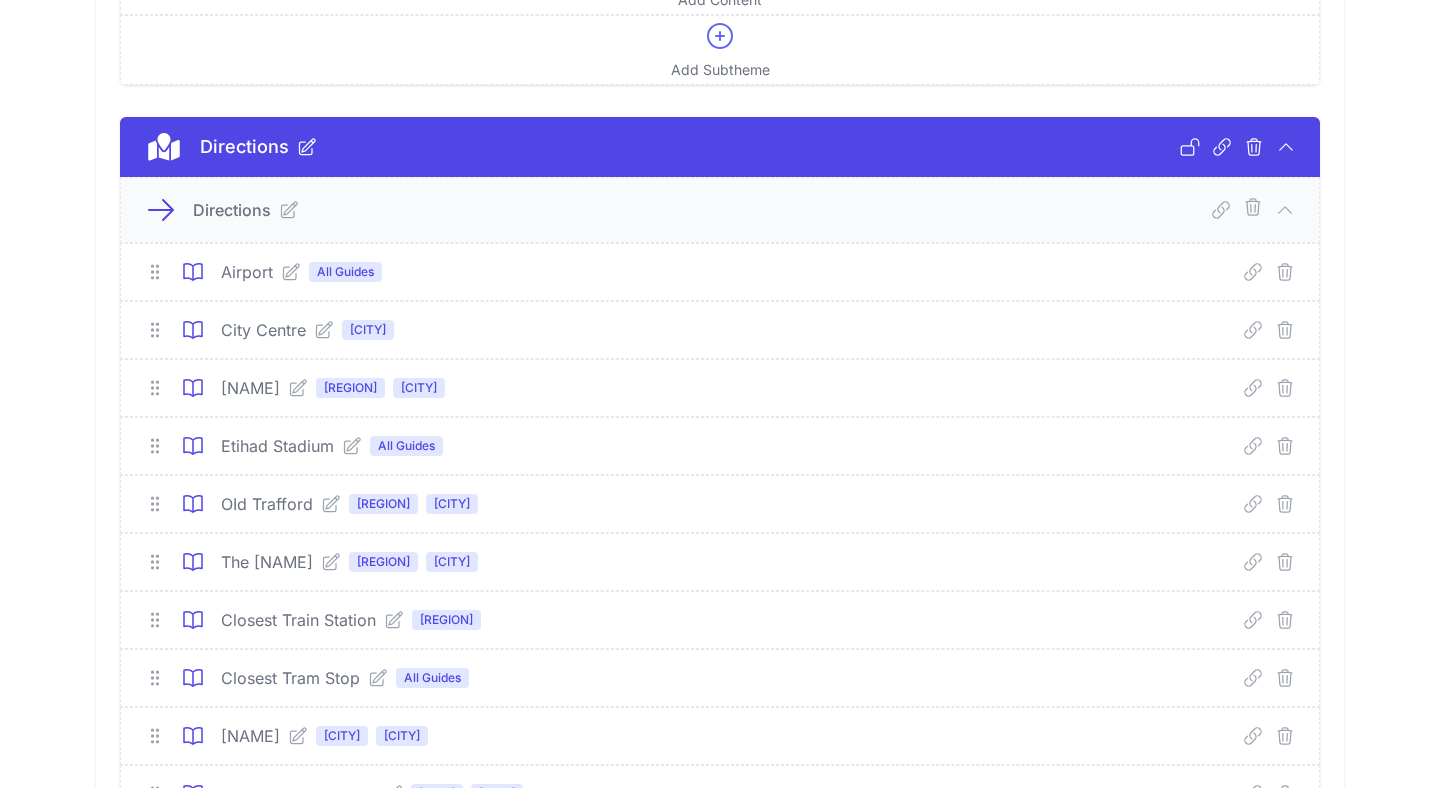 click 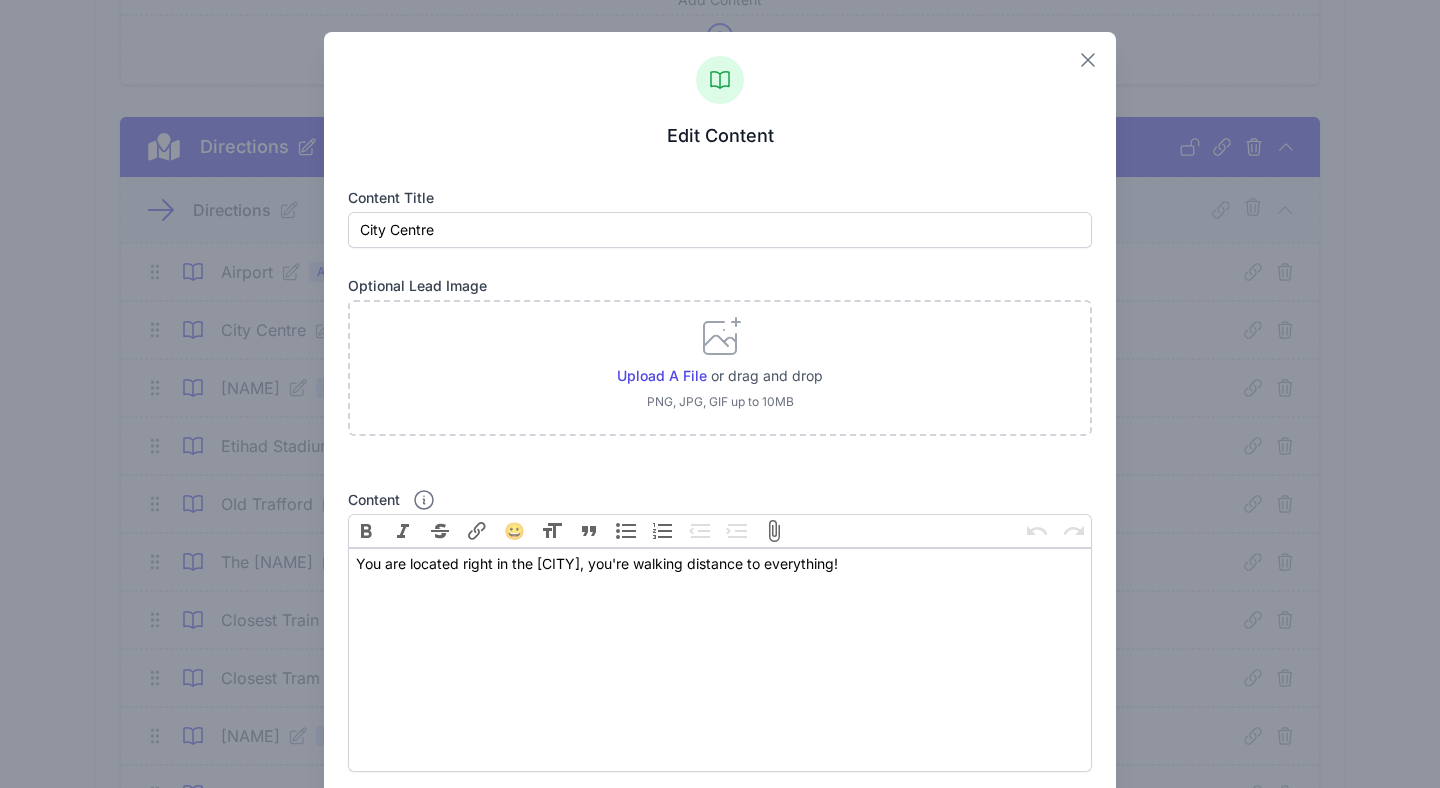 click 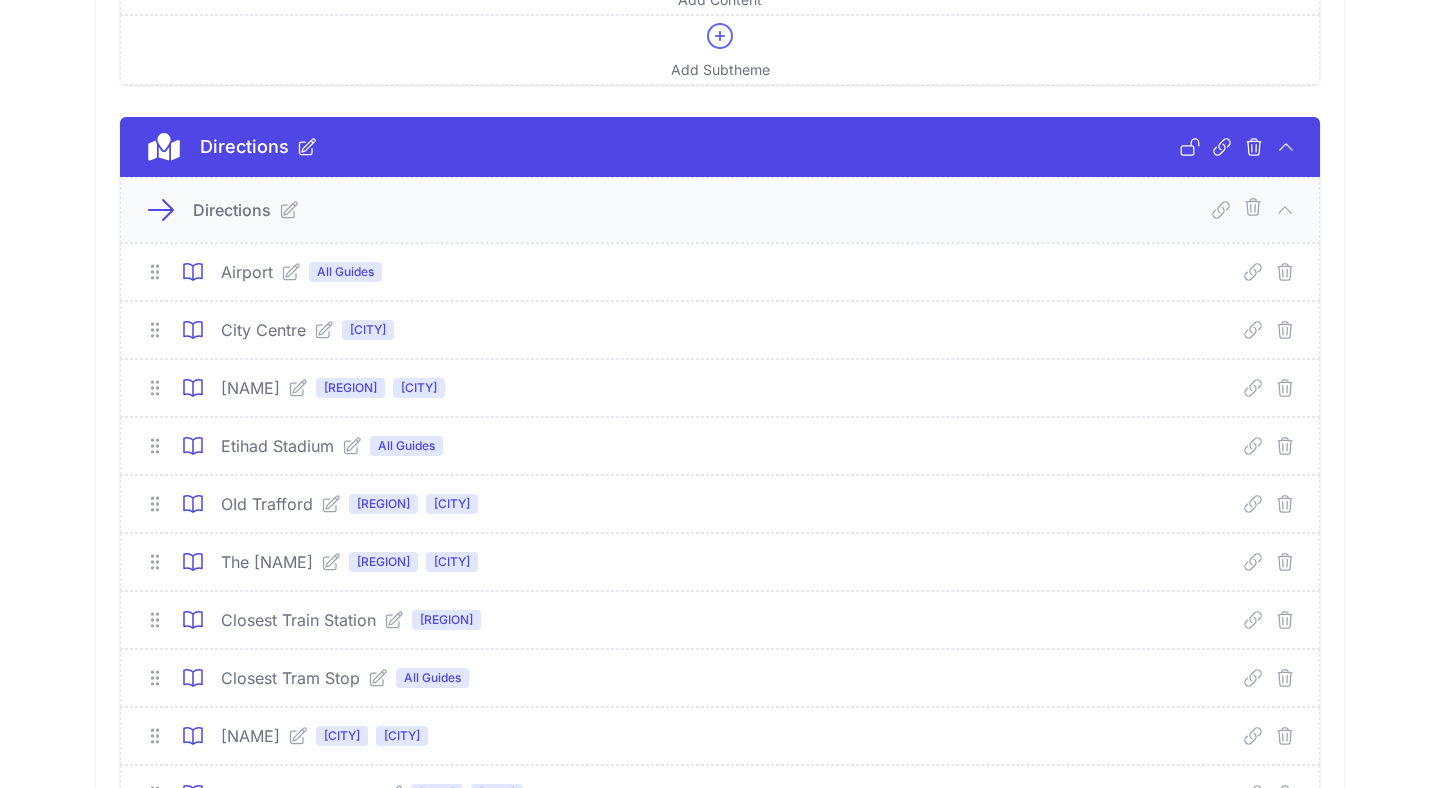 click 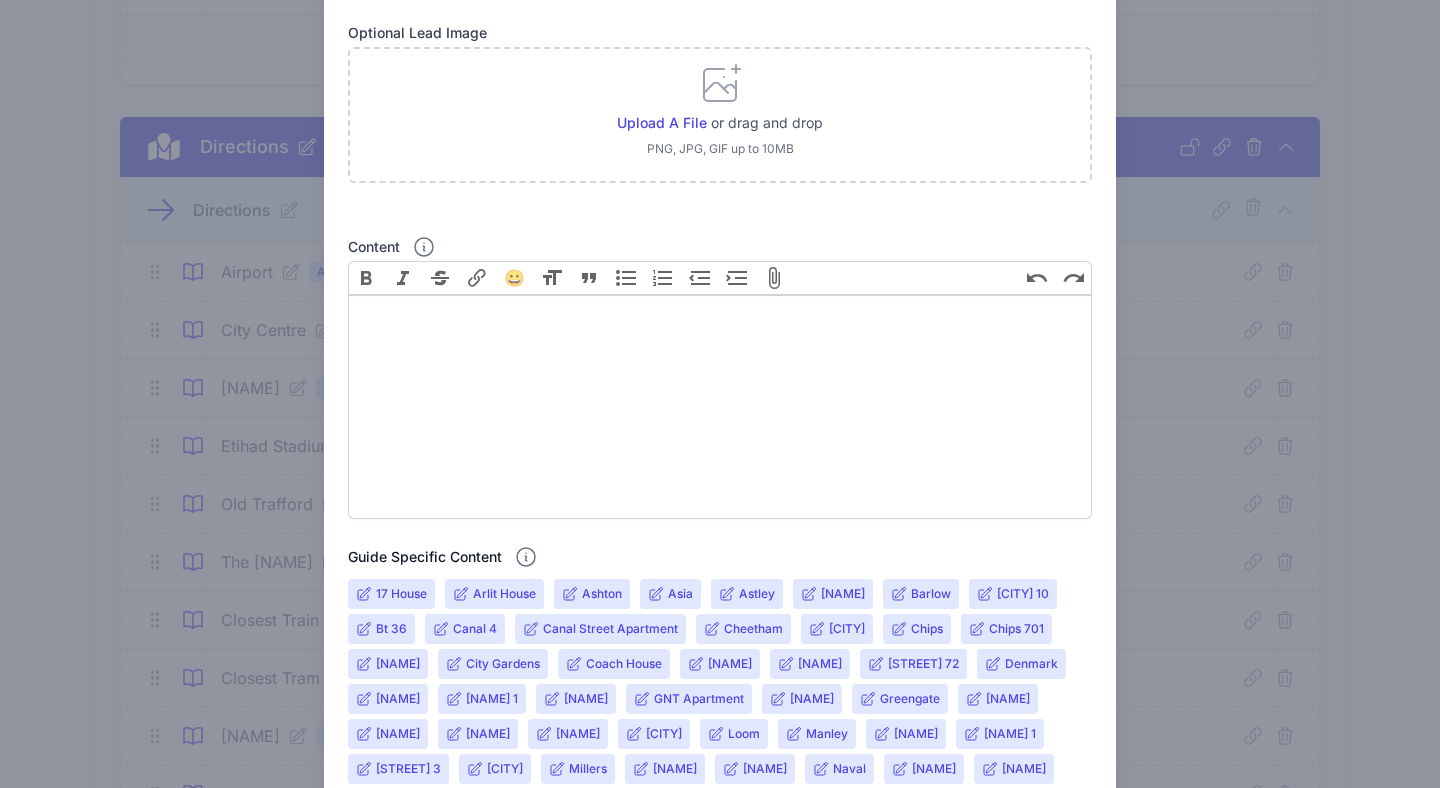 scroll, scrollTop: 410, scrollLeft: 0, axis: vertical 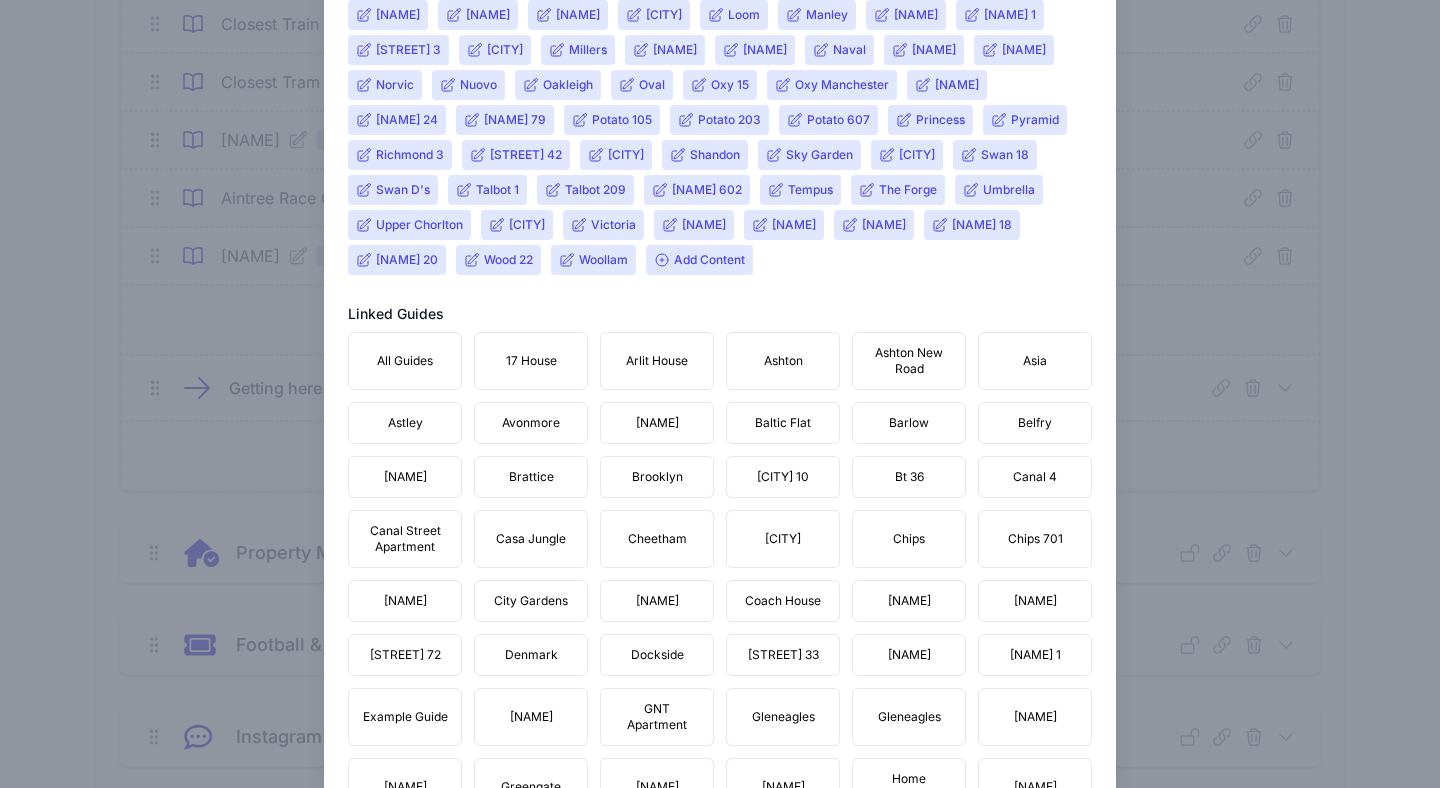 click 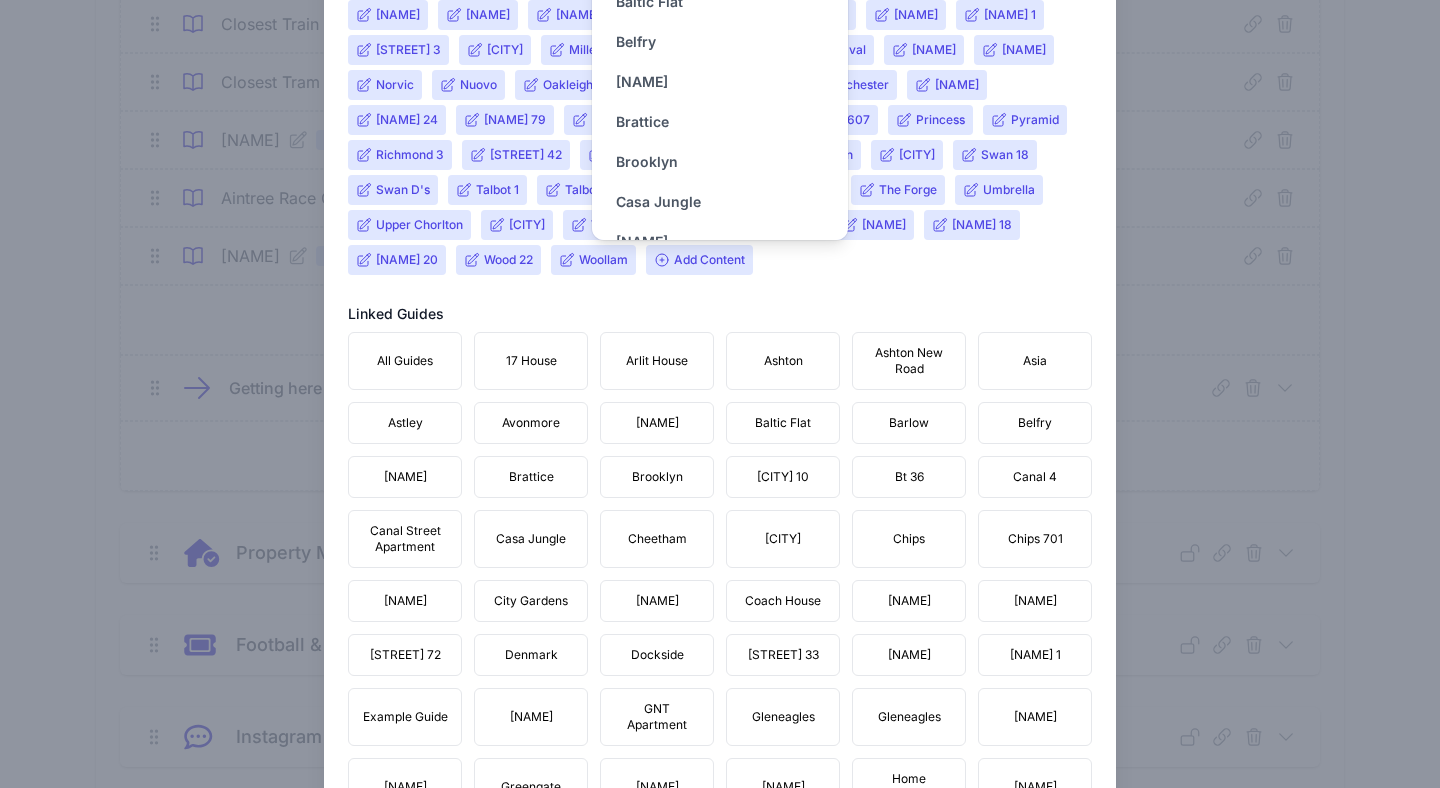 scroll, scrollTop: 111, scrollLeft: 0, axis: vertical 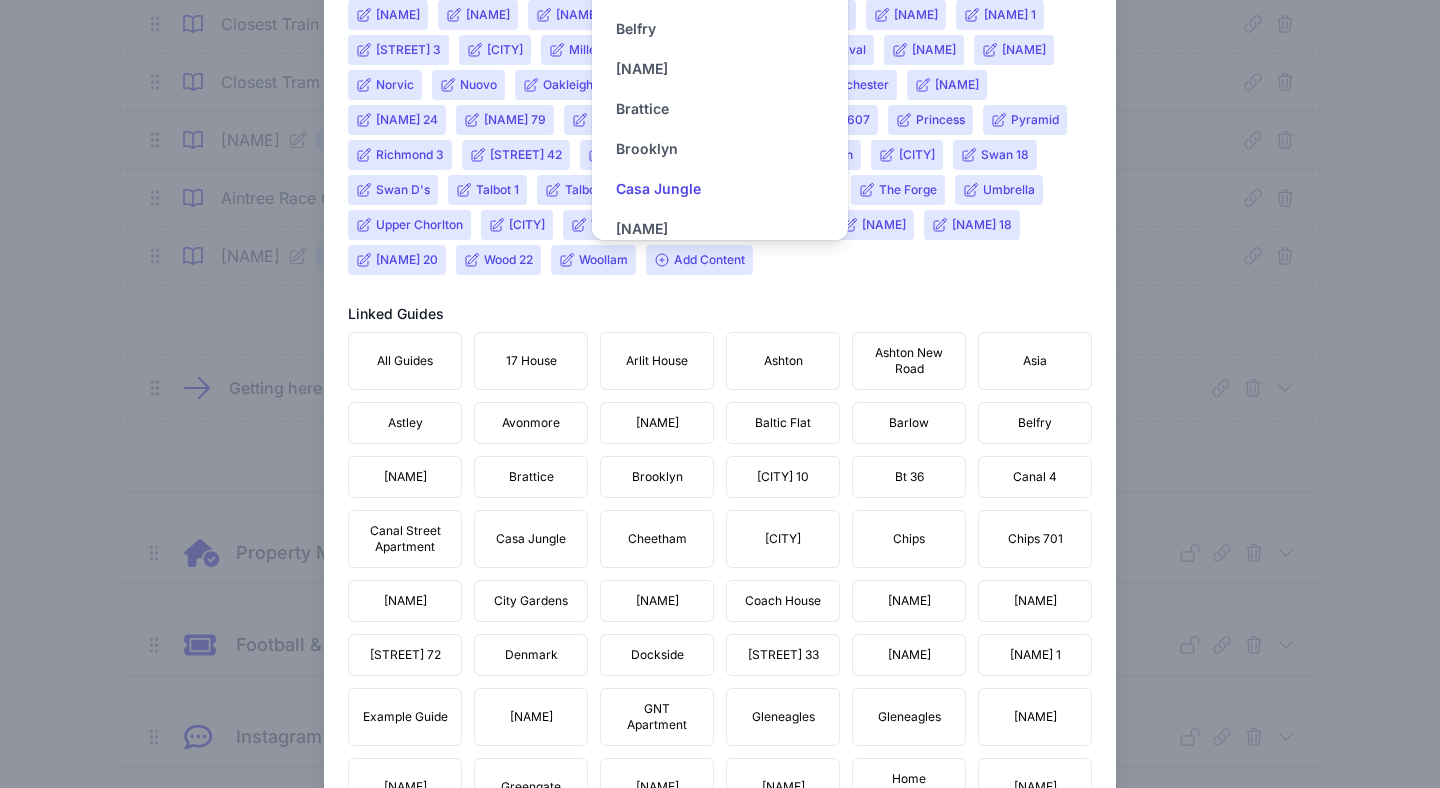 click on "Casa Jungle" at bounding box center (658, 189) 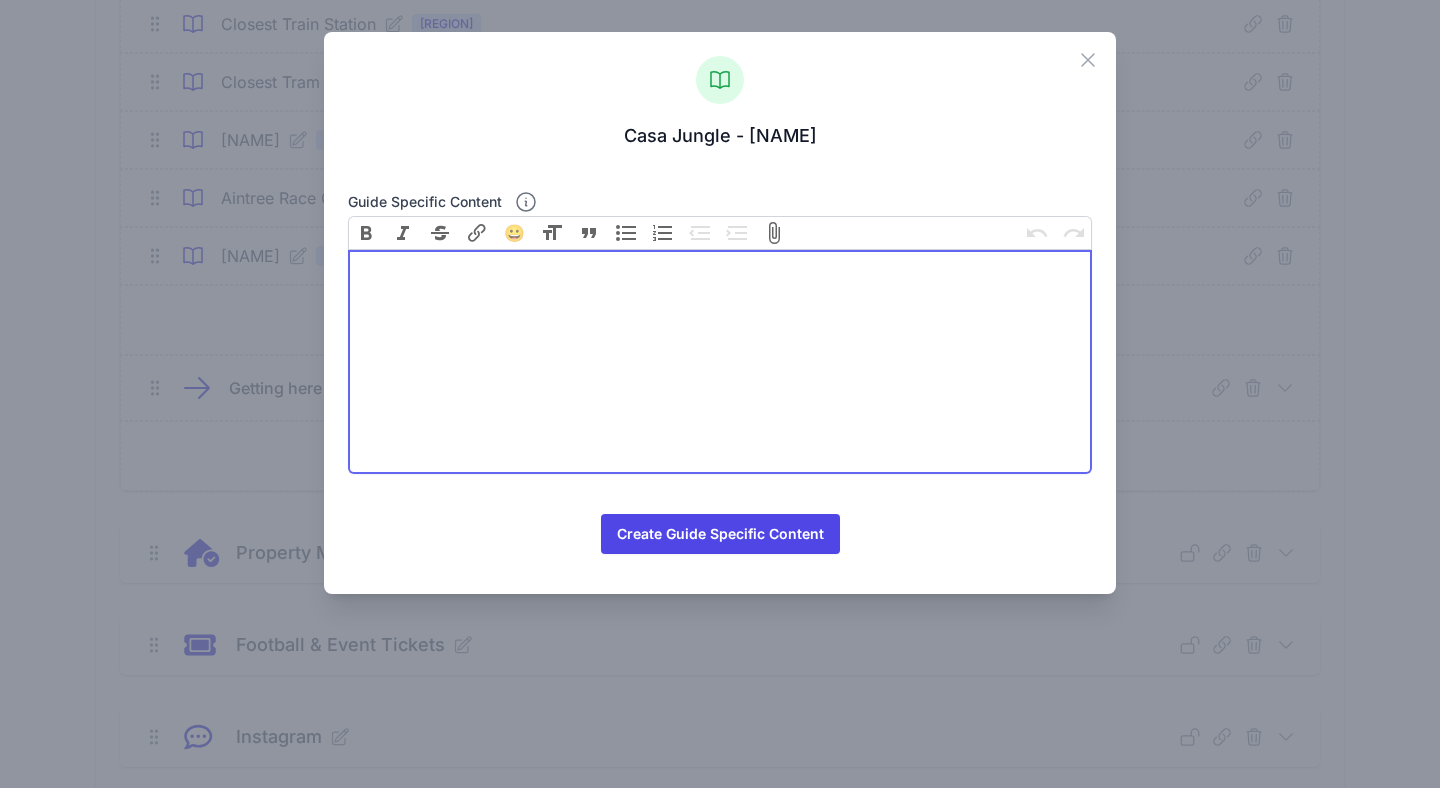 click at bounding box center (720, 362) 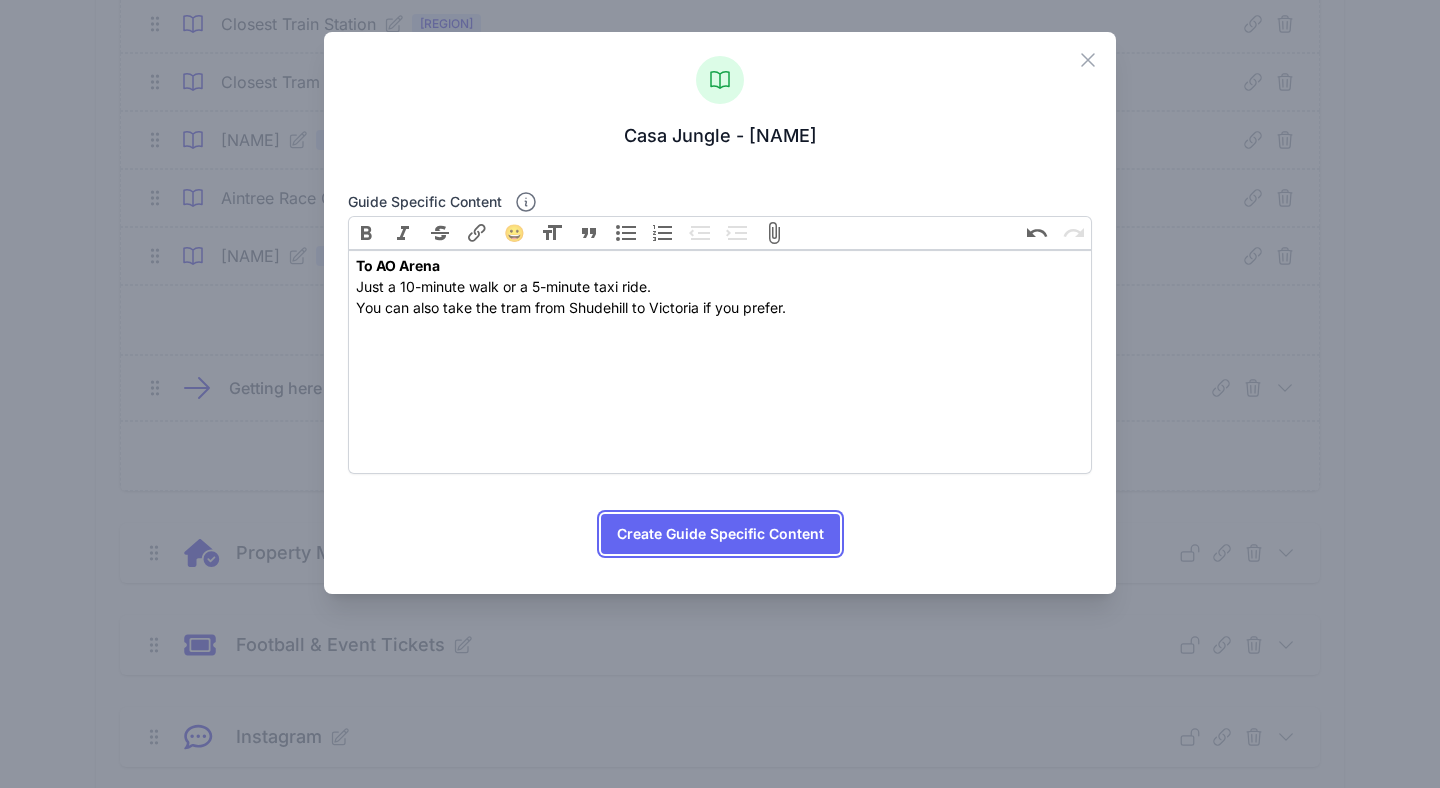click on "Create Guide Specific Content" at bounding box center (720, 534) 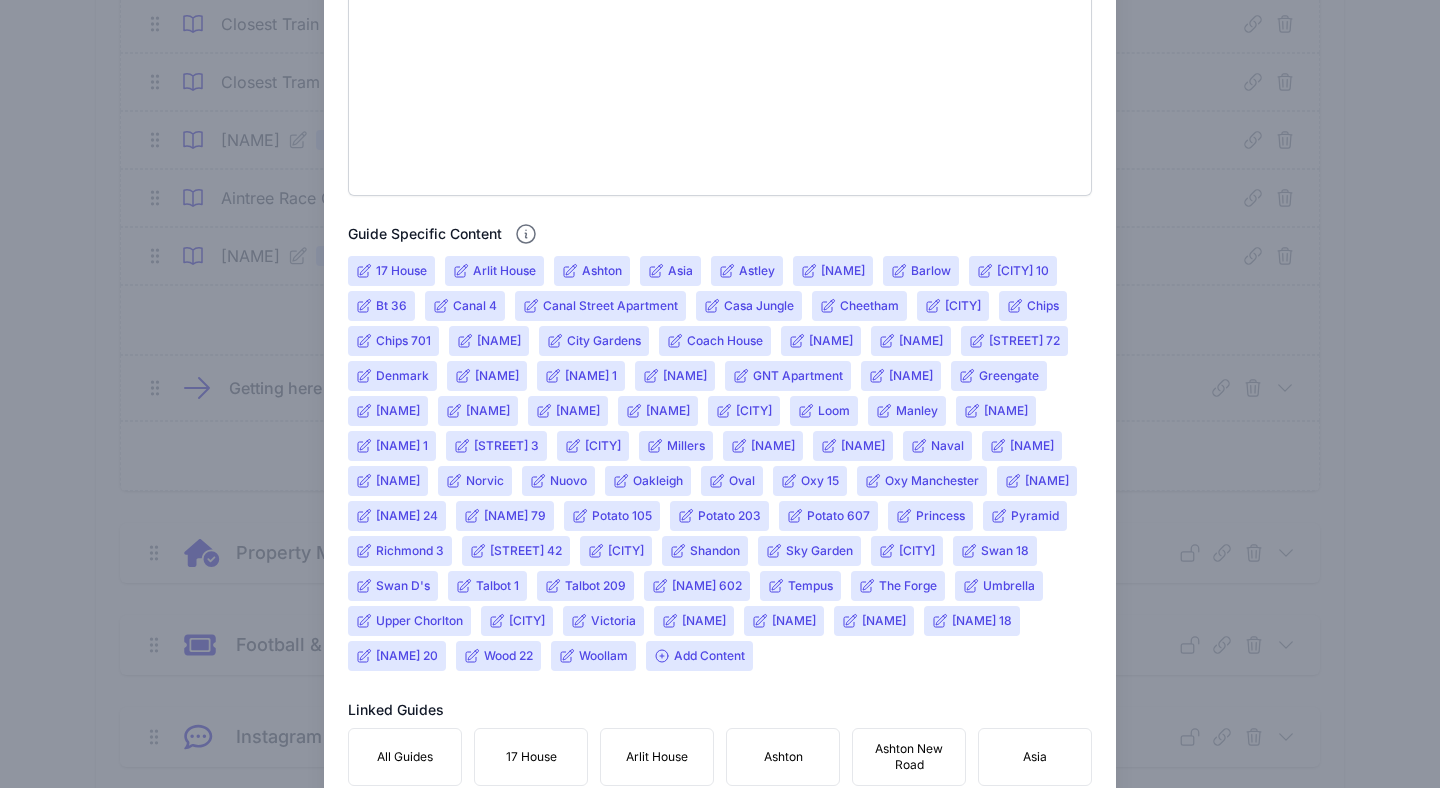 scroll, scrollTop: 608, scrollLeft: 0, axis: vertical 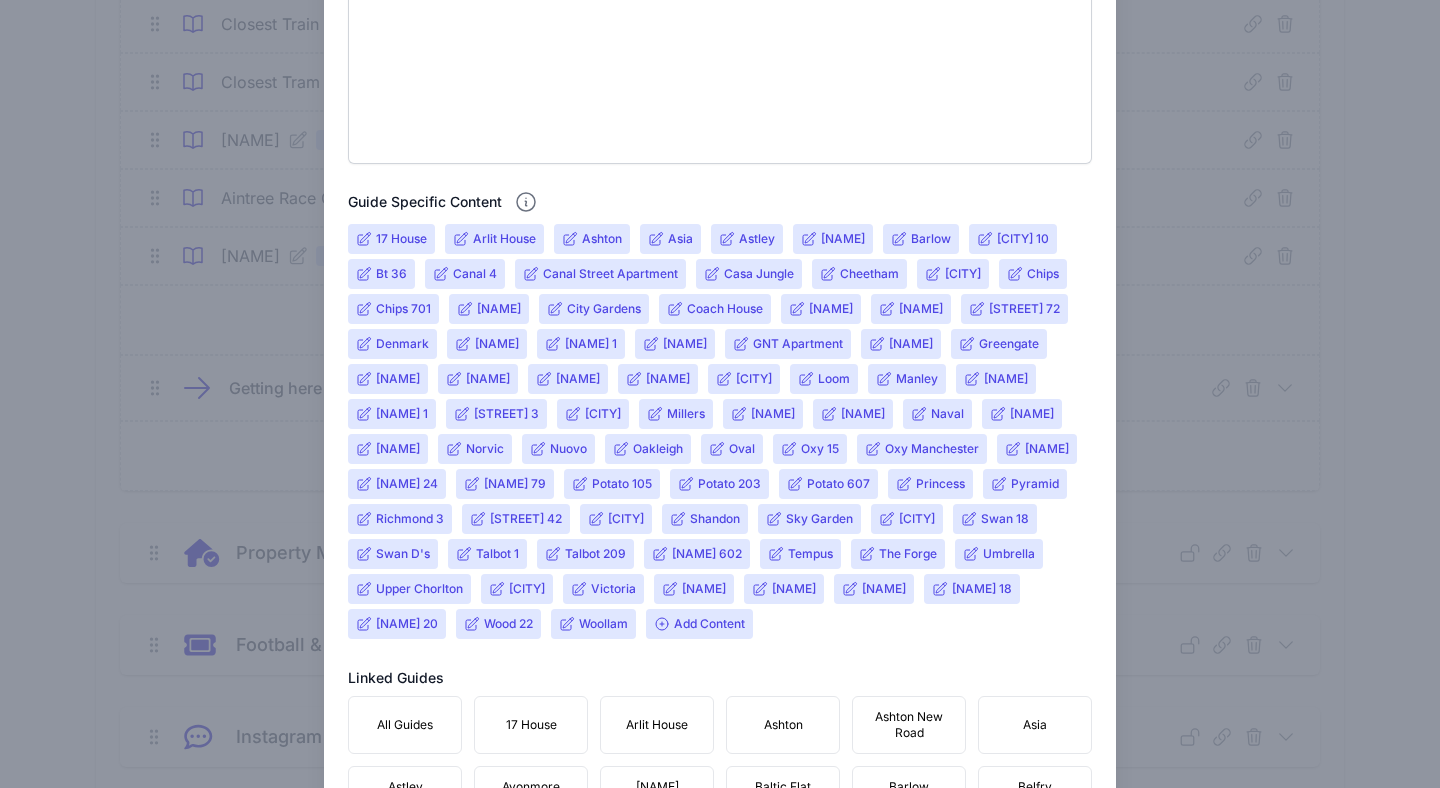 click on "Add Content" at bounding box center [699, 624] 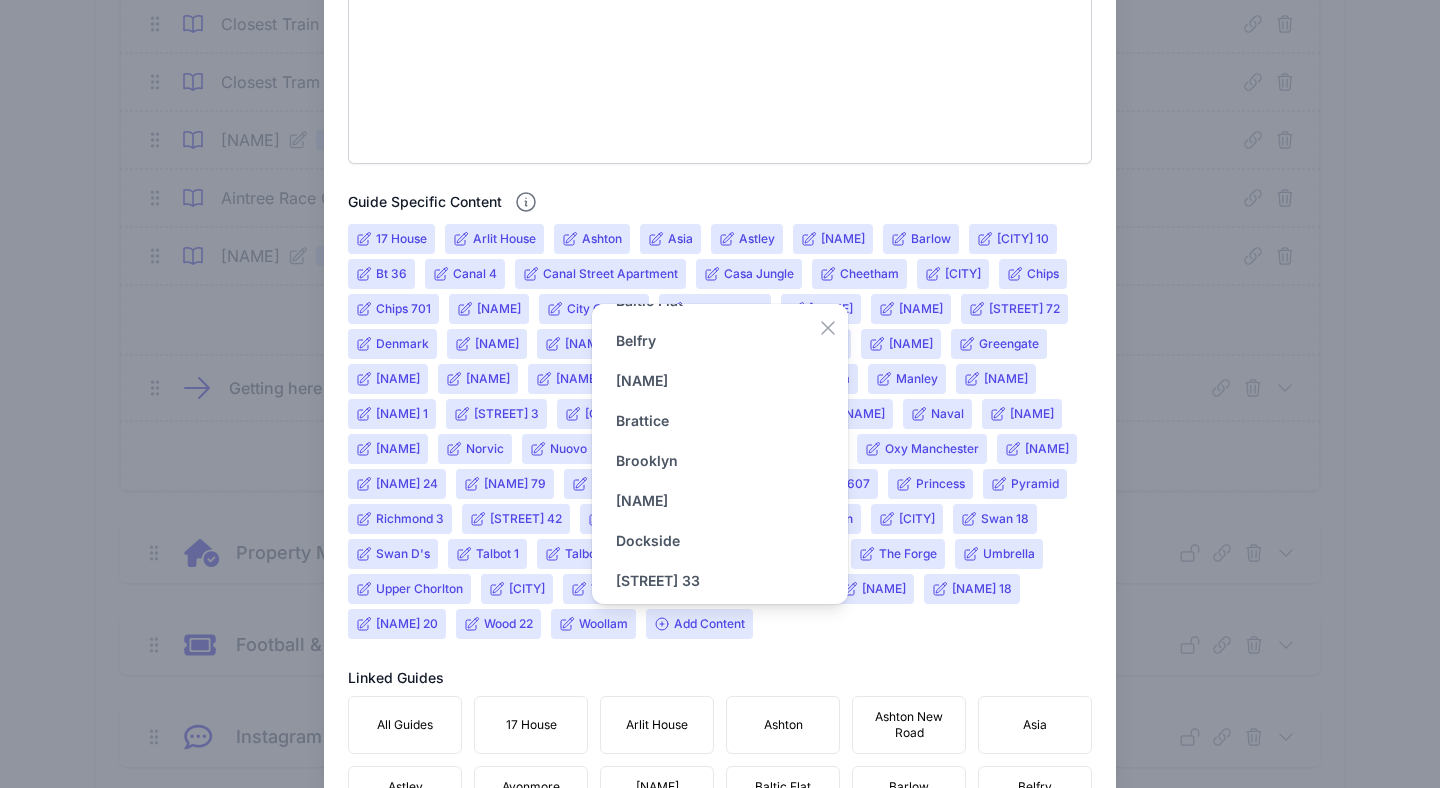 scroll, scrollTop: 0, scrollLeft: 0, axis: both 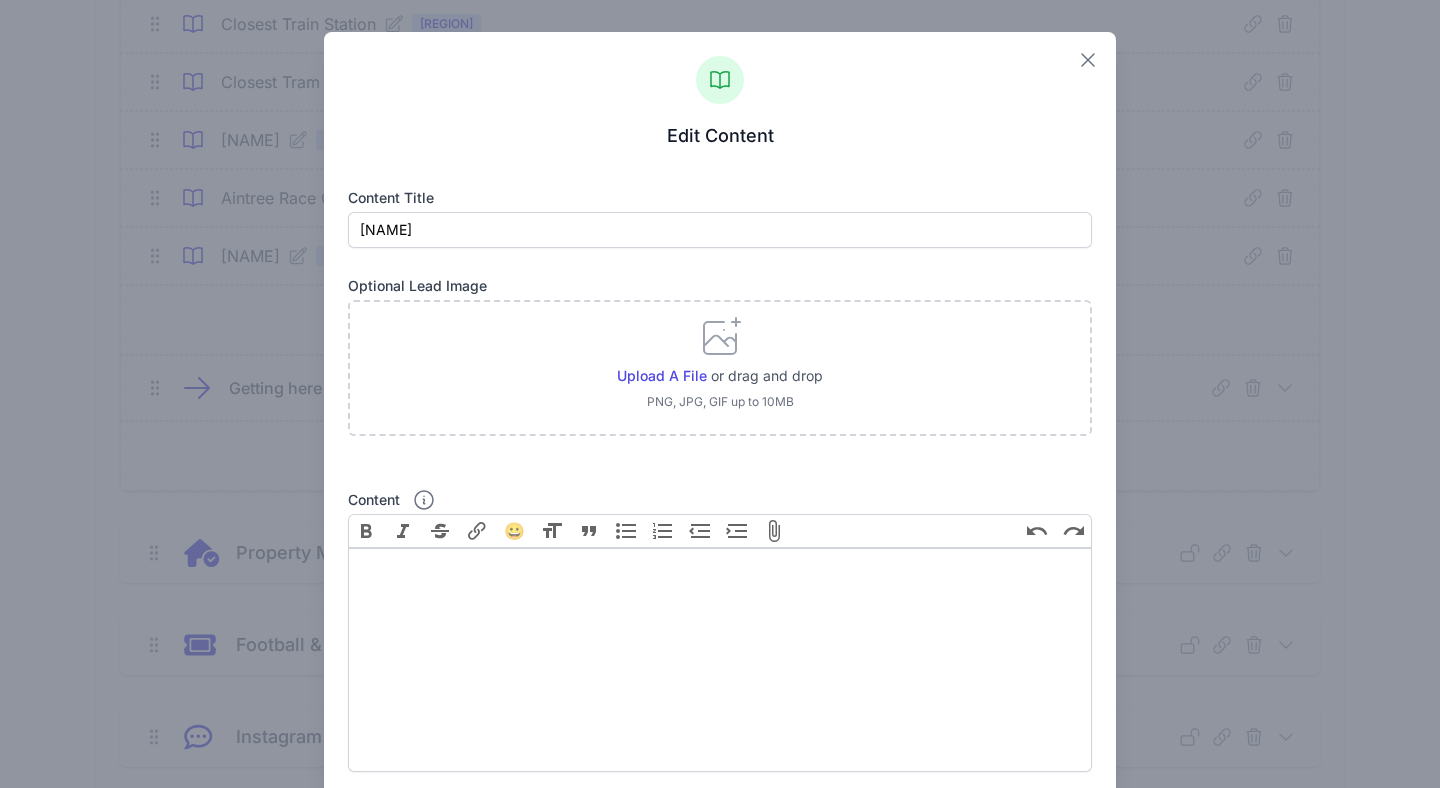 click 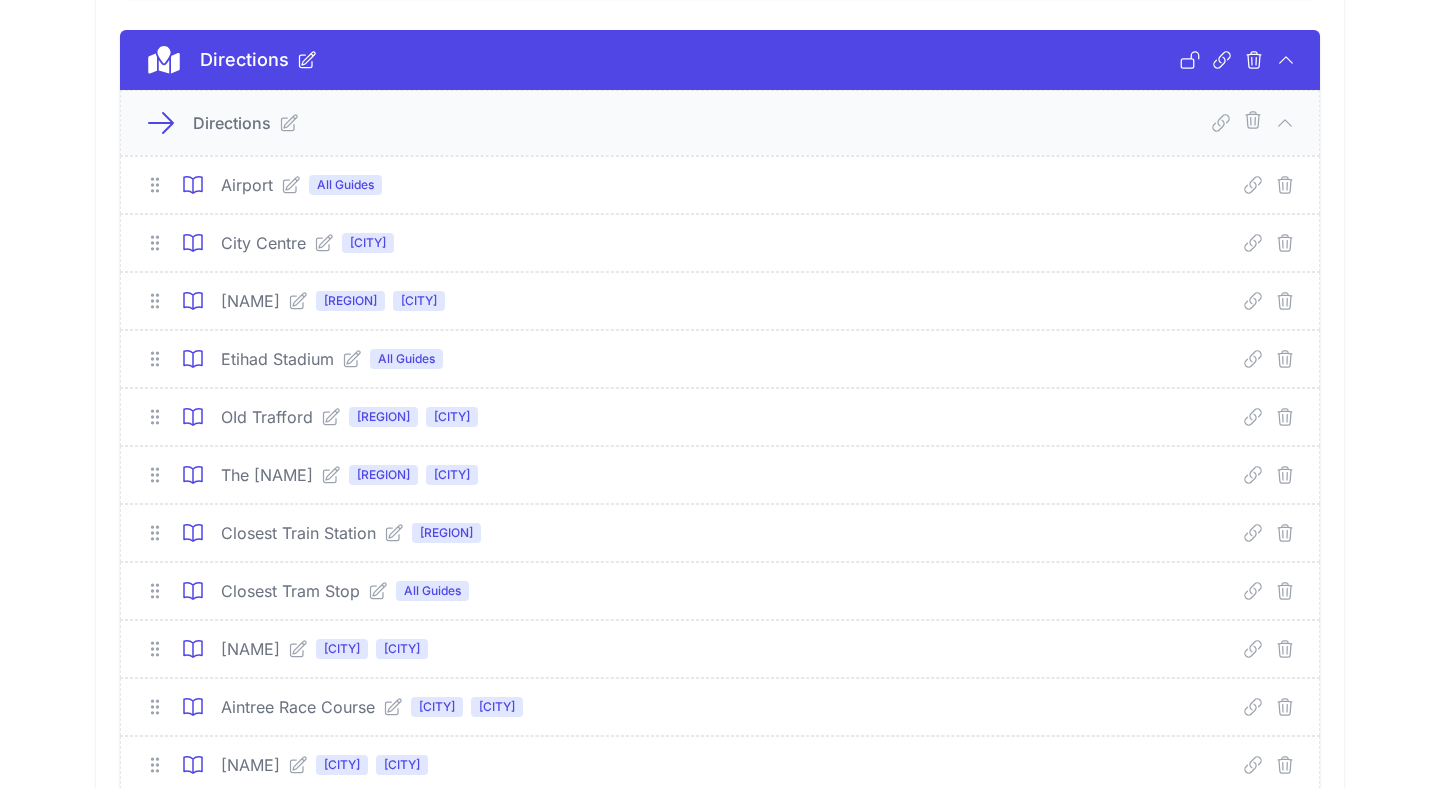 scroll, scrollTop: 1207, scrollLeft: 0, axis: vertical 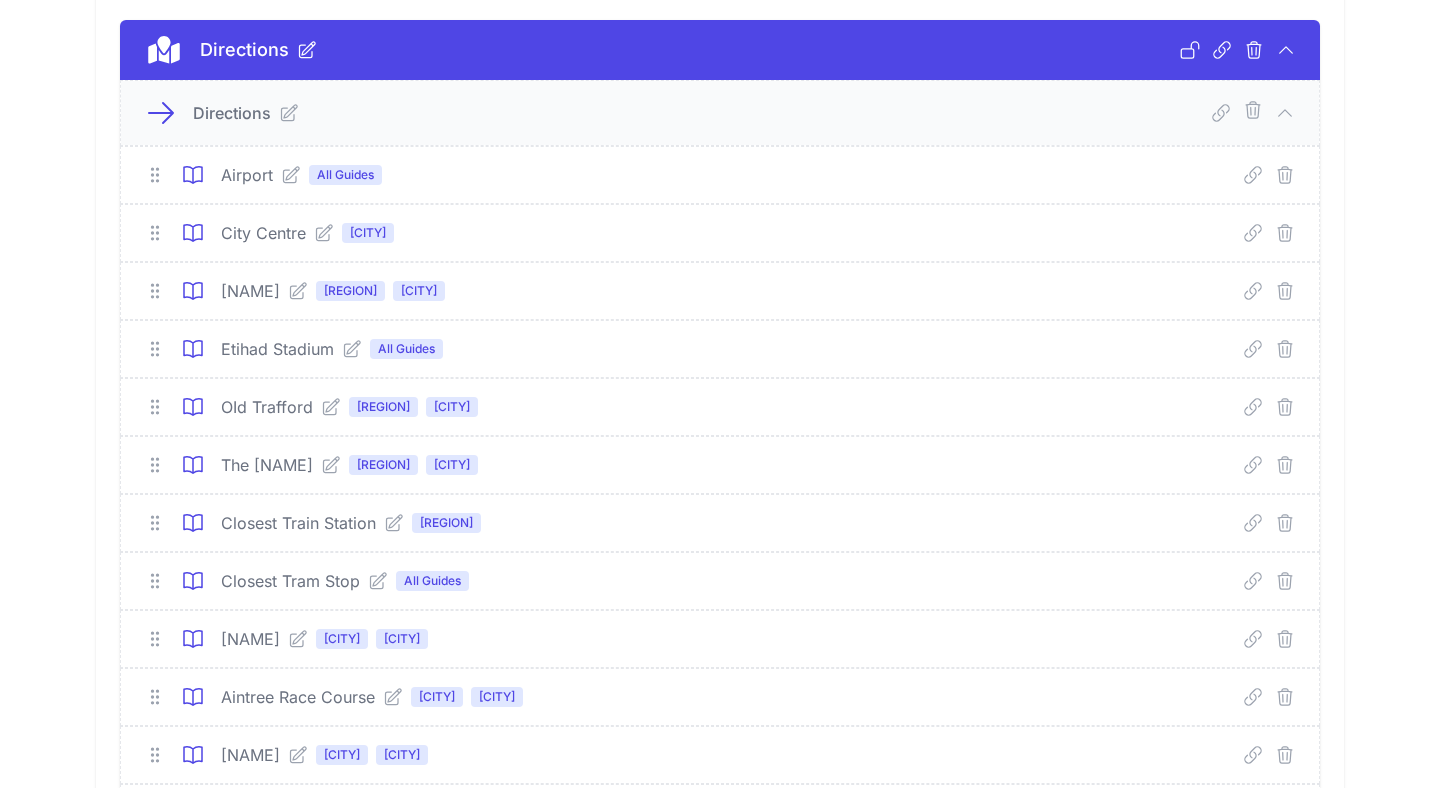 click 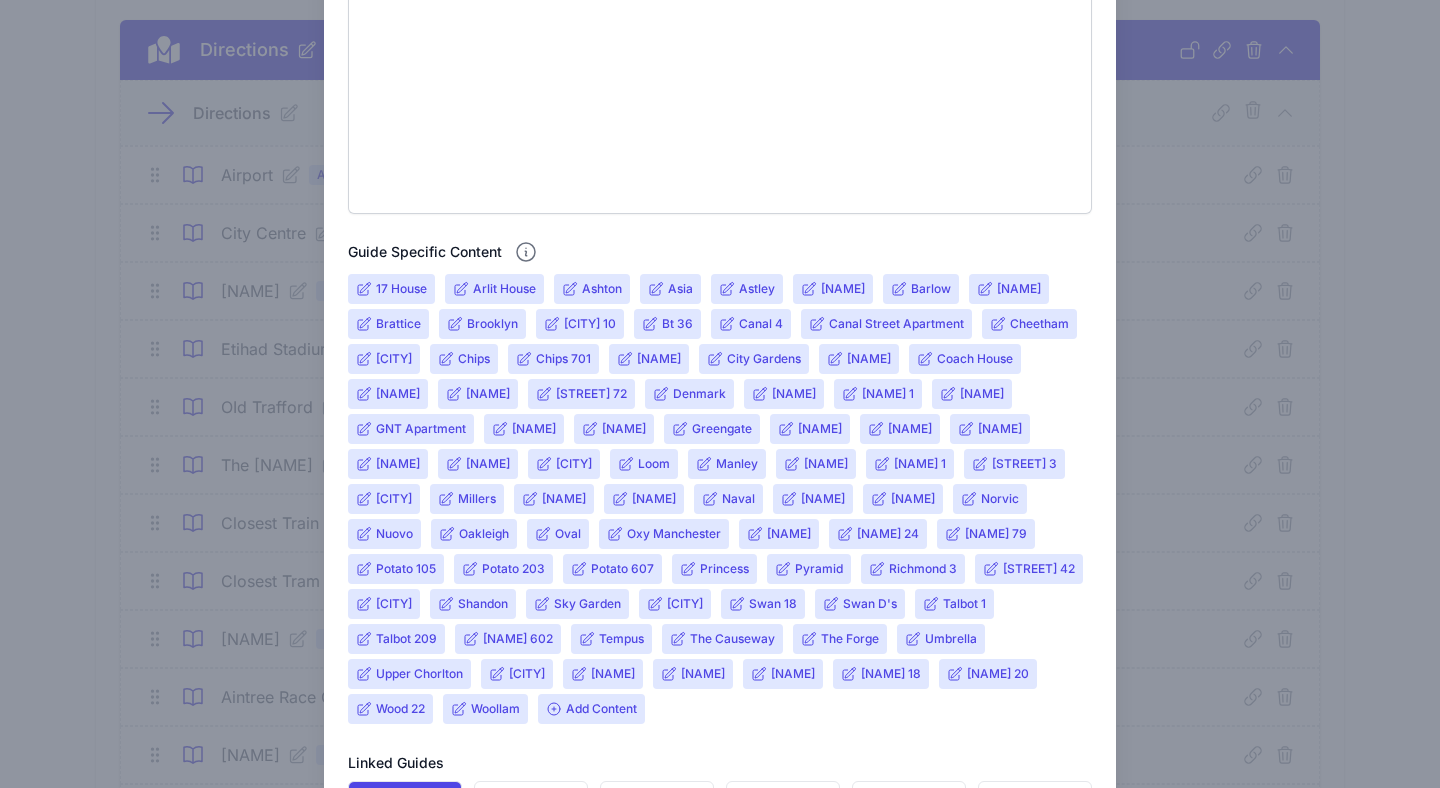 scroll, scrollTop: 559, scrollLeft: 0, axis: vertical 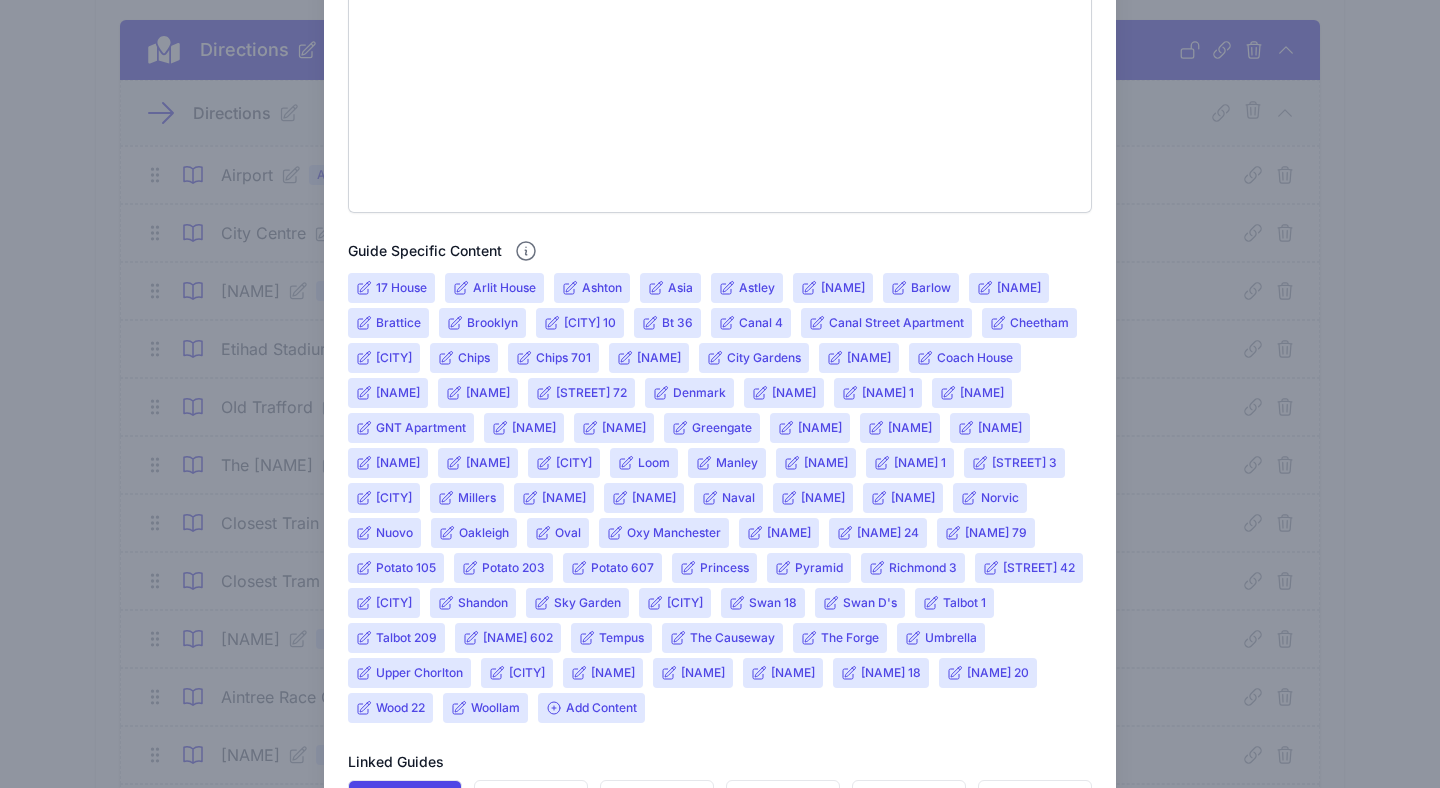 click on "Add Content" at bounding box center [591, 708] 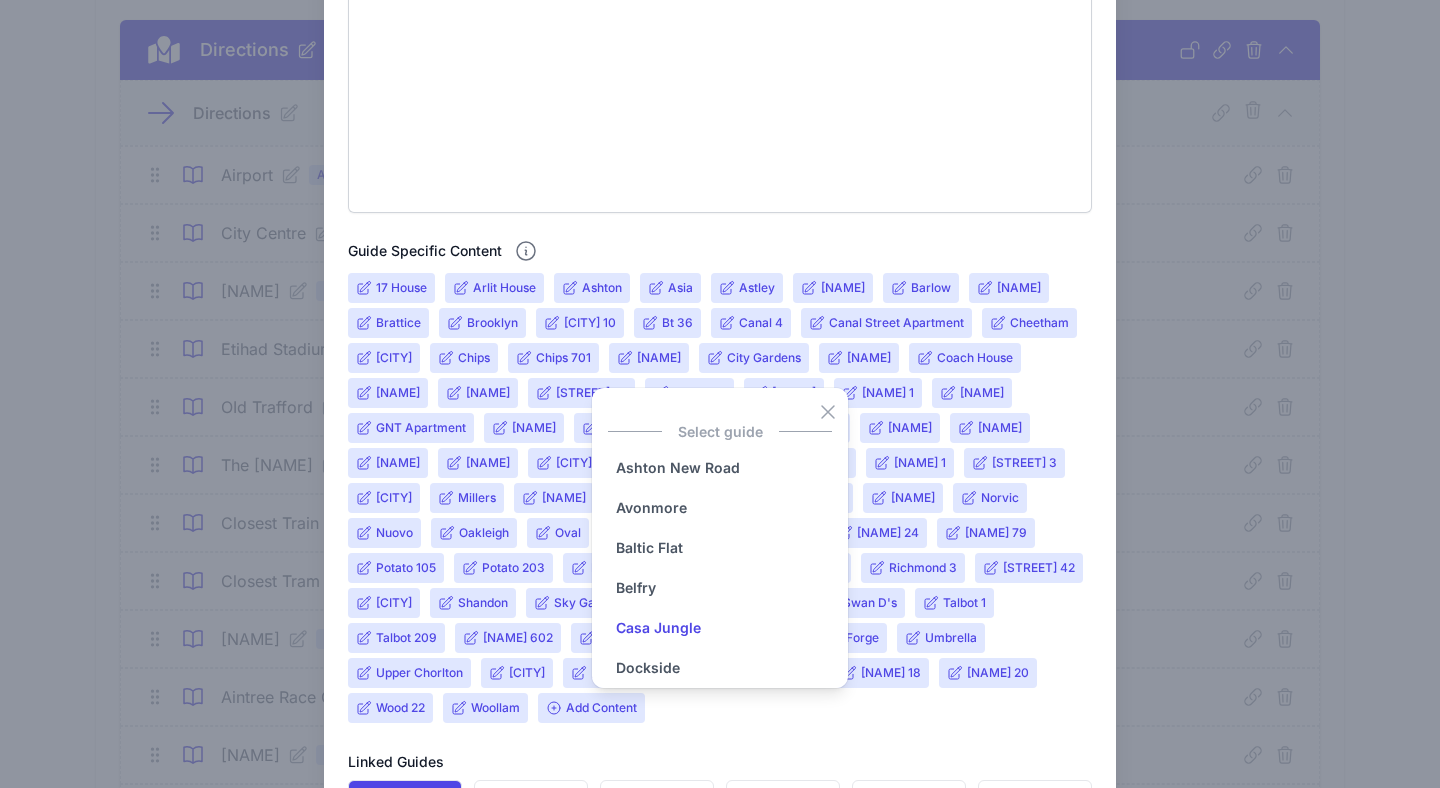 scroll, scrollTop: 14, scrollLeft: 0, axis: vertical 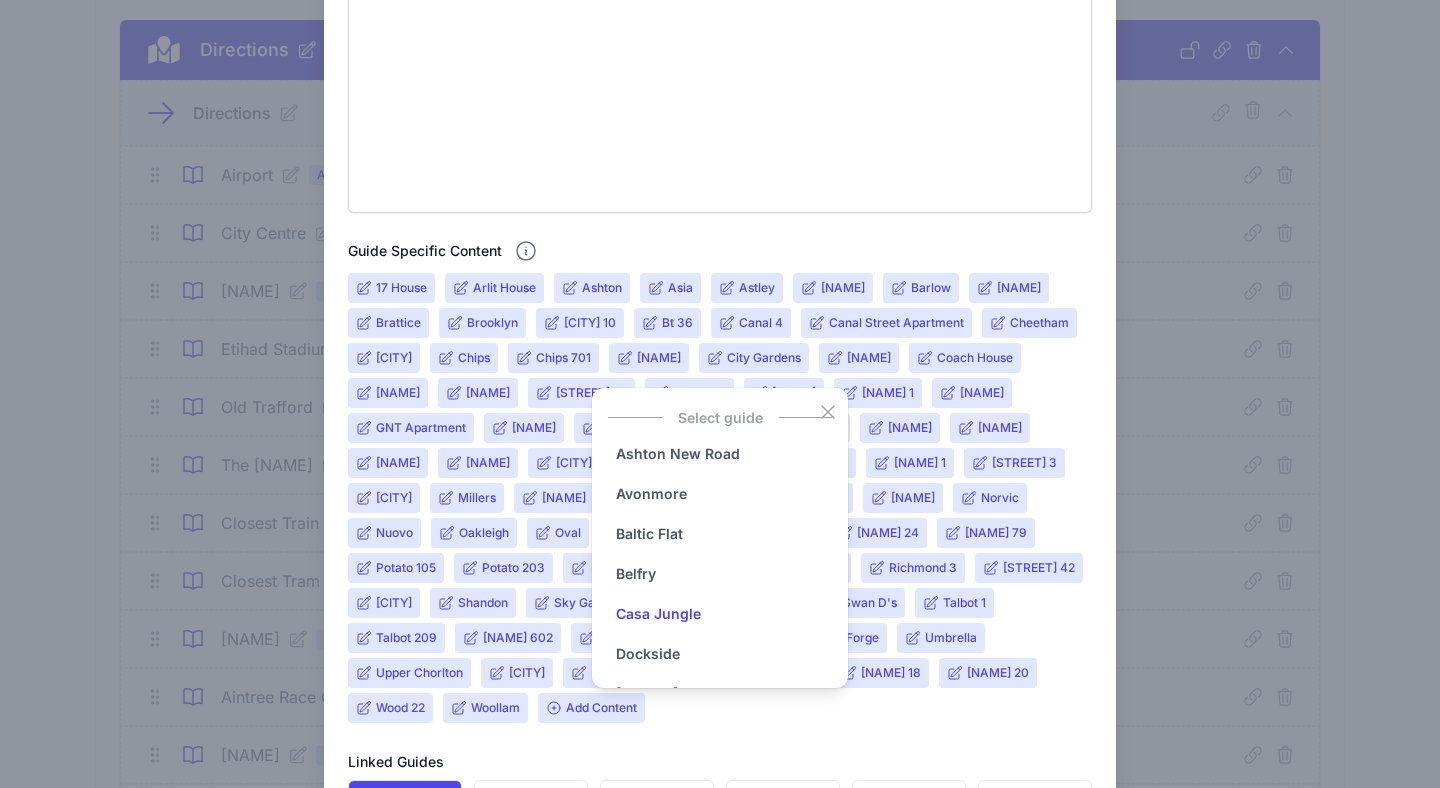click on "Casa Jungle" at bounding box center (658, 614) 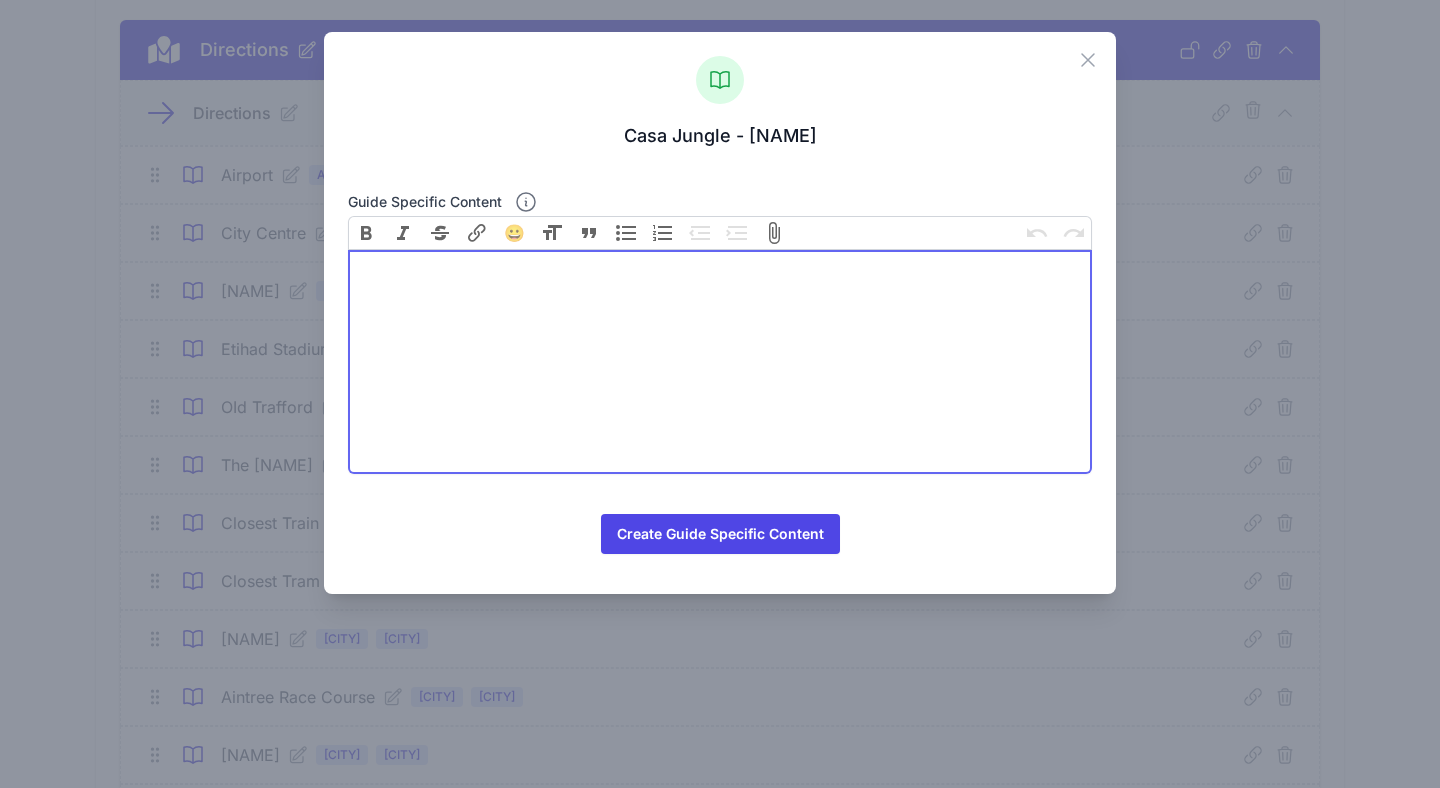 click at bounding box center (720, 362) 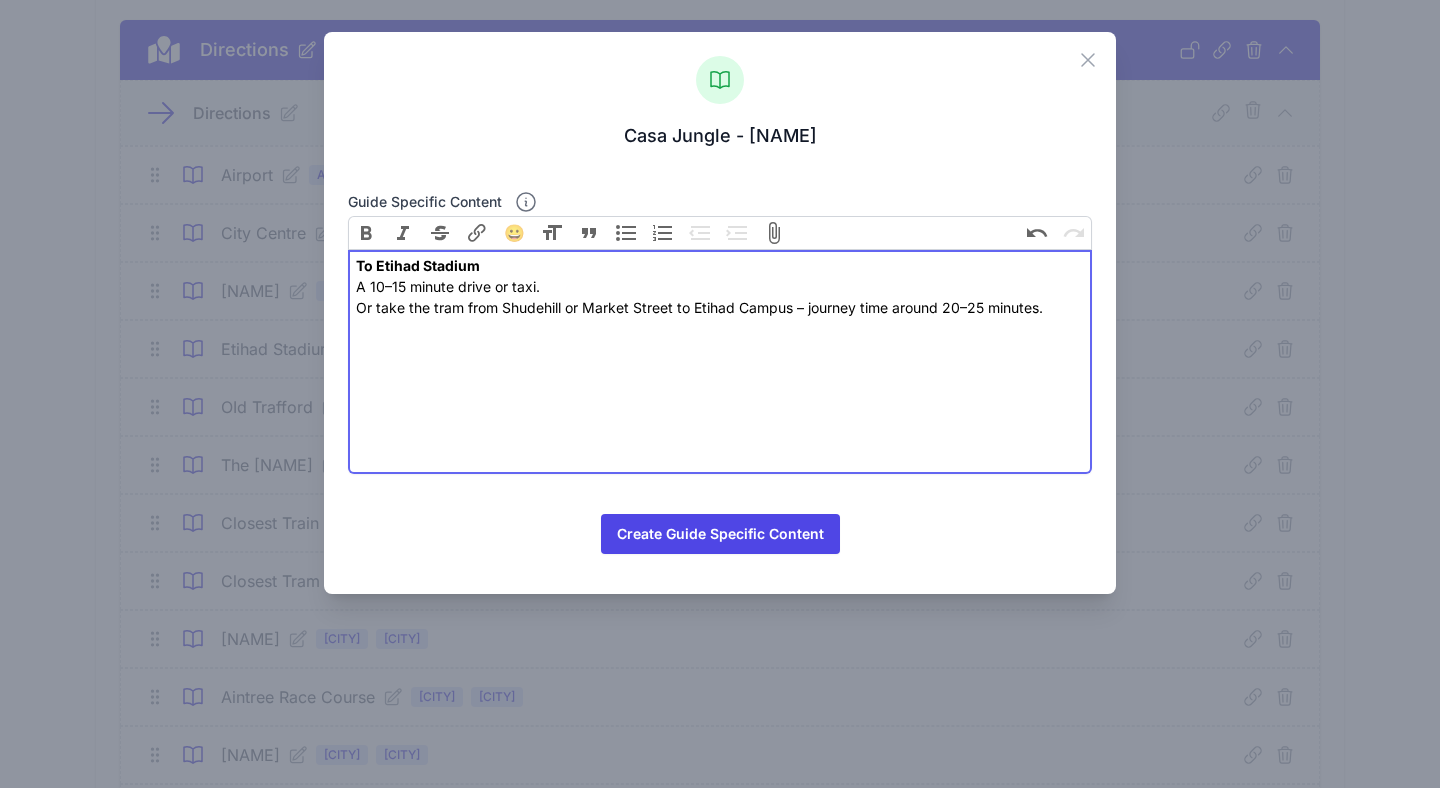 type on "<div><strong>To Etihad Stadium</strong><br> A [NUMBER]–[NUMBER] minute drive or taxi.<br> Or take the tram from [STATION_NAME] or [STATION_NAME] to Etihad Campus – journey time around [NUMBER]–[NUMBER] minutes.</div>" 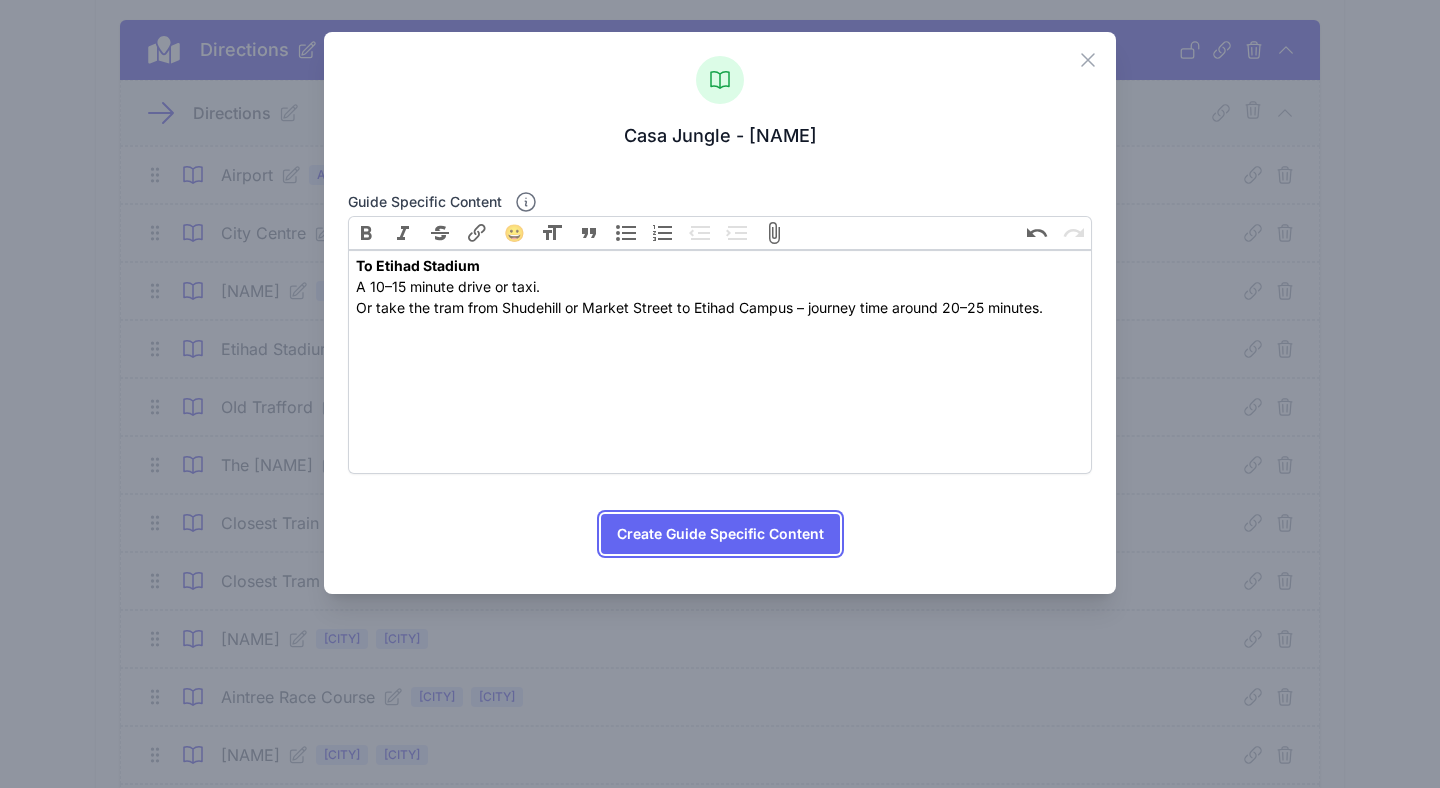 click on "Create Guide Specific Content" at bounding box center (720, 534) 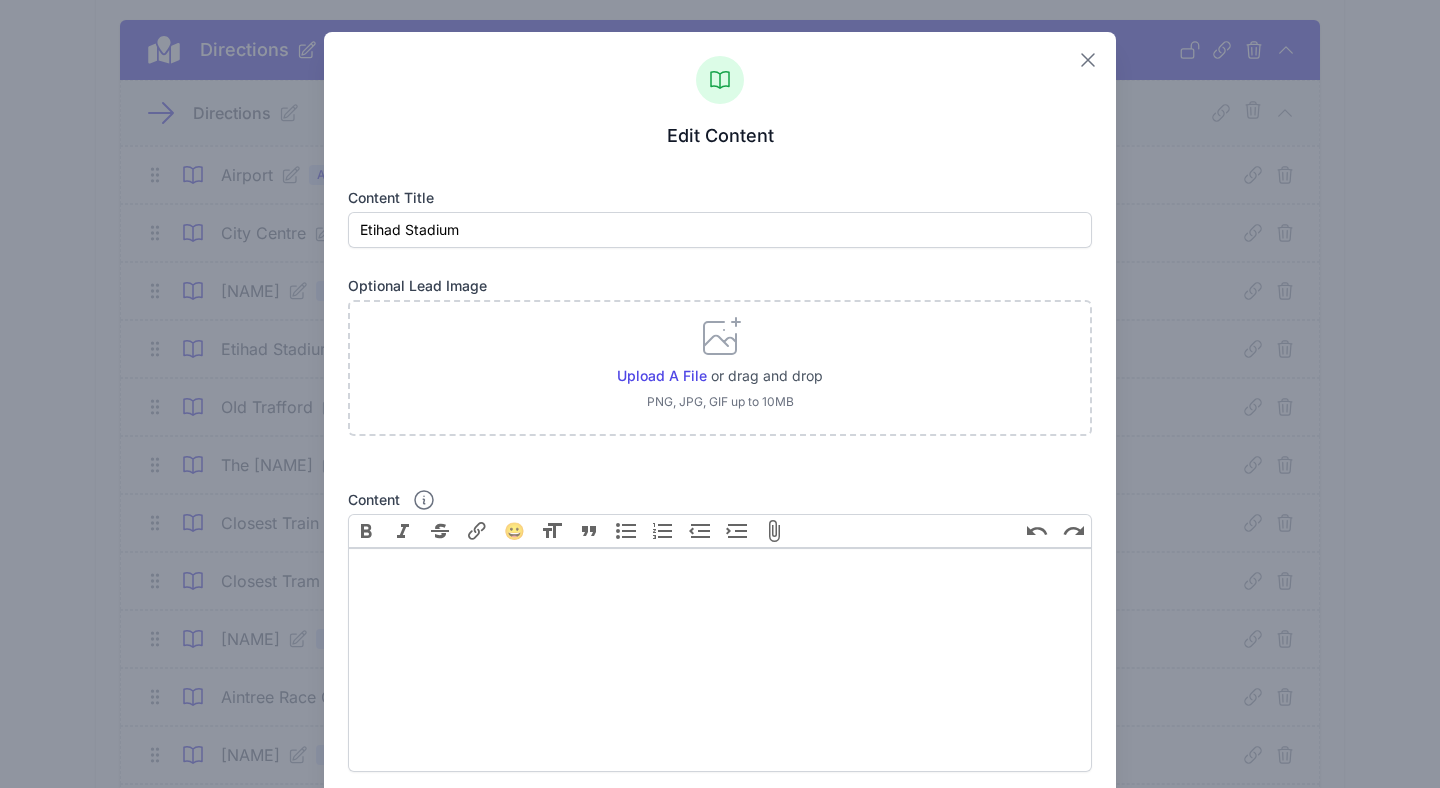 click 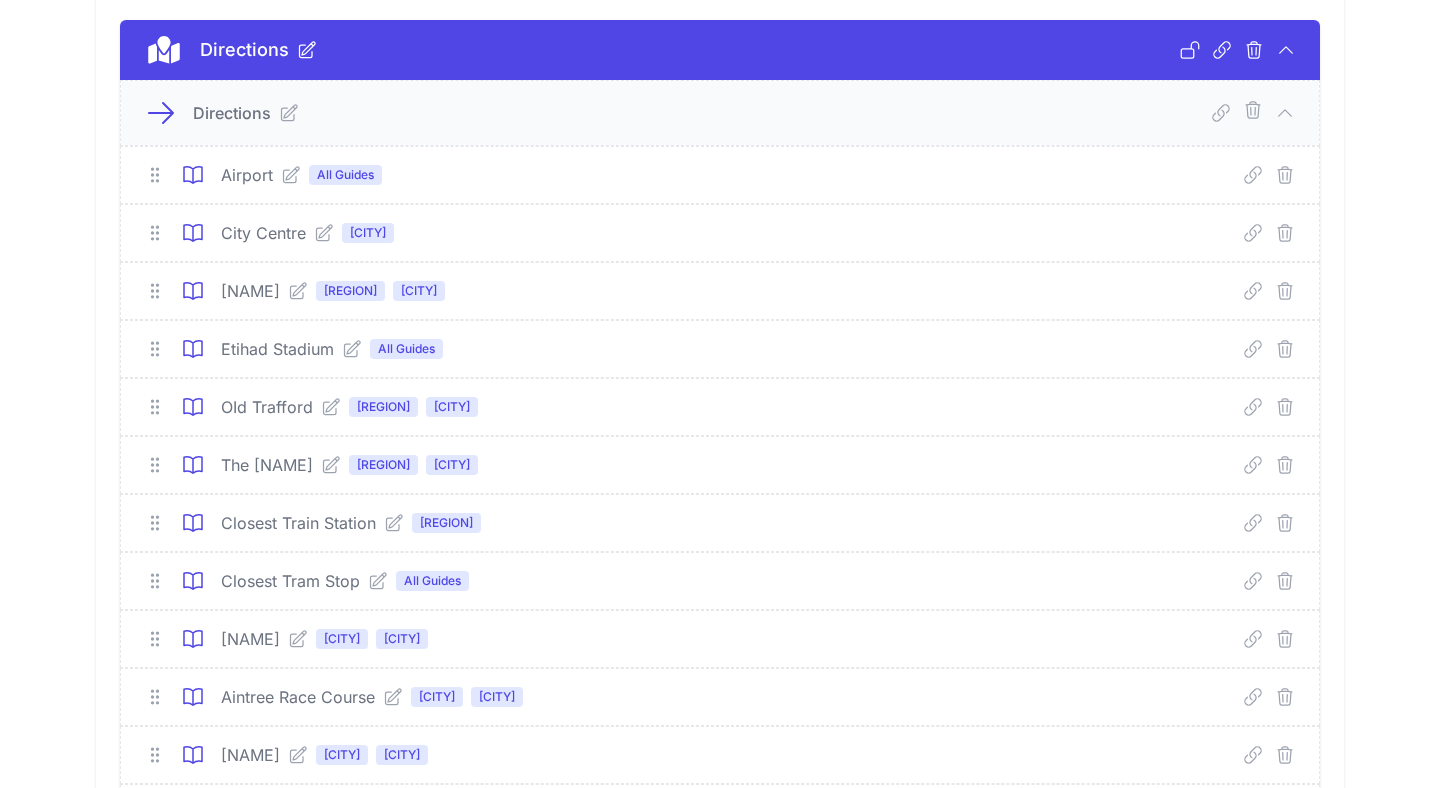 click 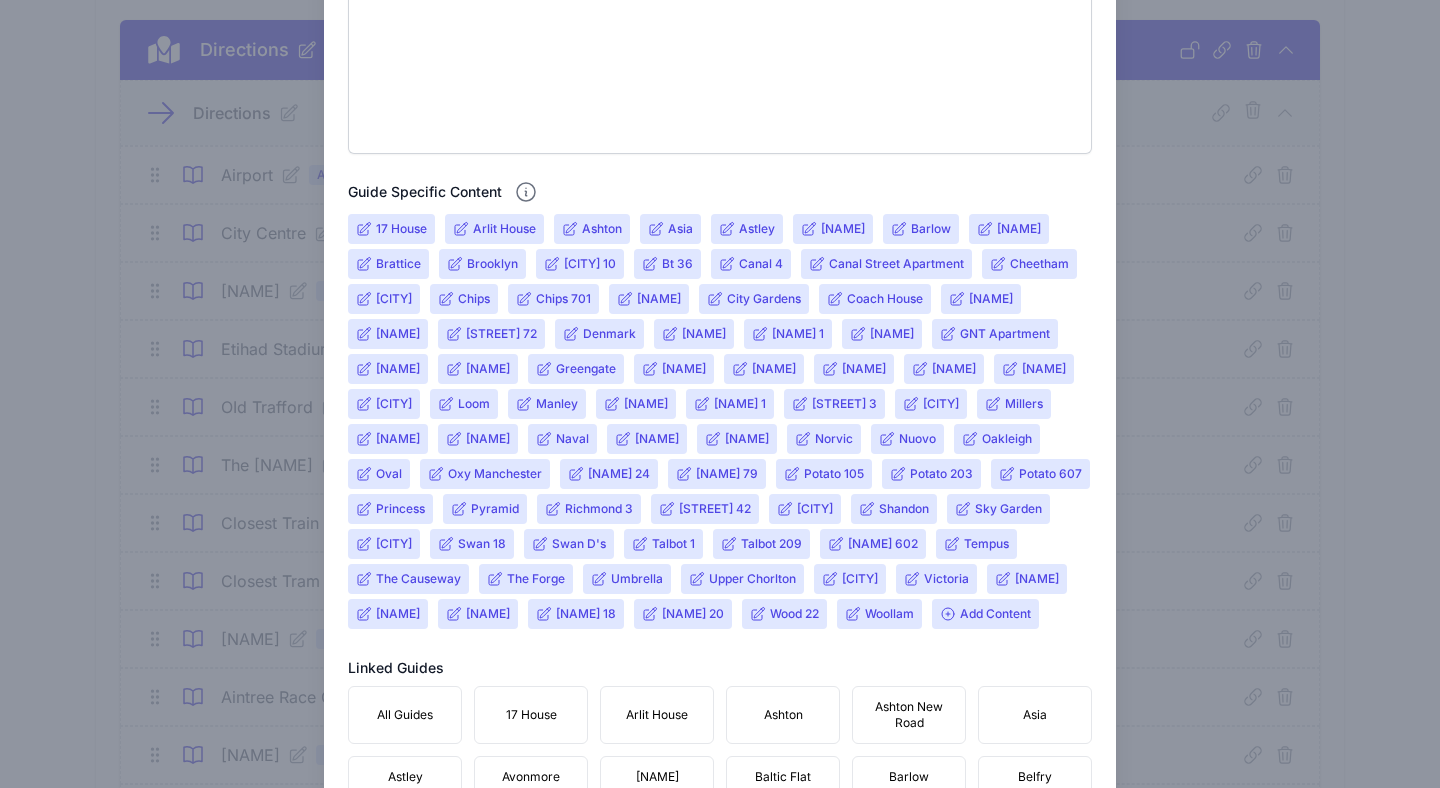 scroll, scrollTop: 623, scrollLeft: 0, axis: vertical 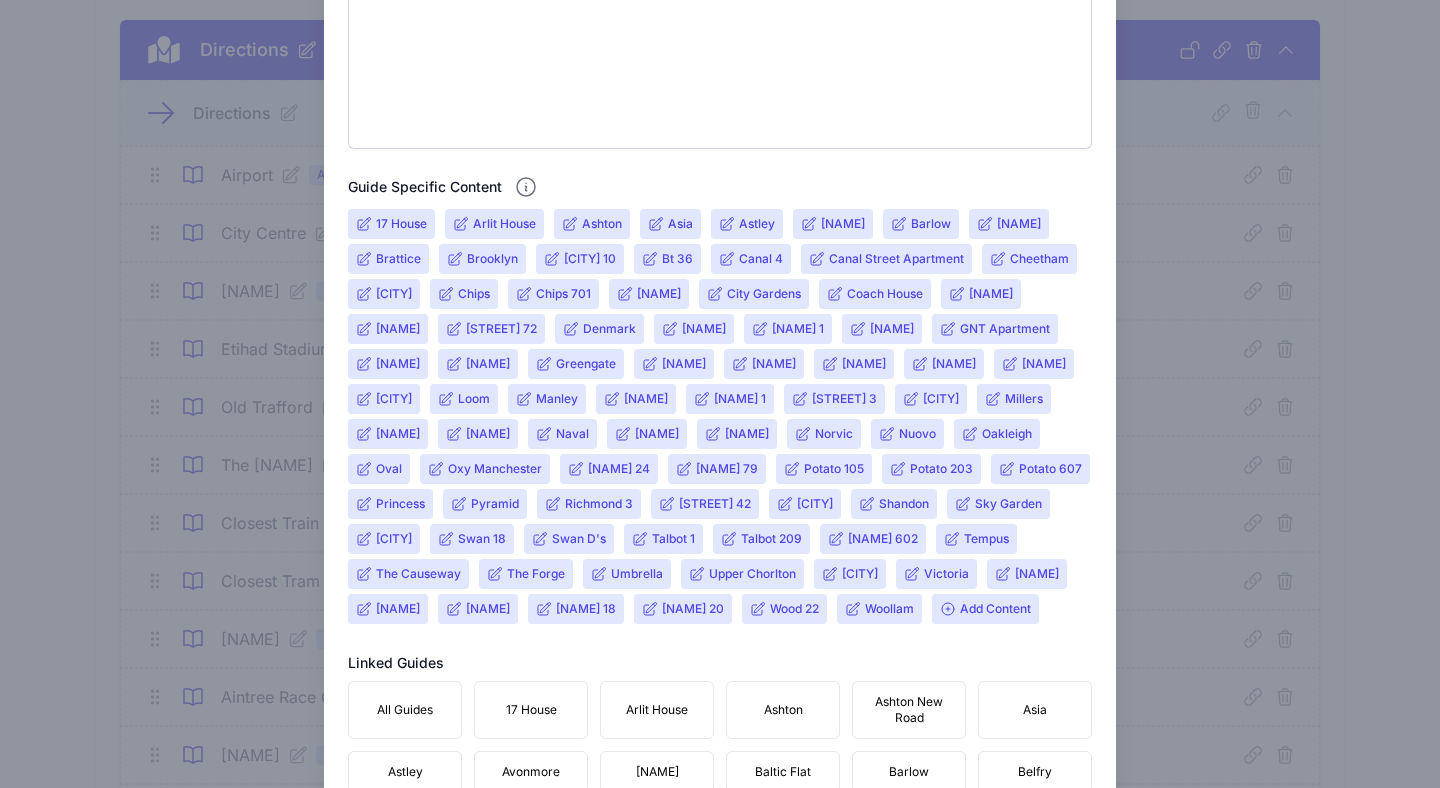 click on "Add Content" at bounding box center [985, 609] 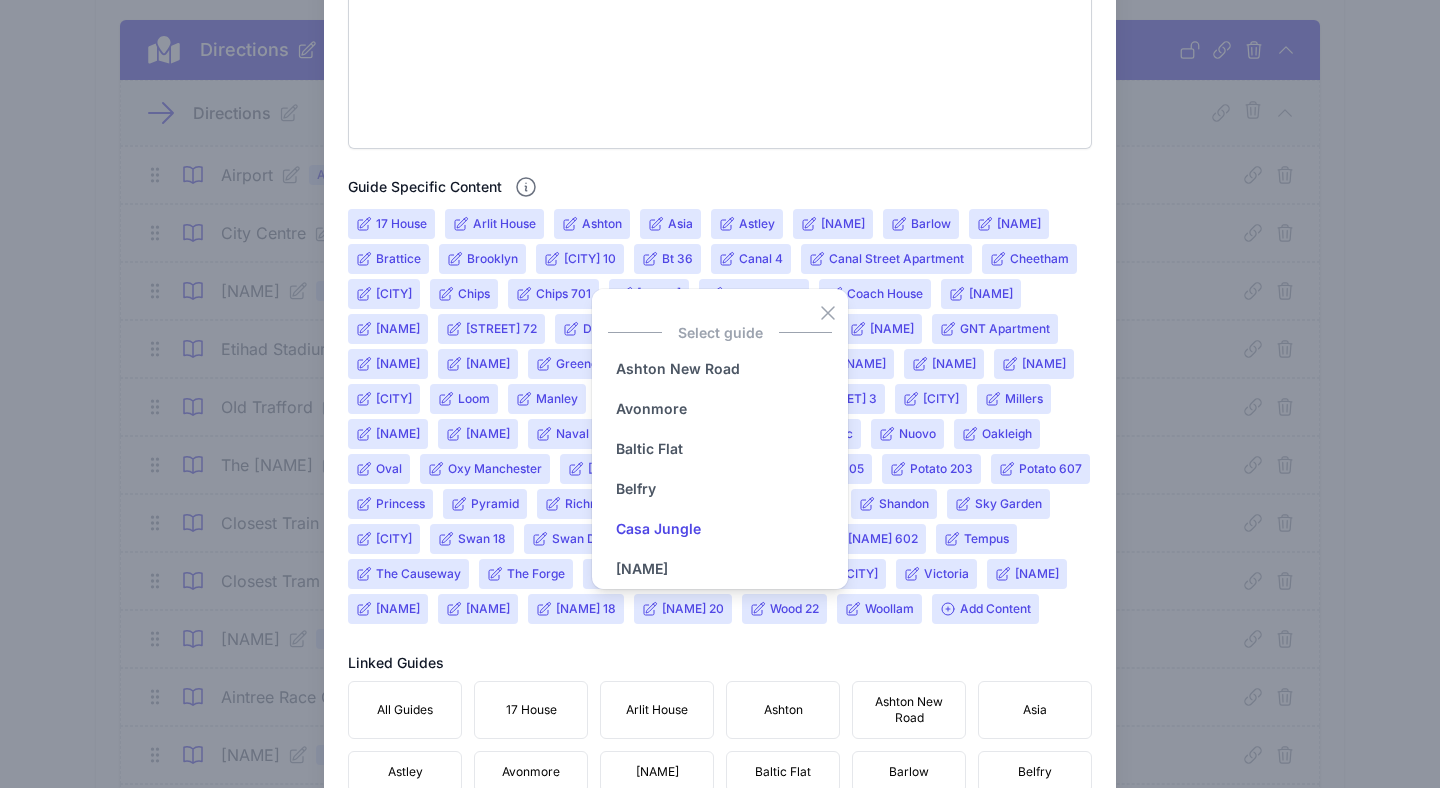 click on "Casa Jungle" at bounding box center (658, 529) 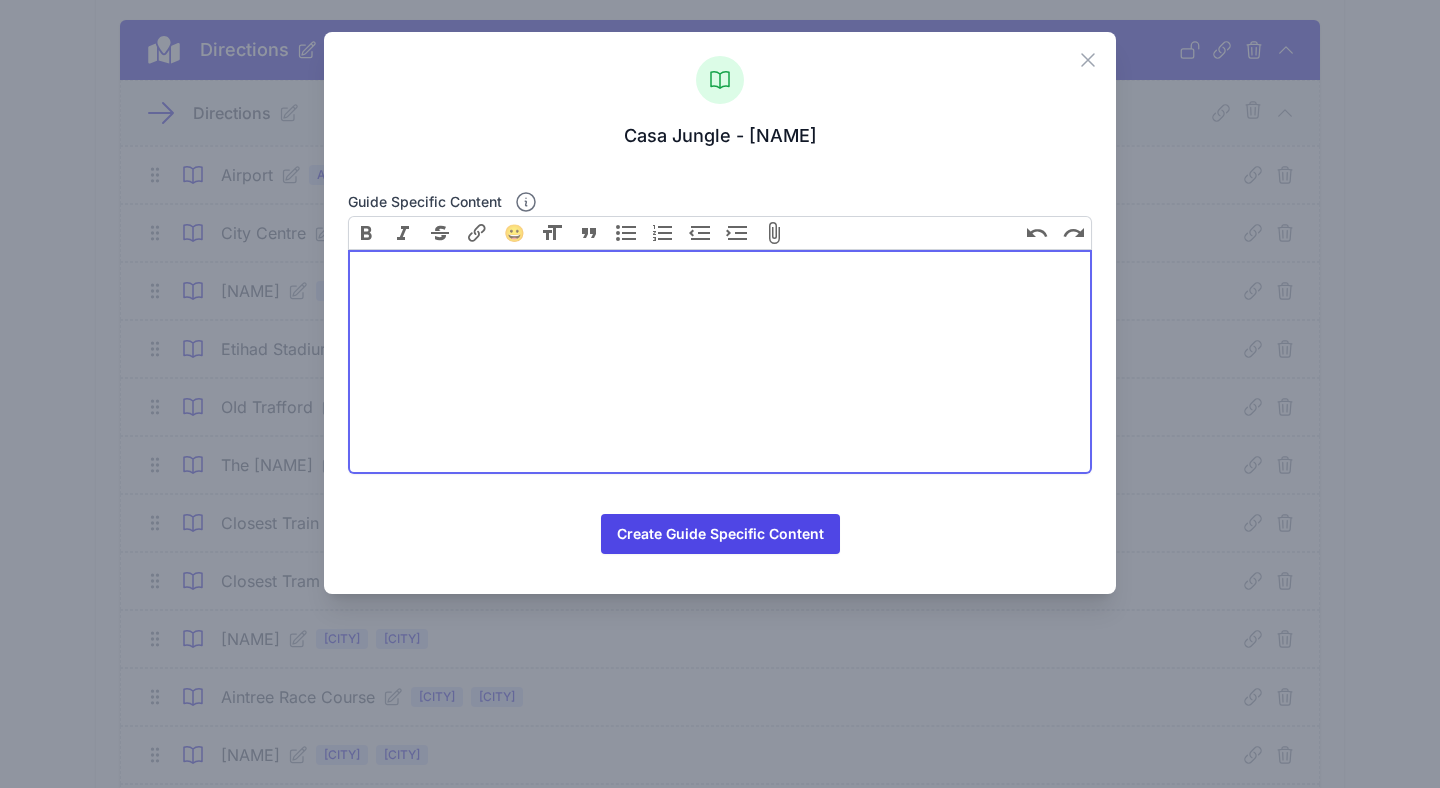 click at bounding box center [720, 362] 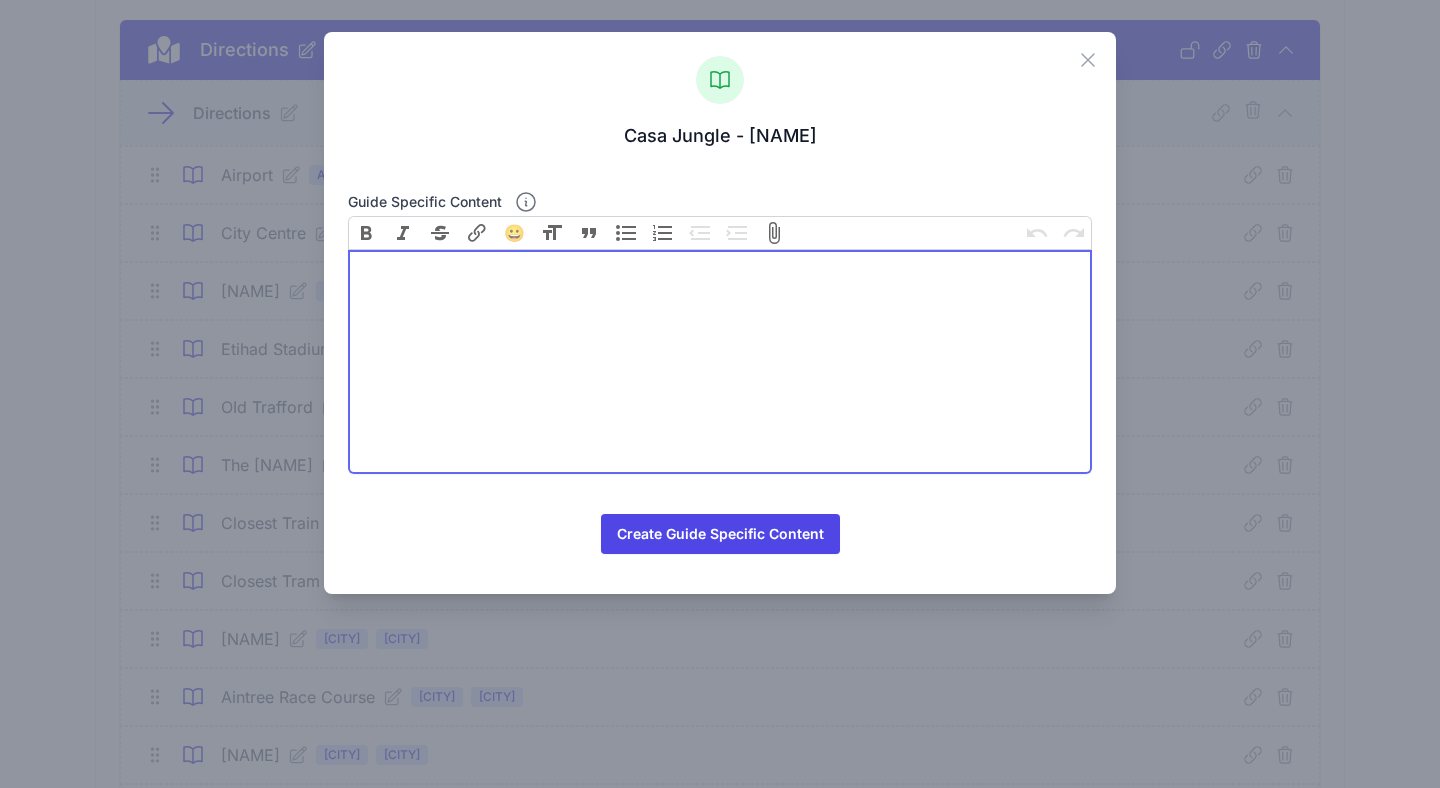paste on "<div><strong>To Old Trafford Stadium</strong><br> Drive or taxi takes about 20 minutes.<br> For public transport, take the tram from Shudehill to Cornbrook, then switch to the Old Trafford line. The full journey takes around 30–35 minutes</div>" 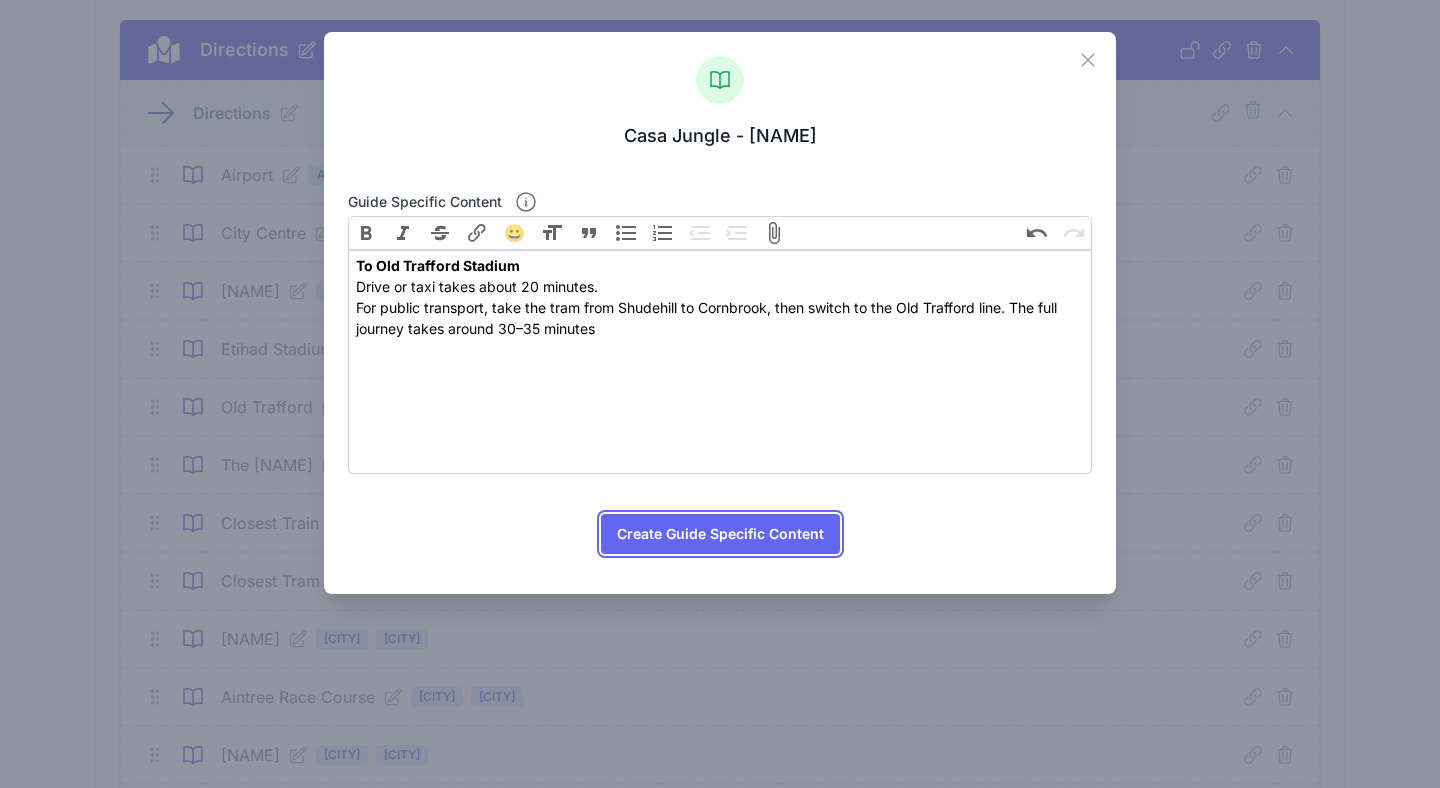 click on "Create Guide Specific Content" at bounding box center (720, 534) 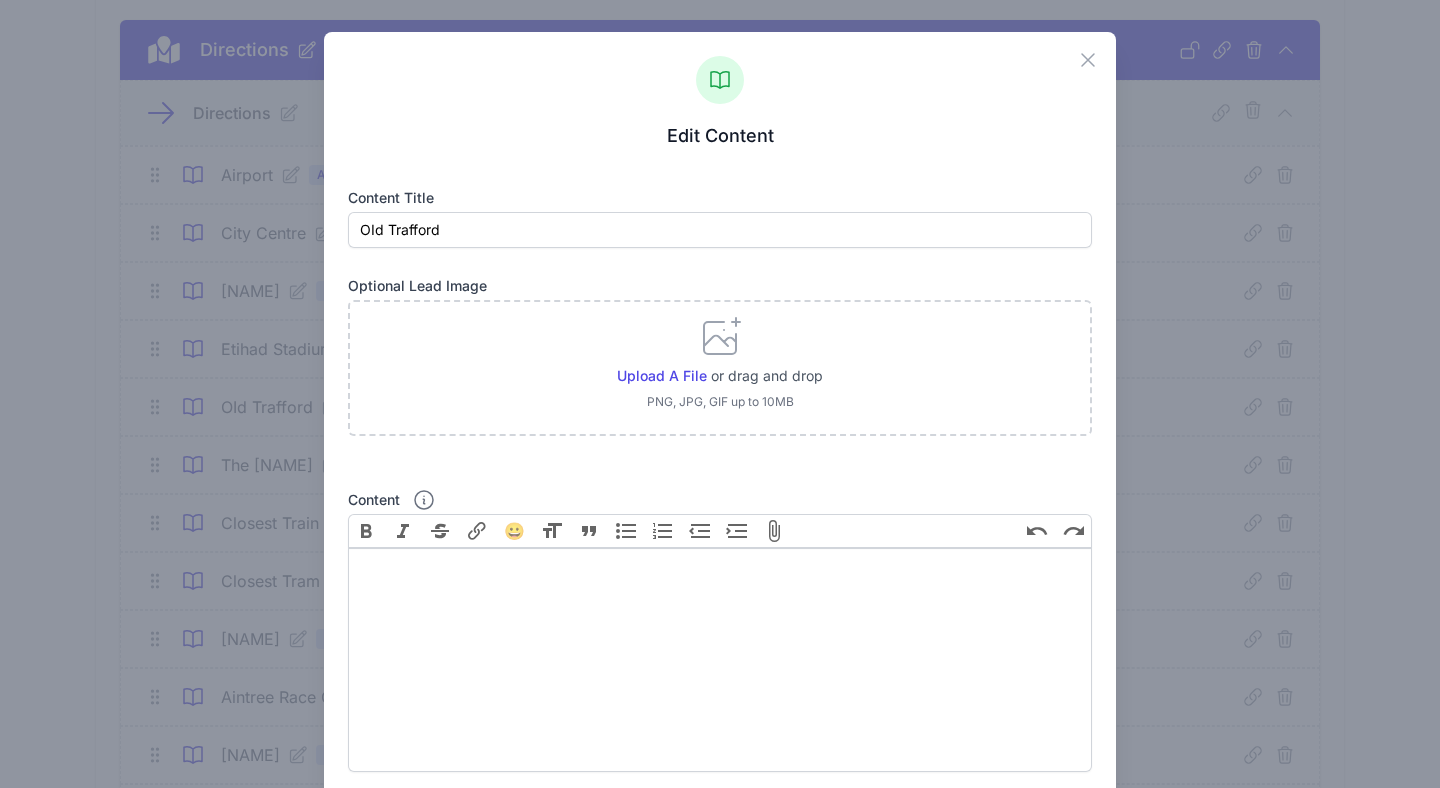 click on "Close" at bounding box center [1096, 55] 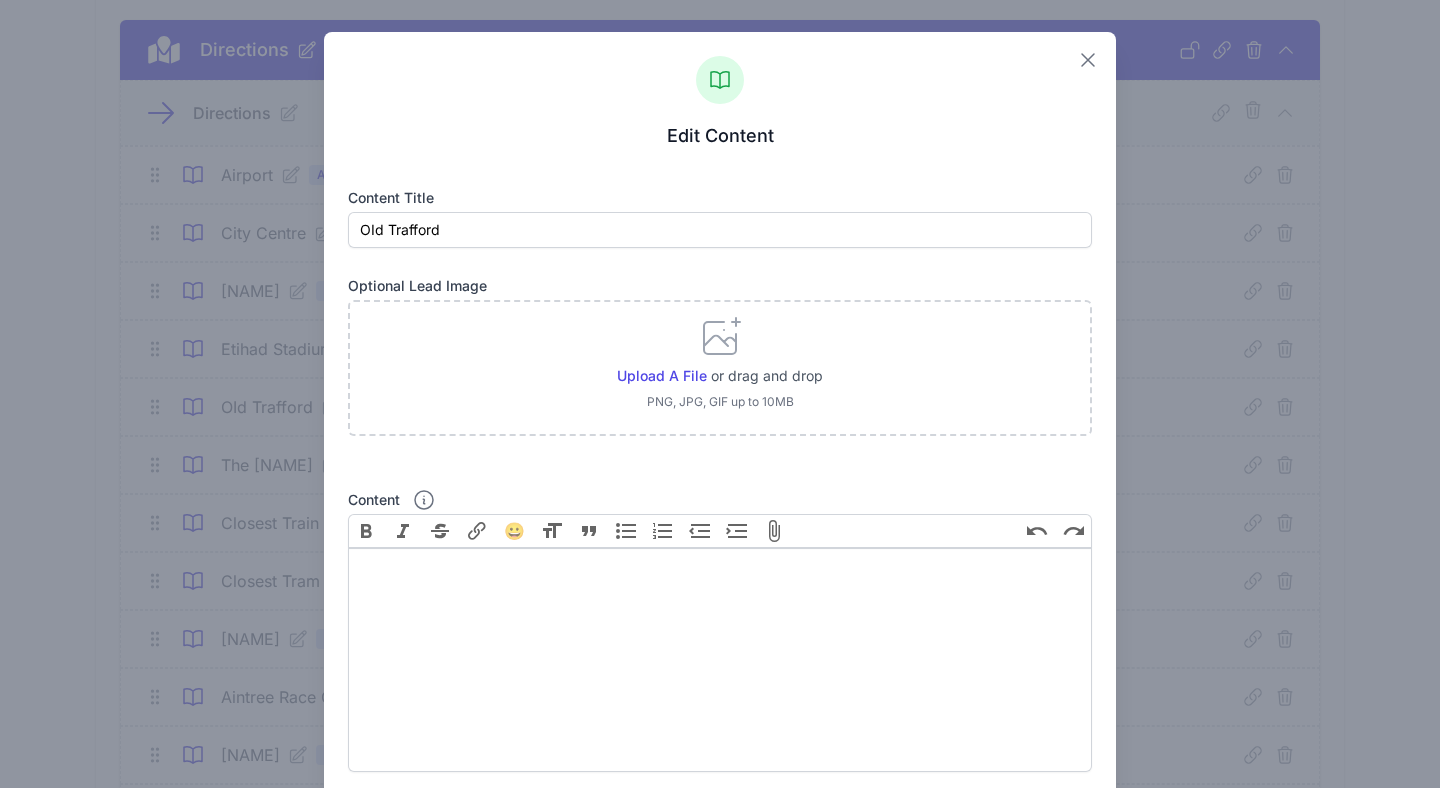 click 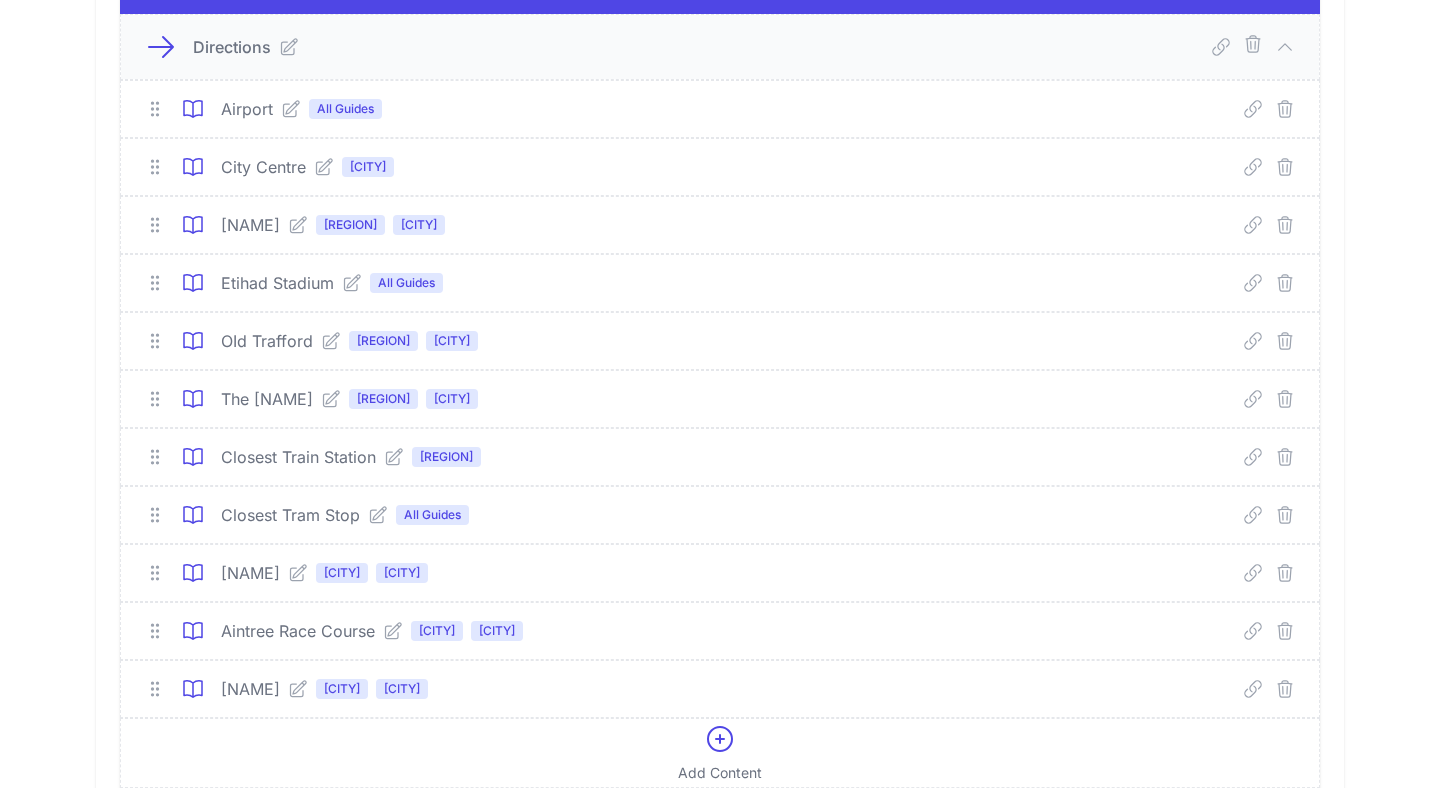 scroll, scrollTop: 1280, scrollLeft: 0, axis: vertical 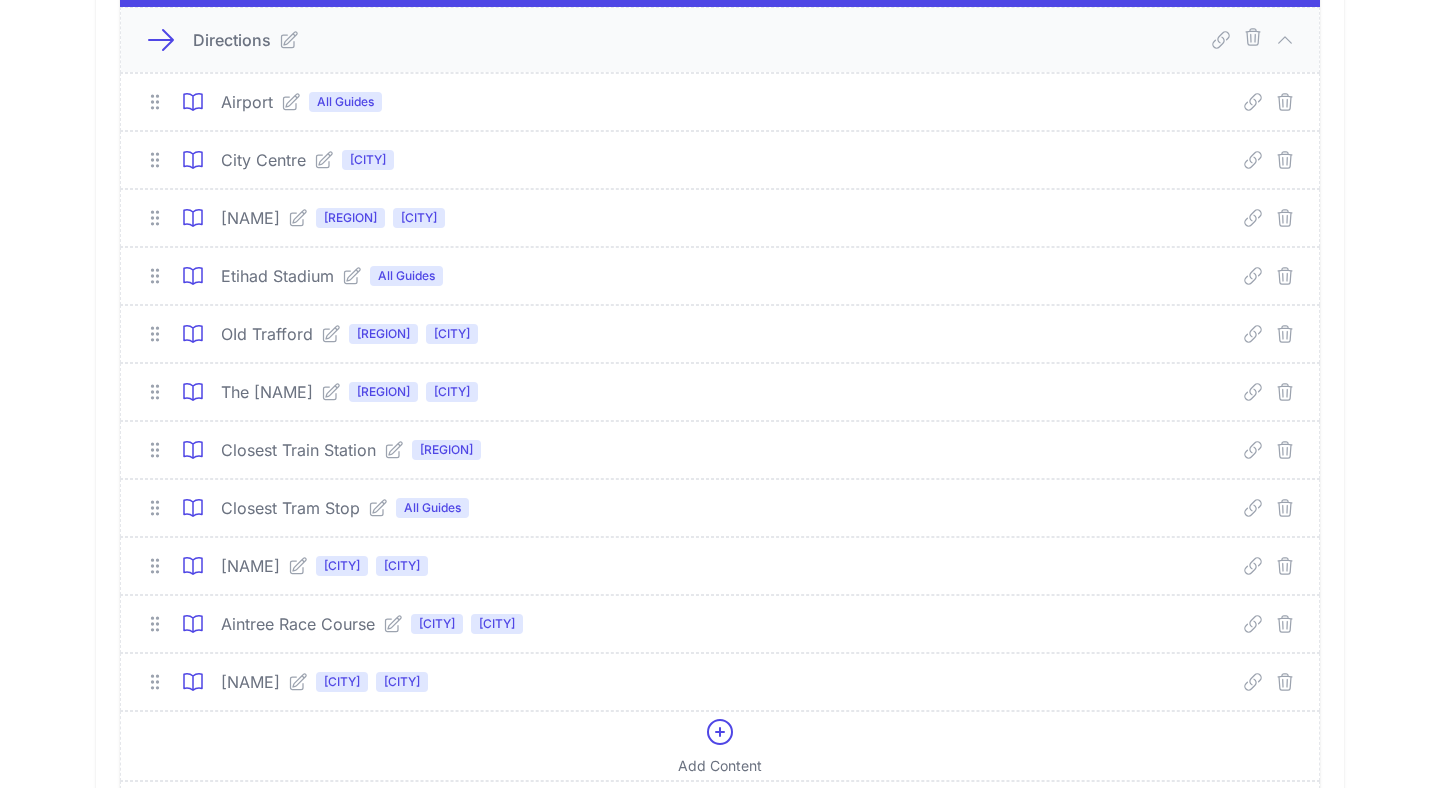 click 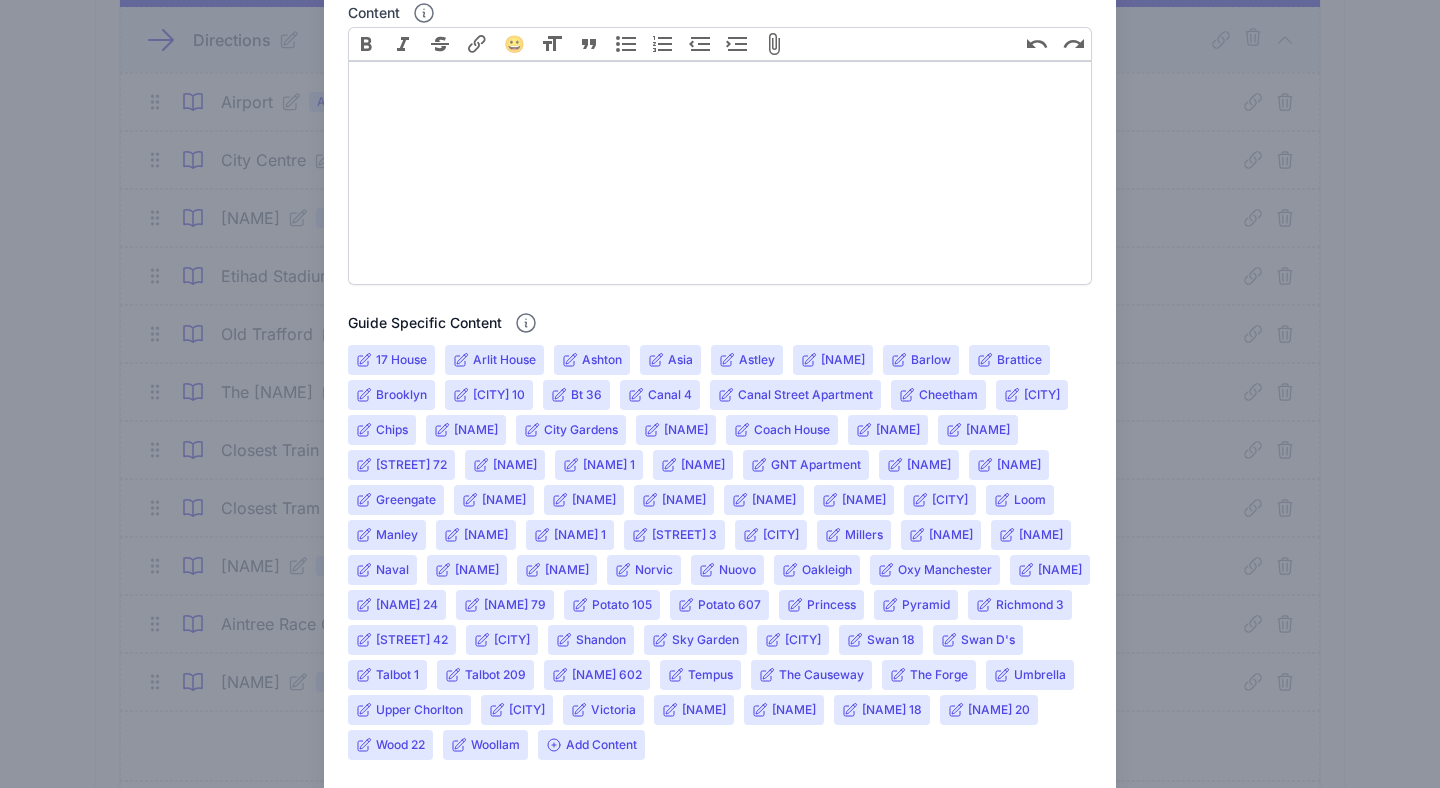 scroll, scrollTop: 665, scrollLeft: 0, axis: vertical 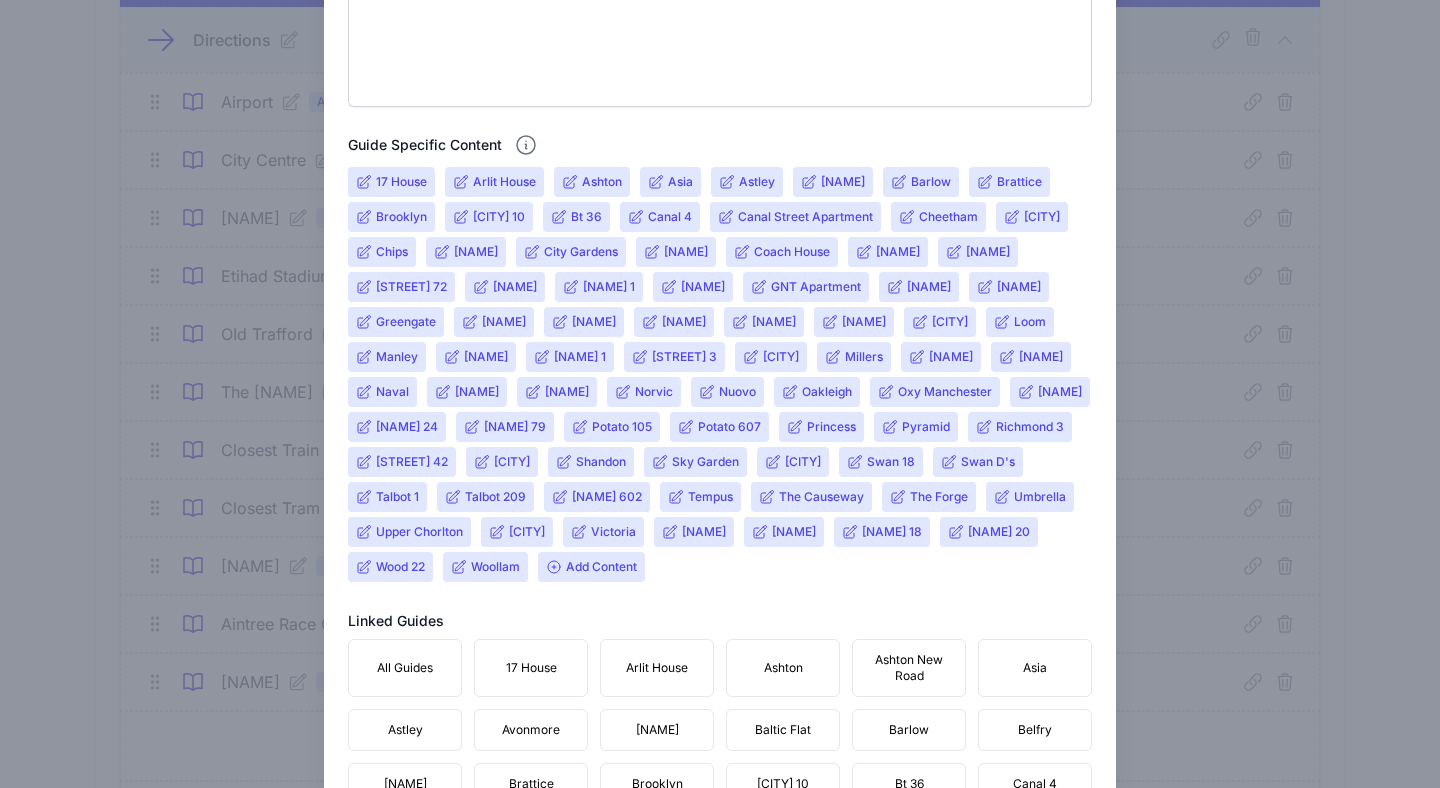 click on "Add Content" at bounding box center [591, 567] 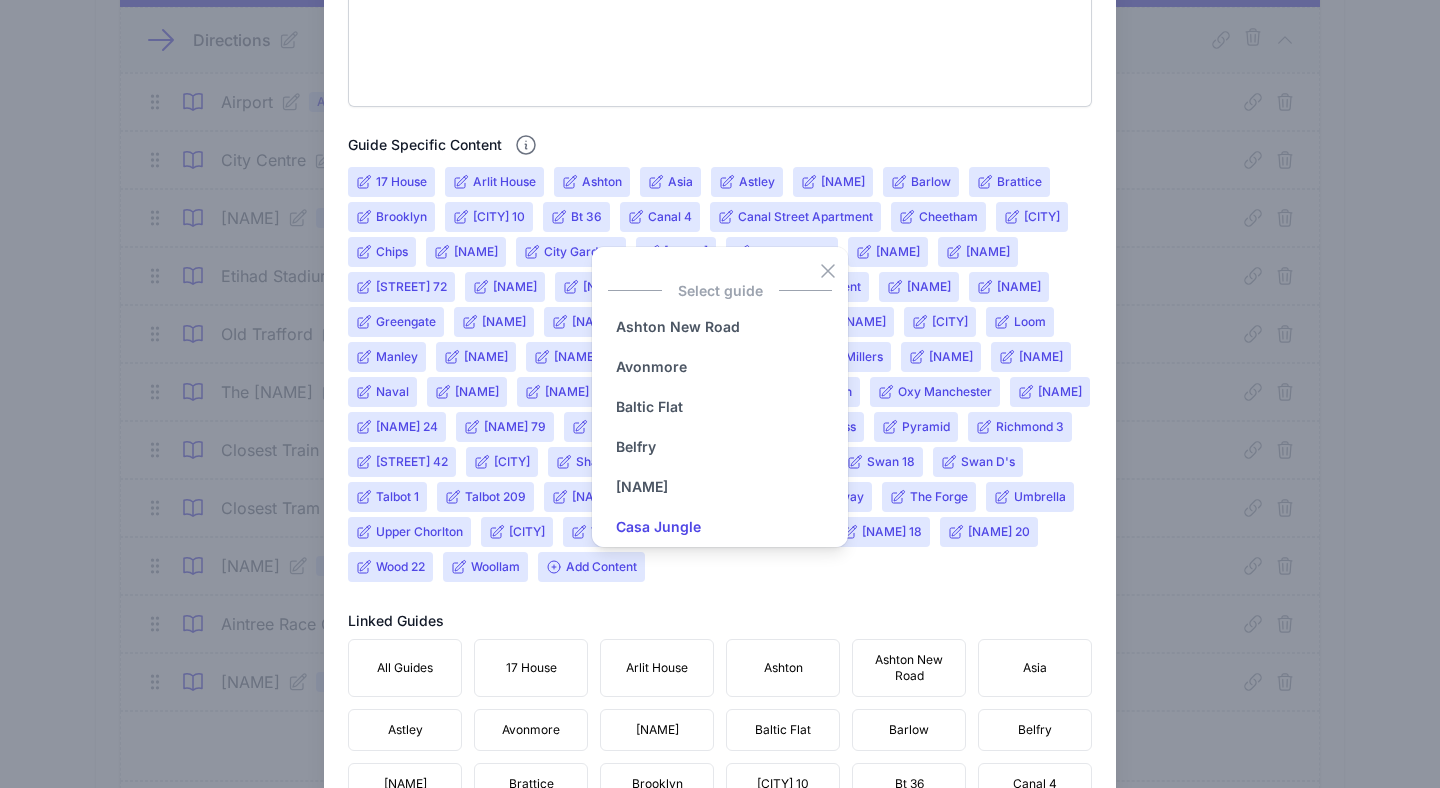 click on "Casa Jungle" at bounding box center (658, 527) 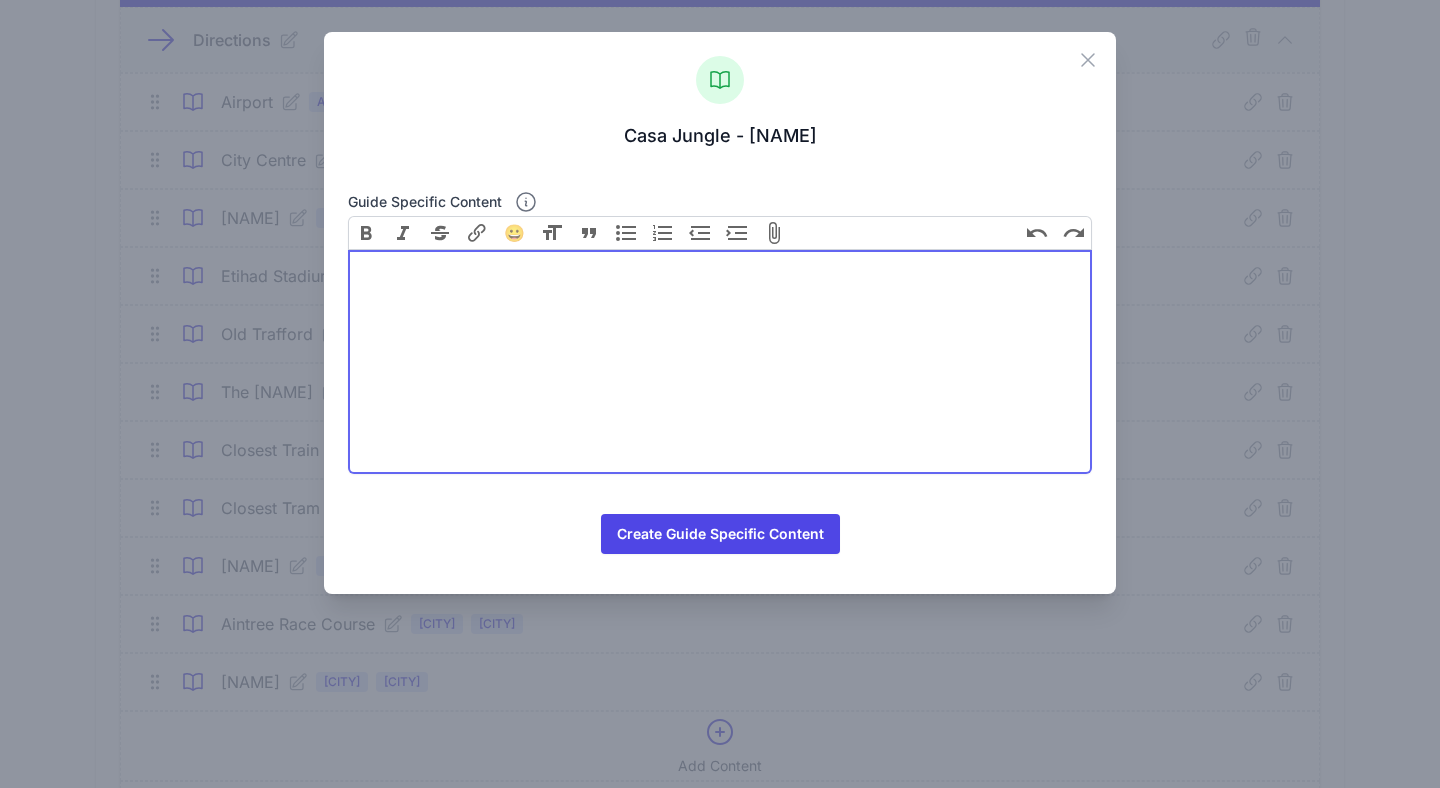 click at bounding box center [720, 362] 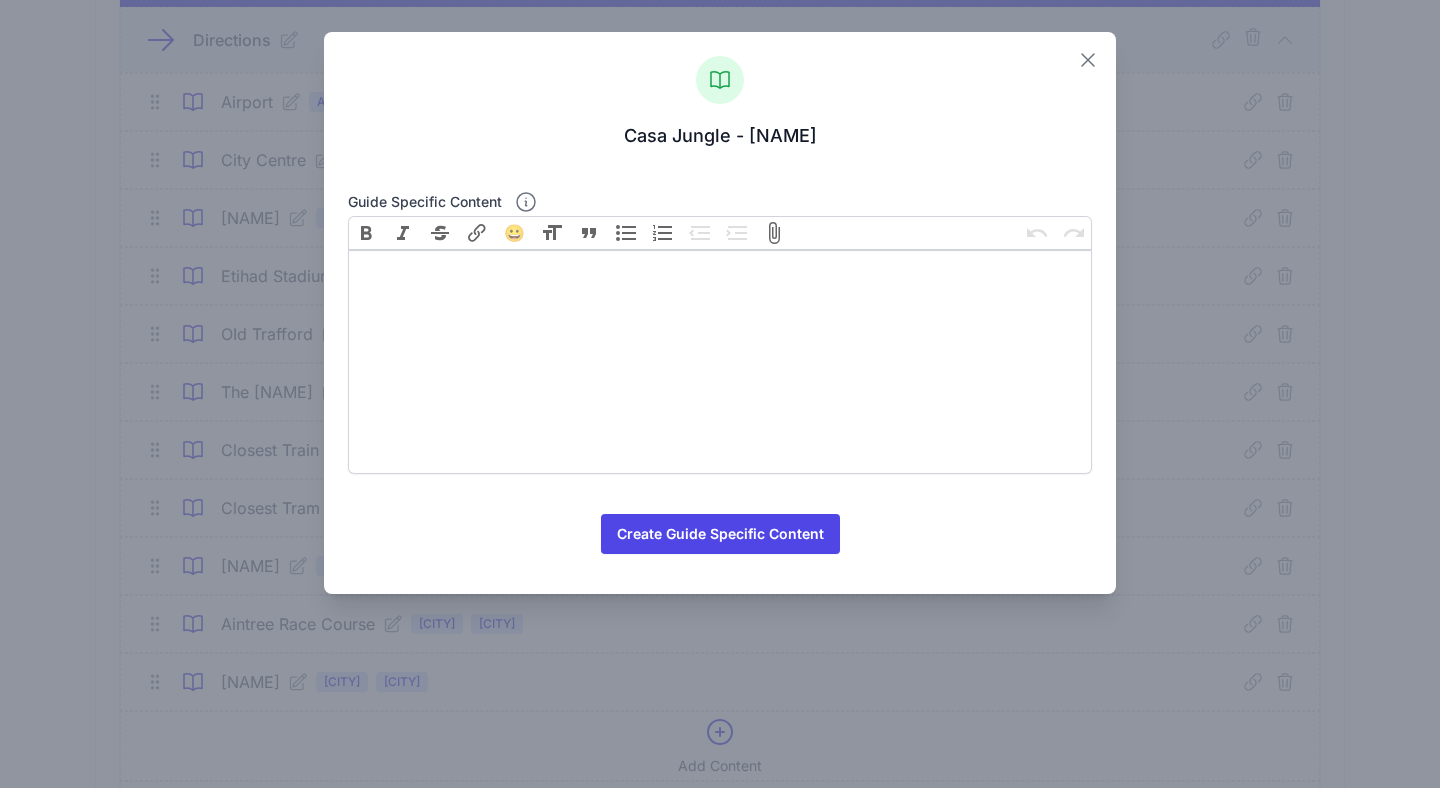 click 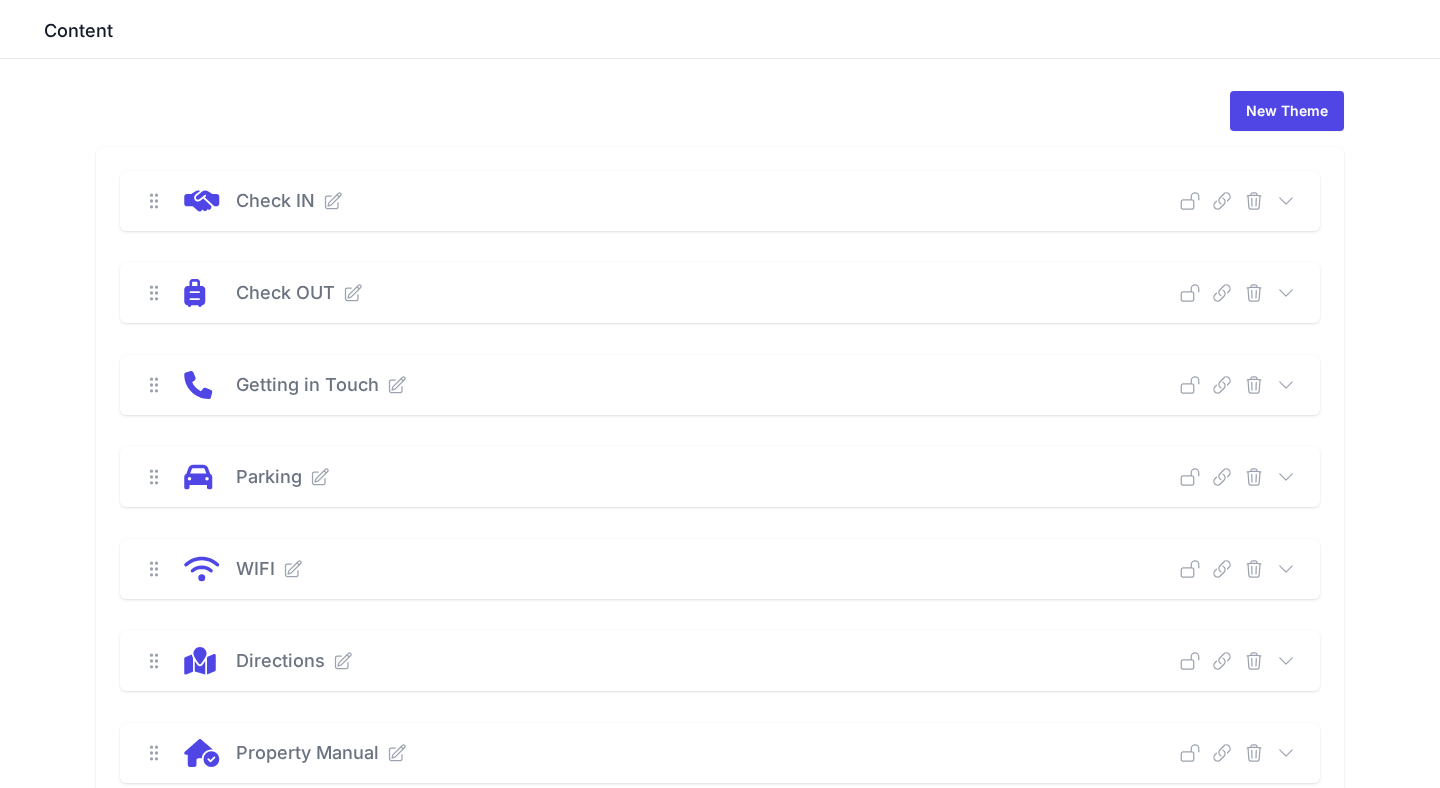 scroll, scrollTop: 178, scrollLeft: 0, axis: vertical 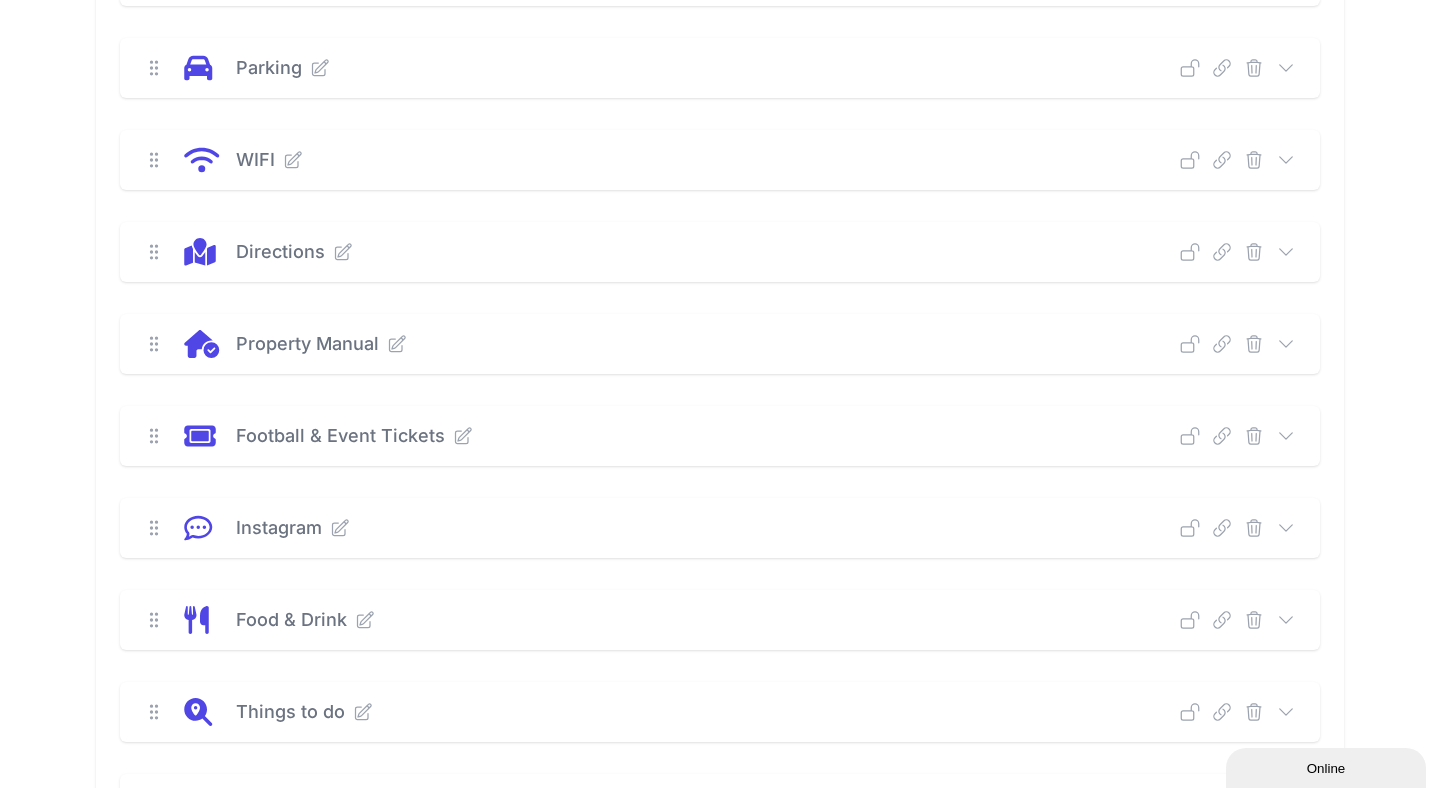 click on "Directions
Deep Link
Select a guide and copy the deep link to send to guests.
Select a Guide
Select Guide
Example Guide
Talbot [NUMBER]
Woollam
[NUMBER] House
Ashton
Asia
Baltic Flat
Canal Street Apartment
Cheetham
Cheltenham
Chips
Church
Deansgate [NUMBER]
Dorsey
Frederick
GNT Apartment
James Brindley
Jefferson
Langley
Manley
Marlee
Middleton
Moor End
New Lawrence
Northill [NUMBER]
Norvic
Nuovo
Oxy Manchester" at bounding box center [720, 252] 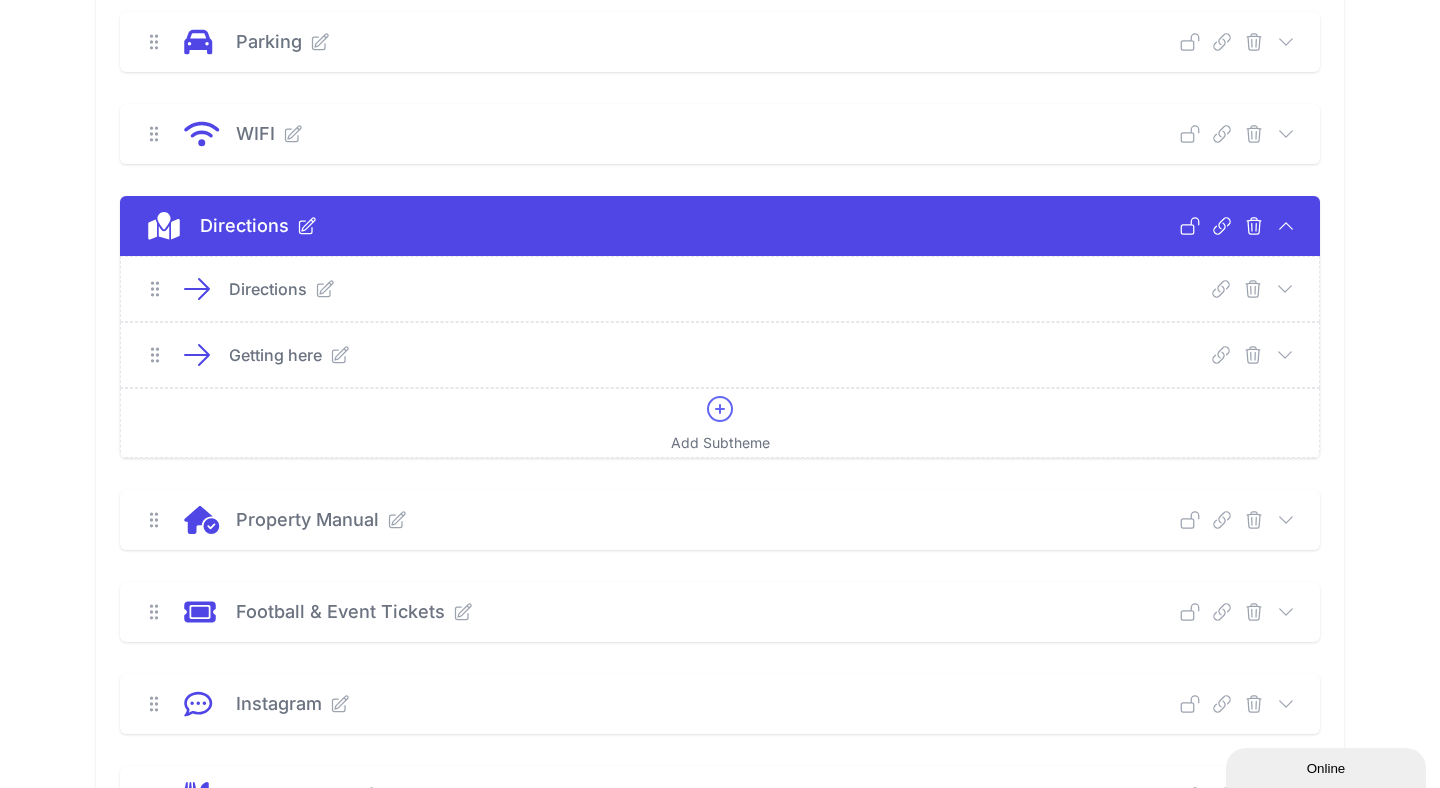 scroll, scrollTop: 491, scrollLeft: 0, axis: vertical 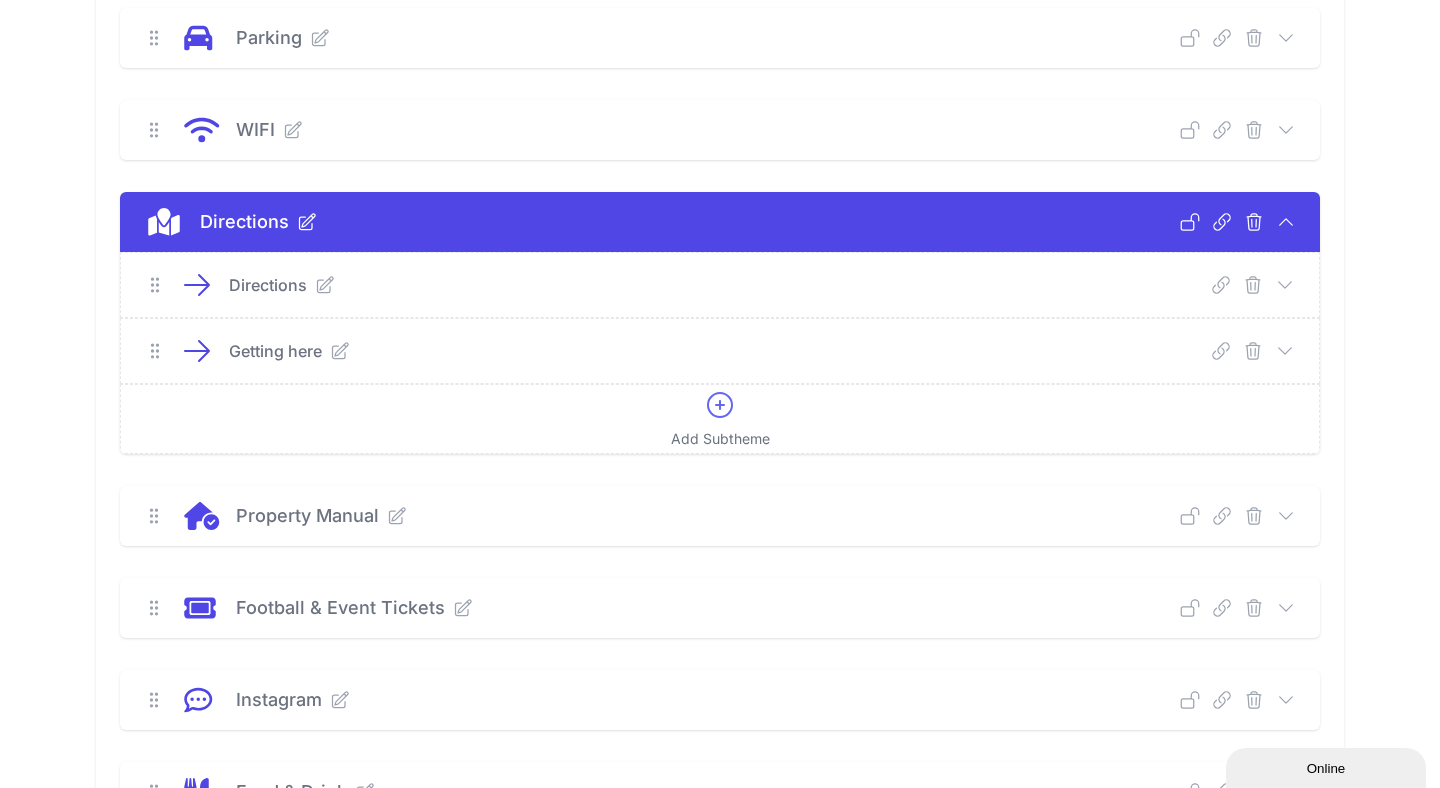click 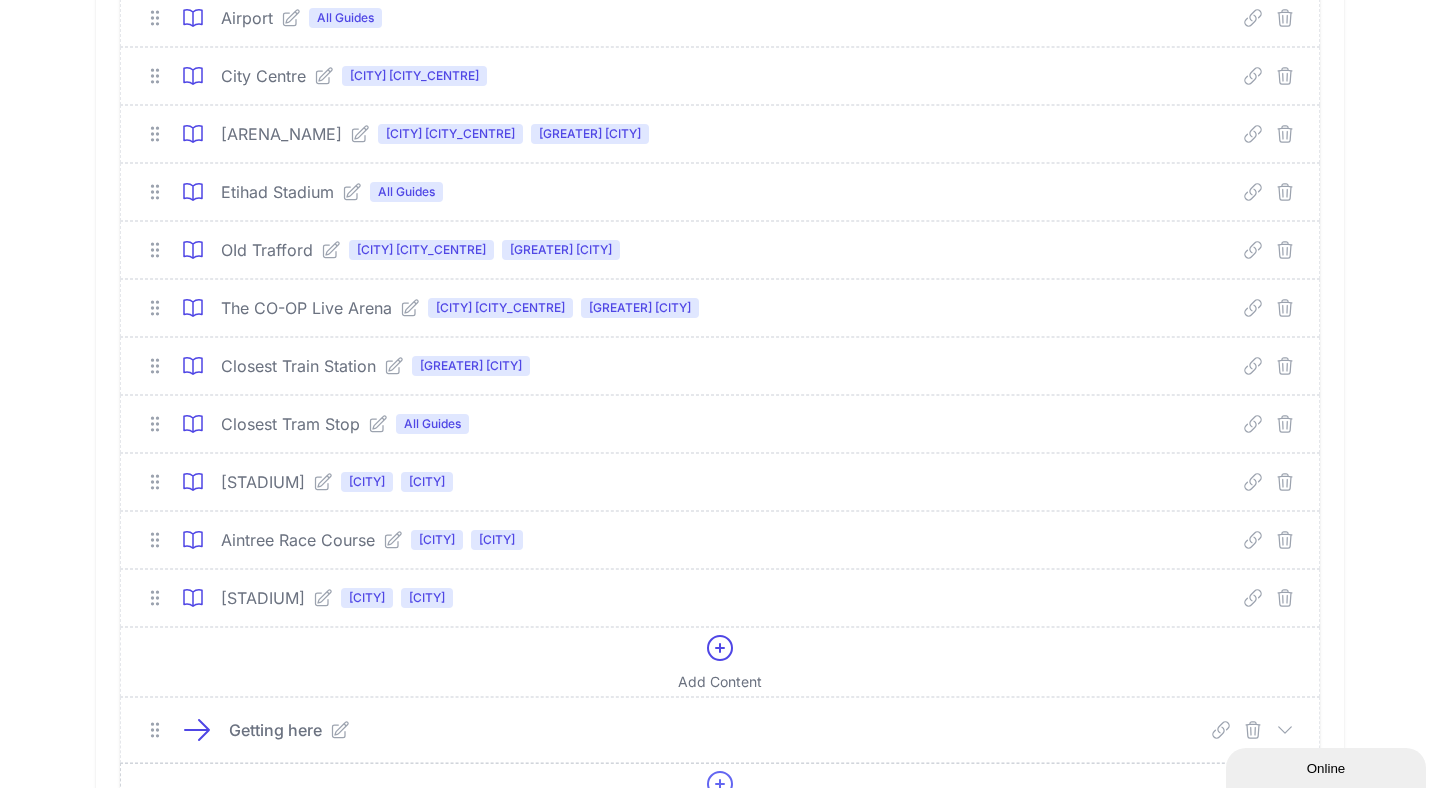 scroll, scrollTop: 831, scrollLeft: 0, axis: vertical 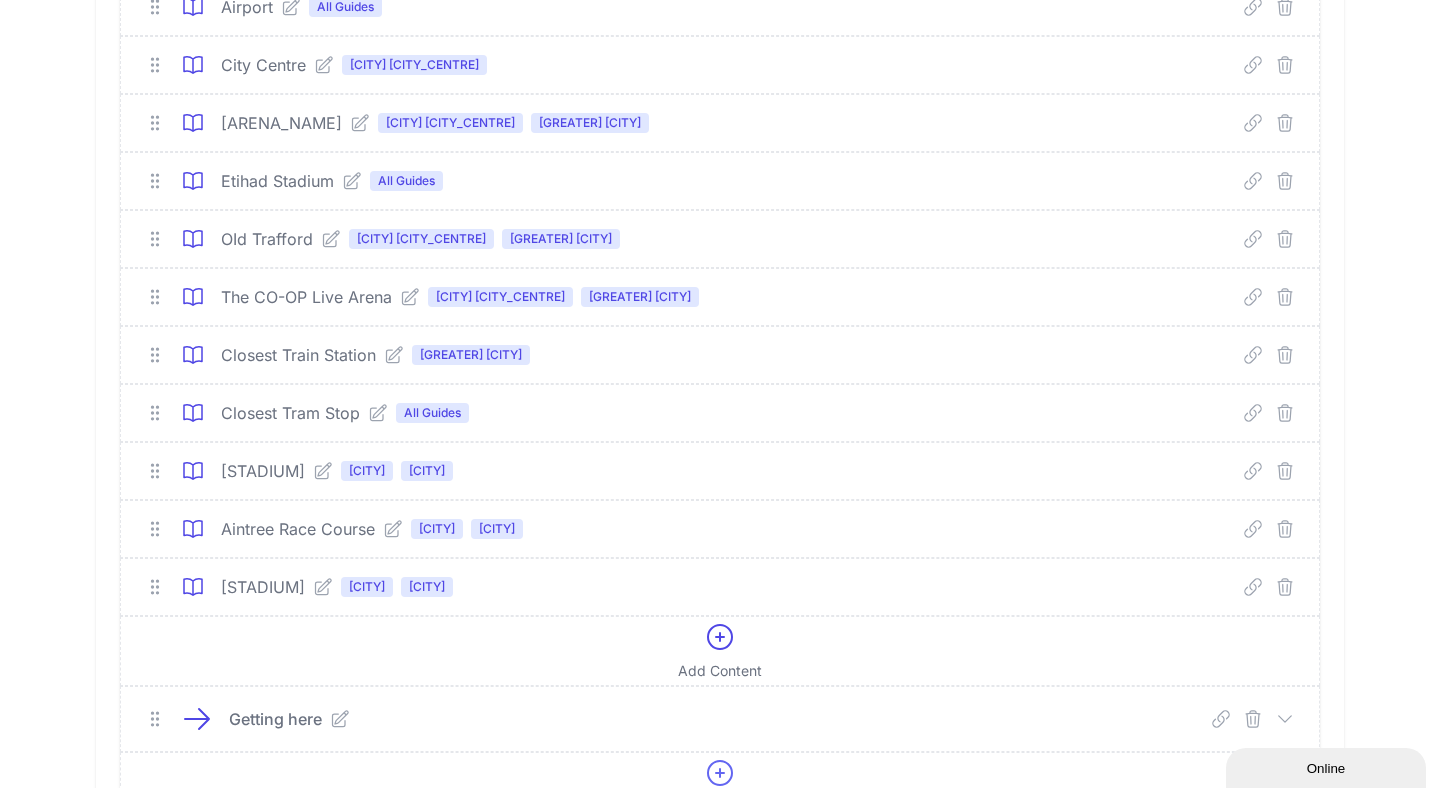 click 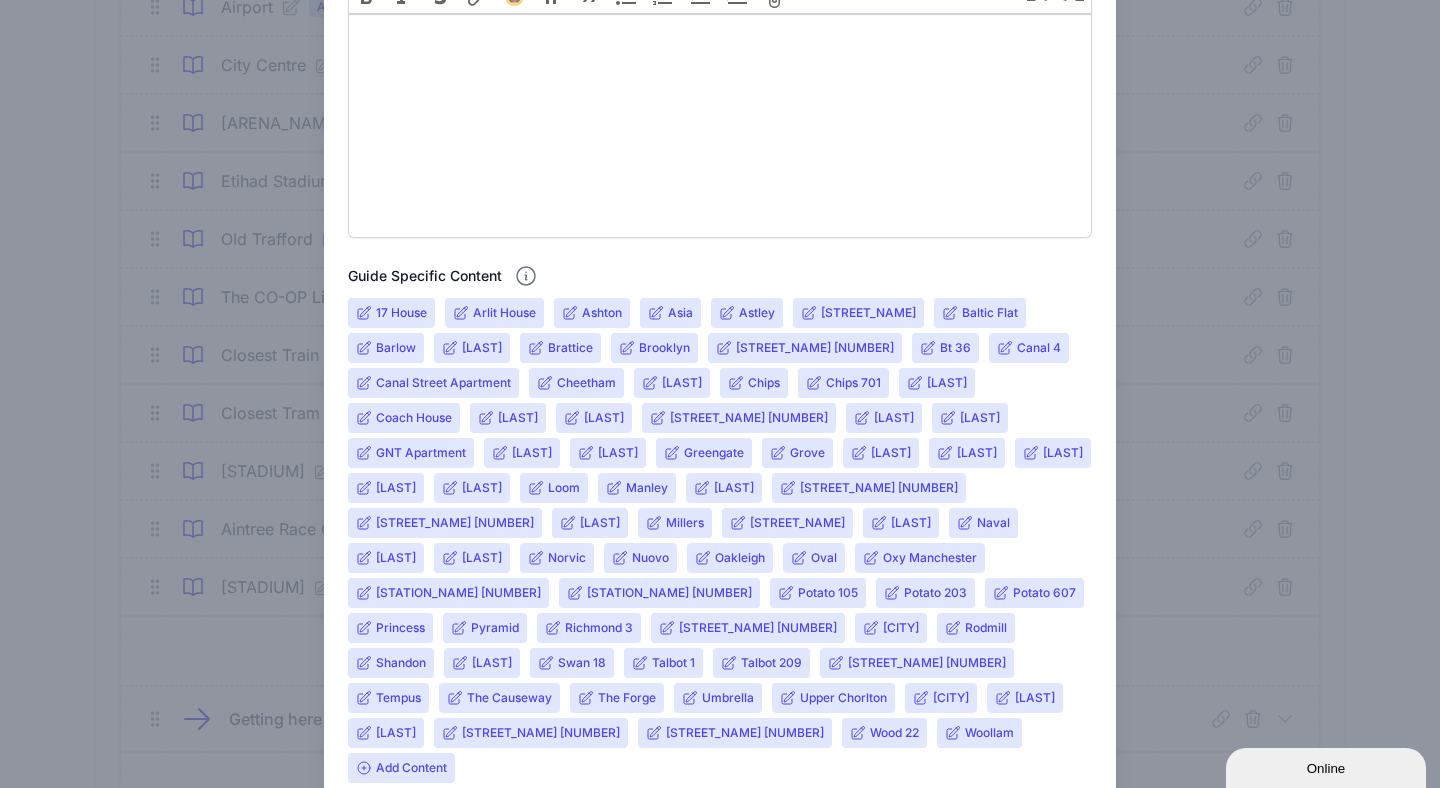 scroll, scrollTop: 797, scrollLeft: 0, axis: vertical 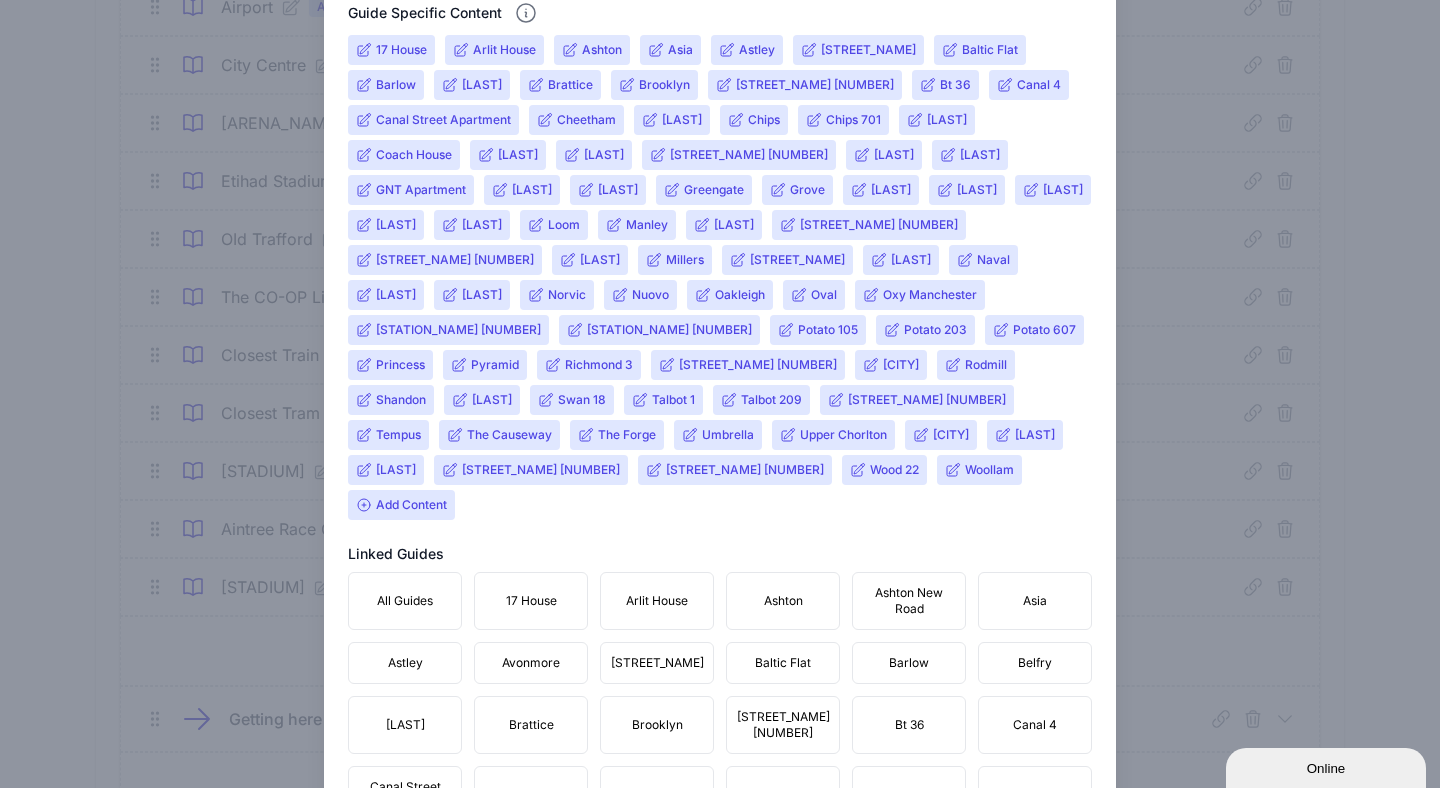 click on "Add Content" at bounding box center [401, 505] 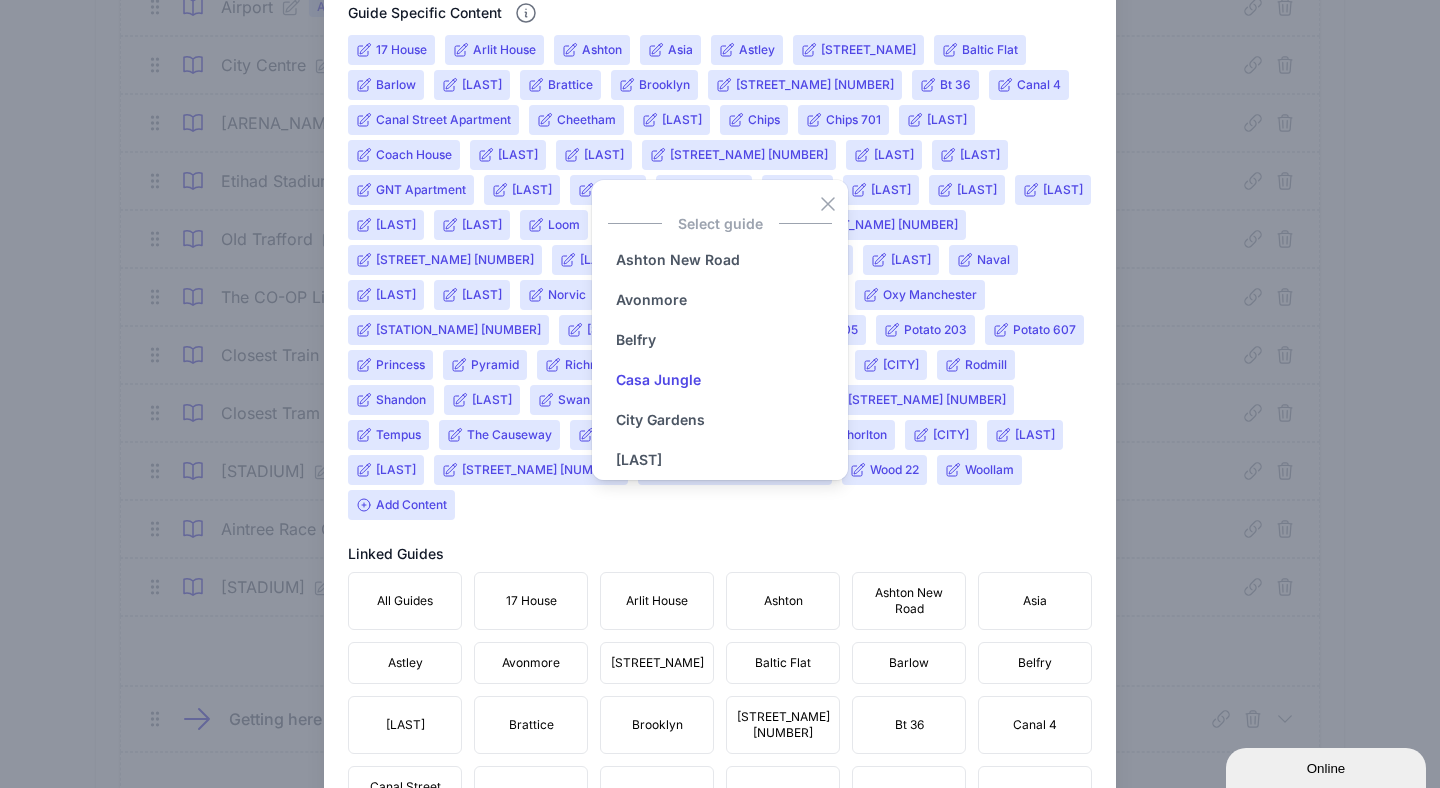 click on "Casa Jungle" at bounding box center (658, 380) 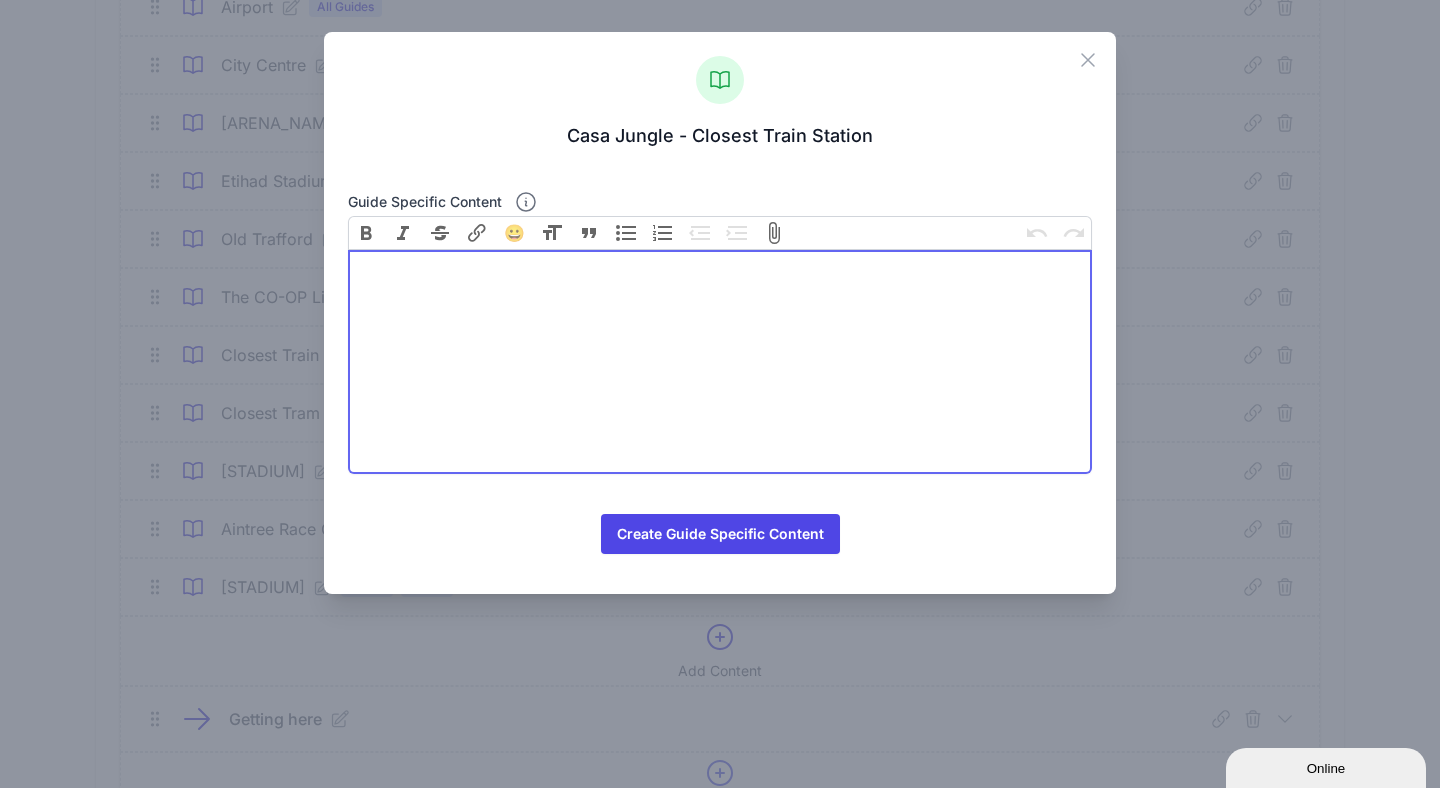 click at bounding box center (720, 362) 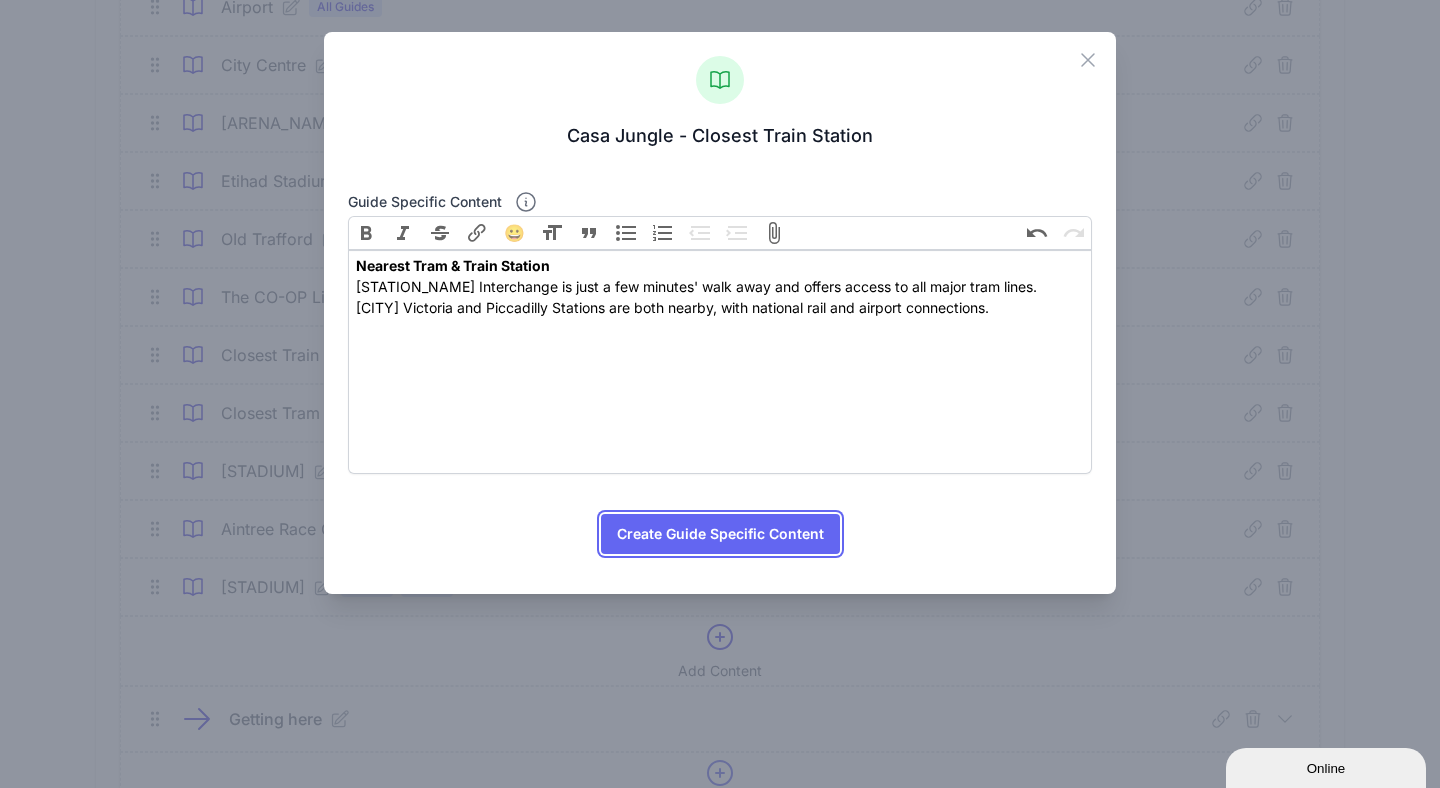 click on "Create Guide Specific Content" at bounding box center (720, 534) 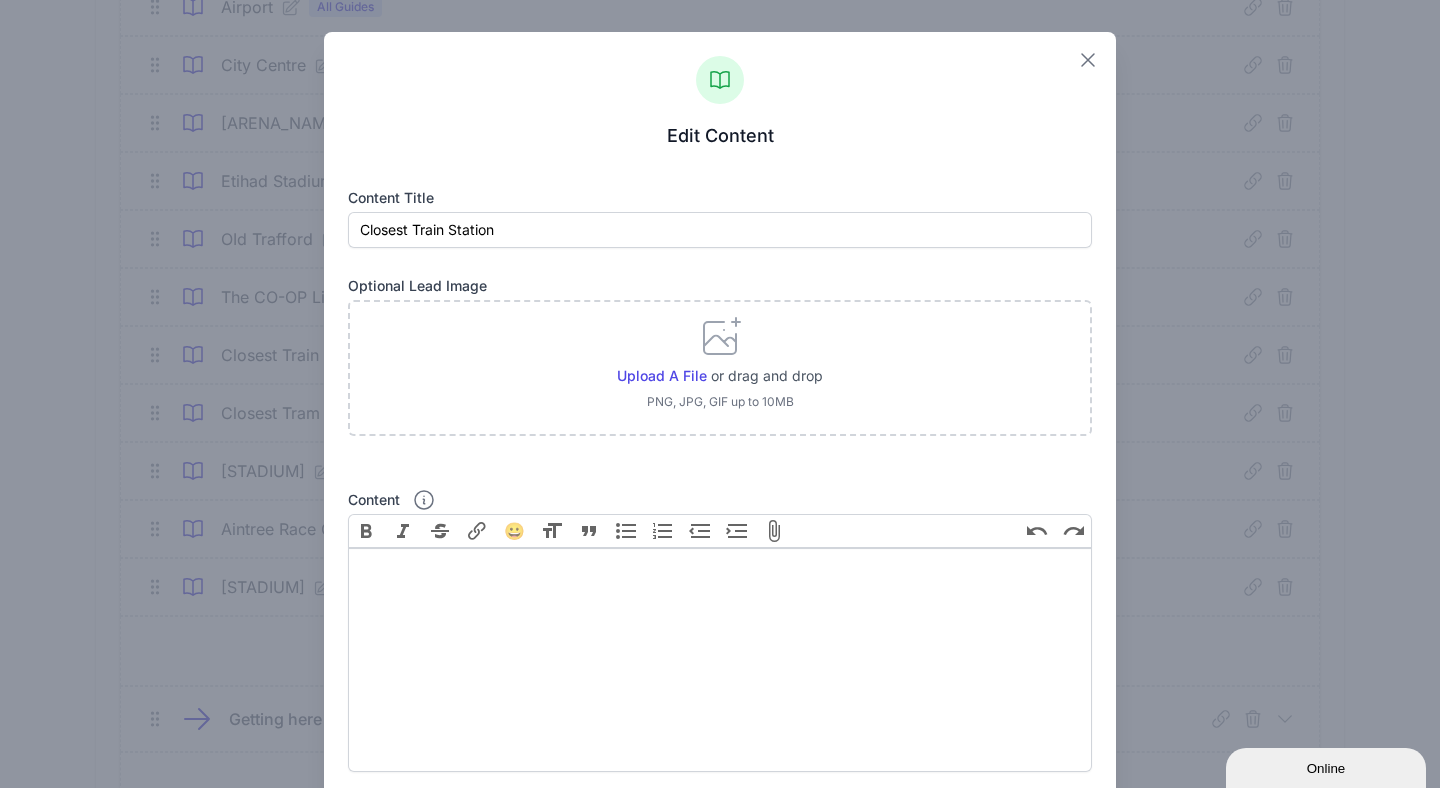 click 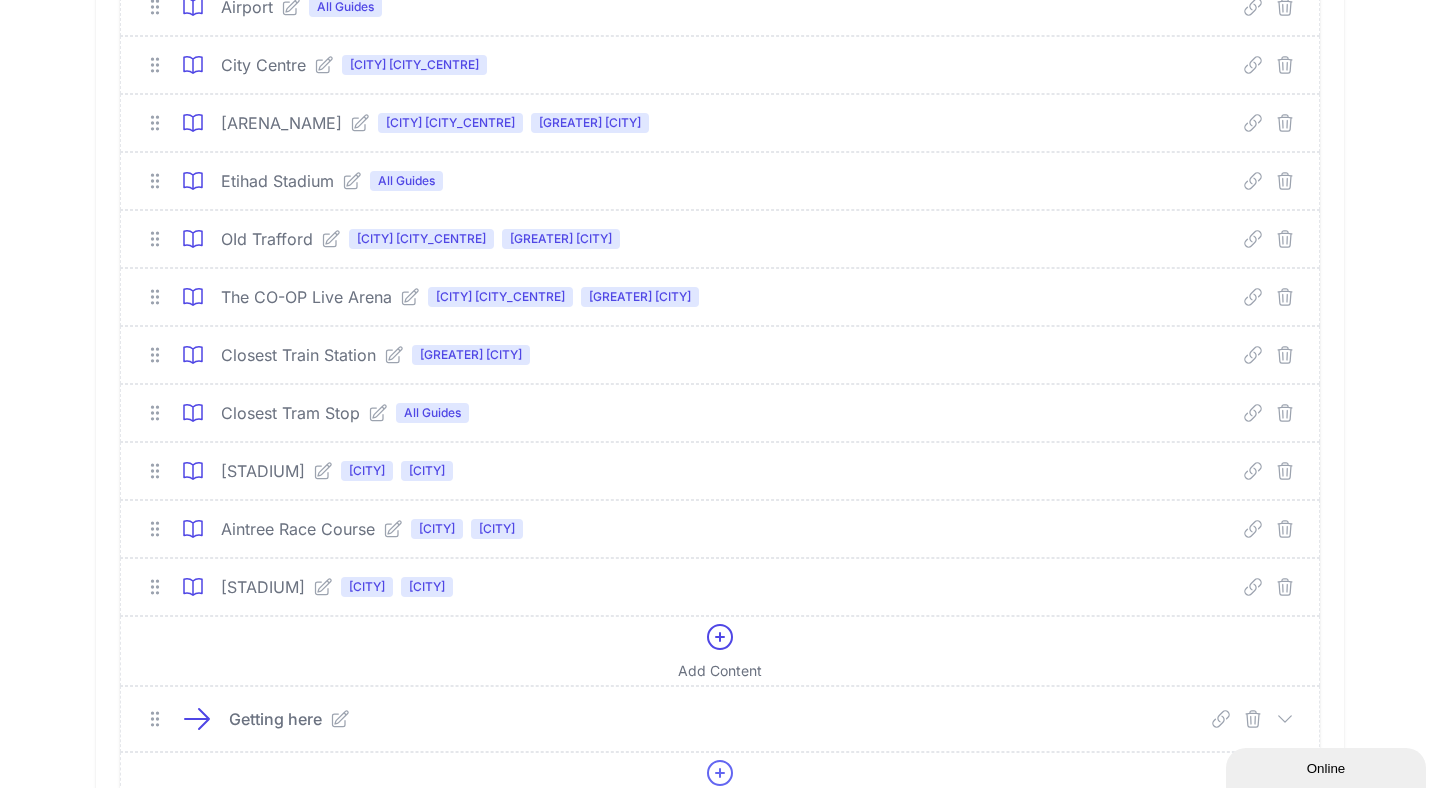 click 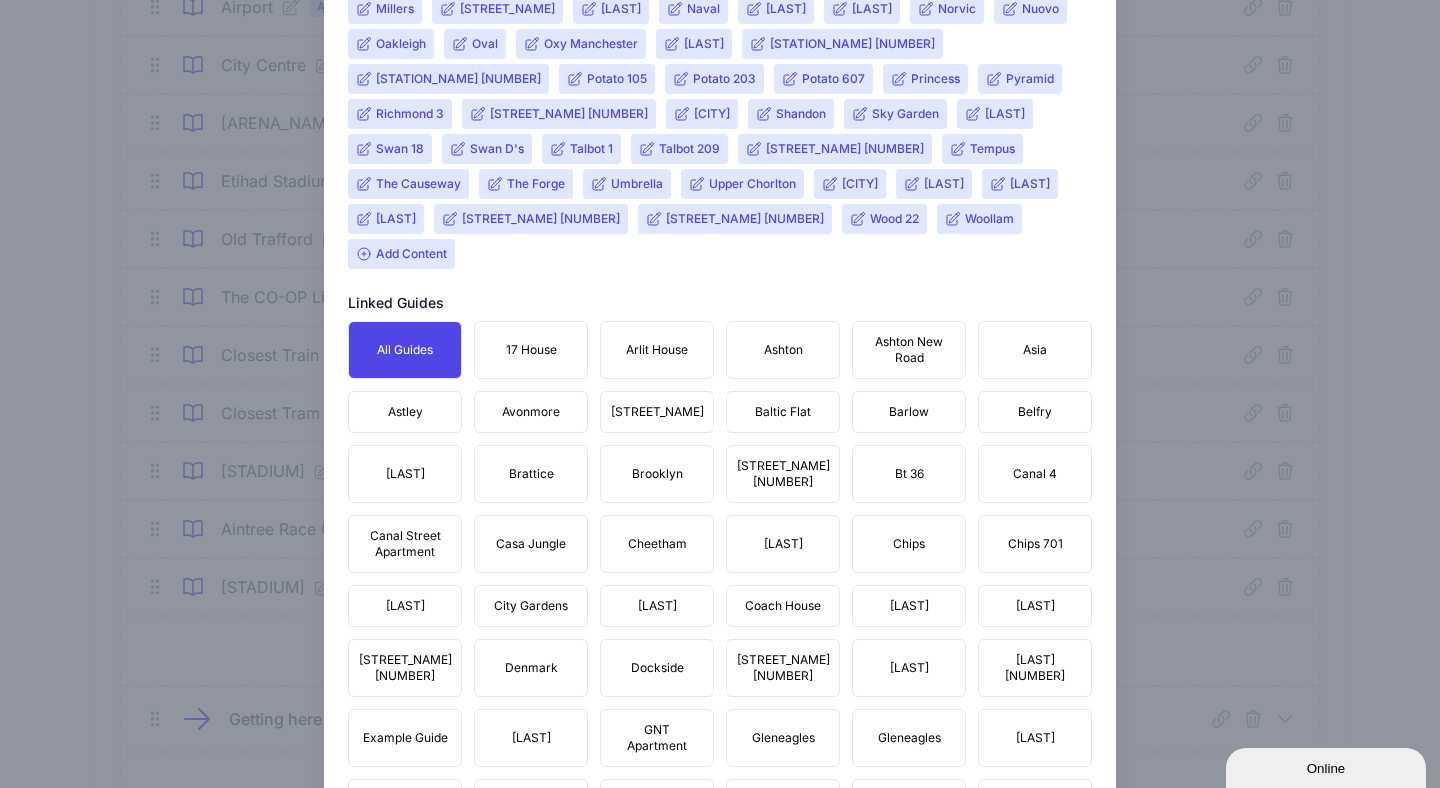 scroll, scrollTop: 1203, scrollLeft: 0, axis: vertical 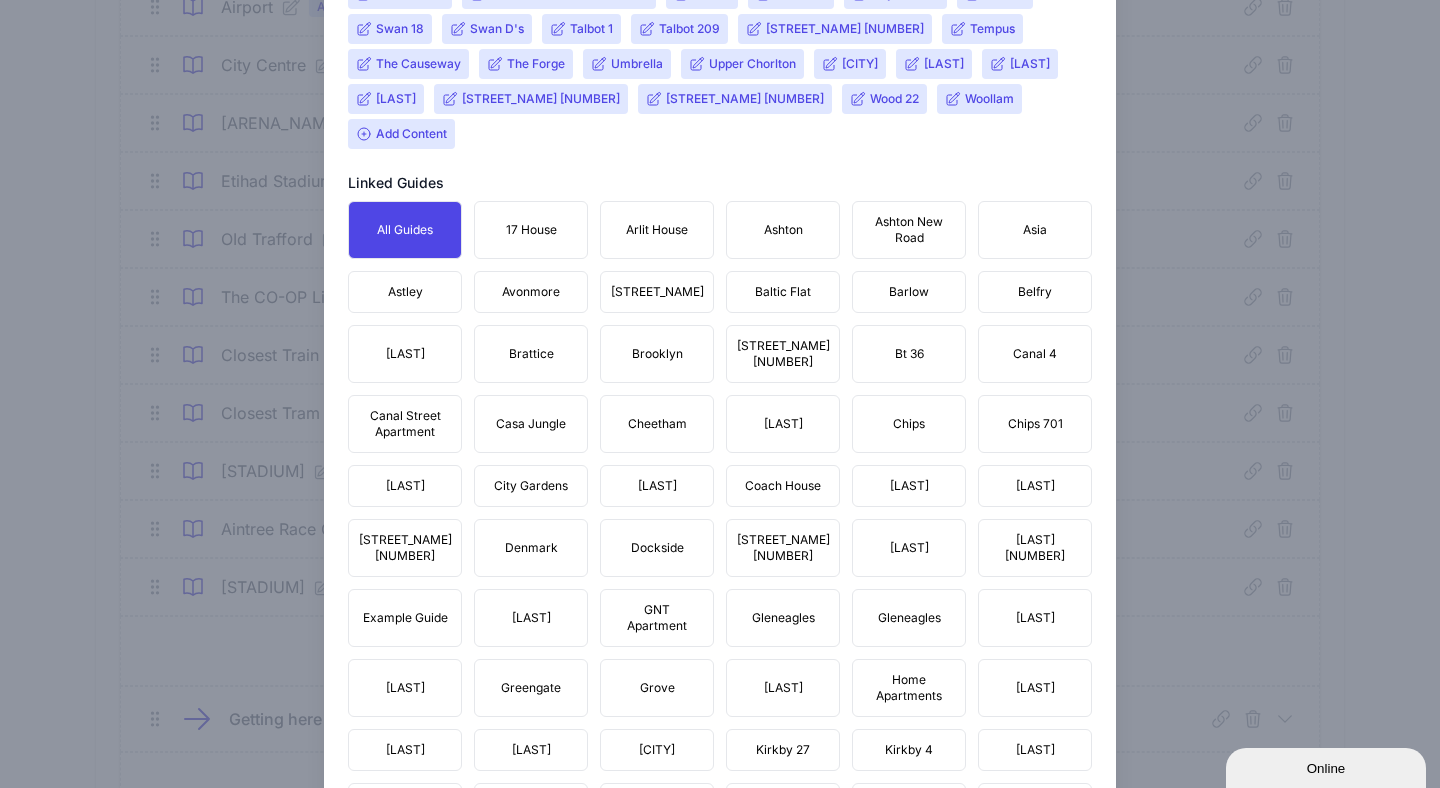 click on "[NUMBER] House
Arlit House
Ashton
Asia
Avonmore
Back Turner
Barlow
Belfry
Brattice
Brooklyn
Brooklyn [NUMBER]
Bt [NUMBER]
Canal [NUMBER]
Canal Street Apartment
Cheetham
Cheltenham
Chips" at bounding box center [717, -111] 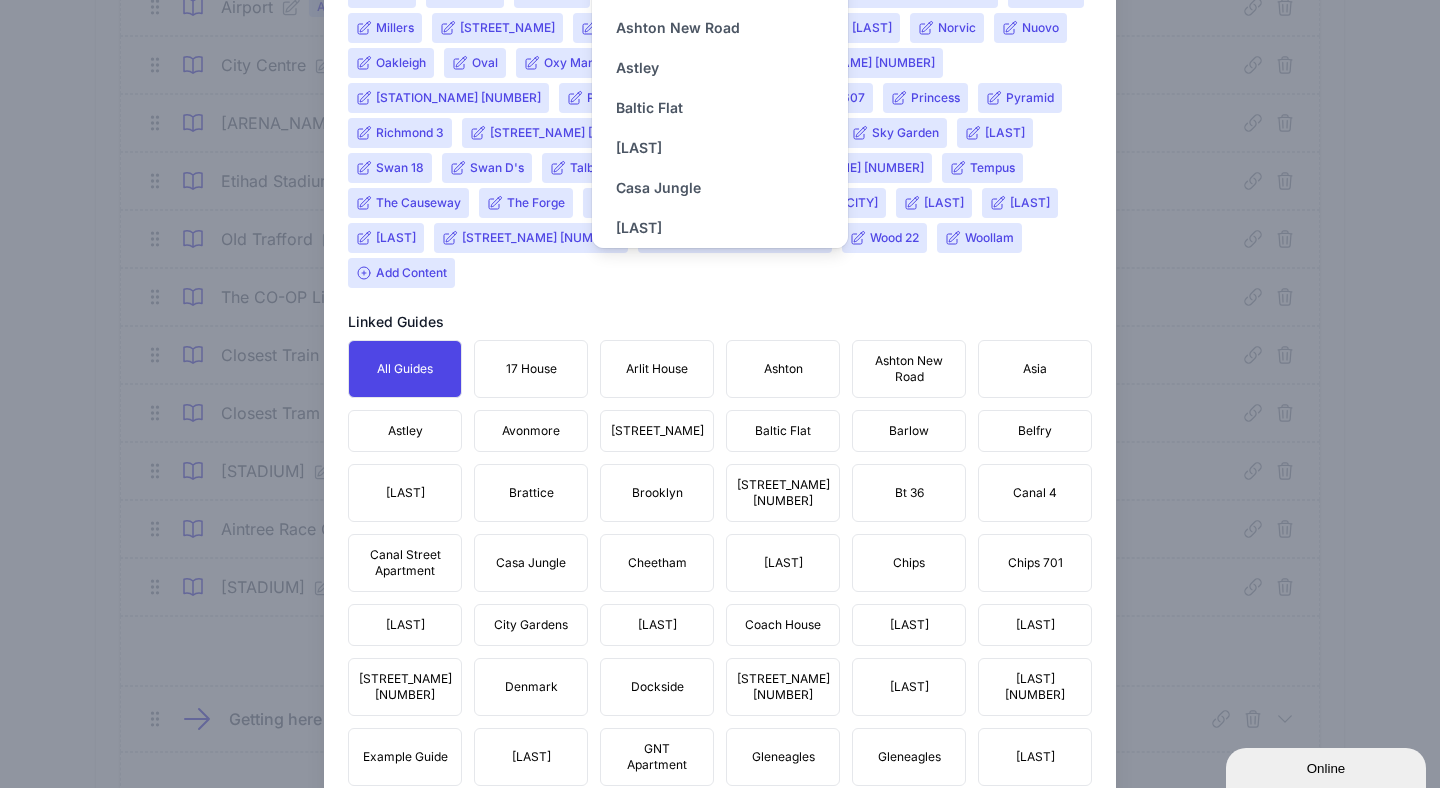 scroll, scrollTop: 1044, scrollLeft: 0, axis: vertical 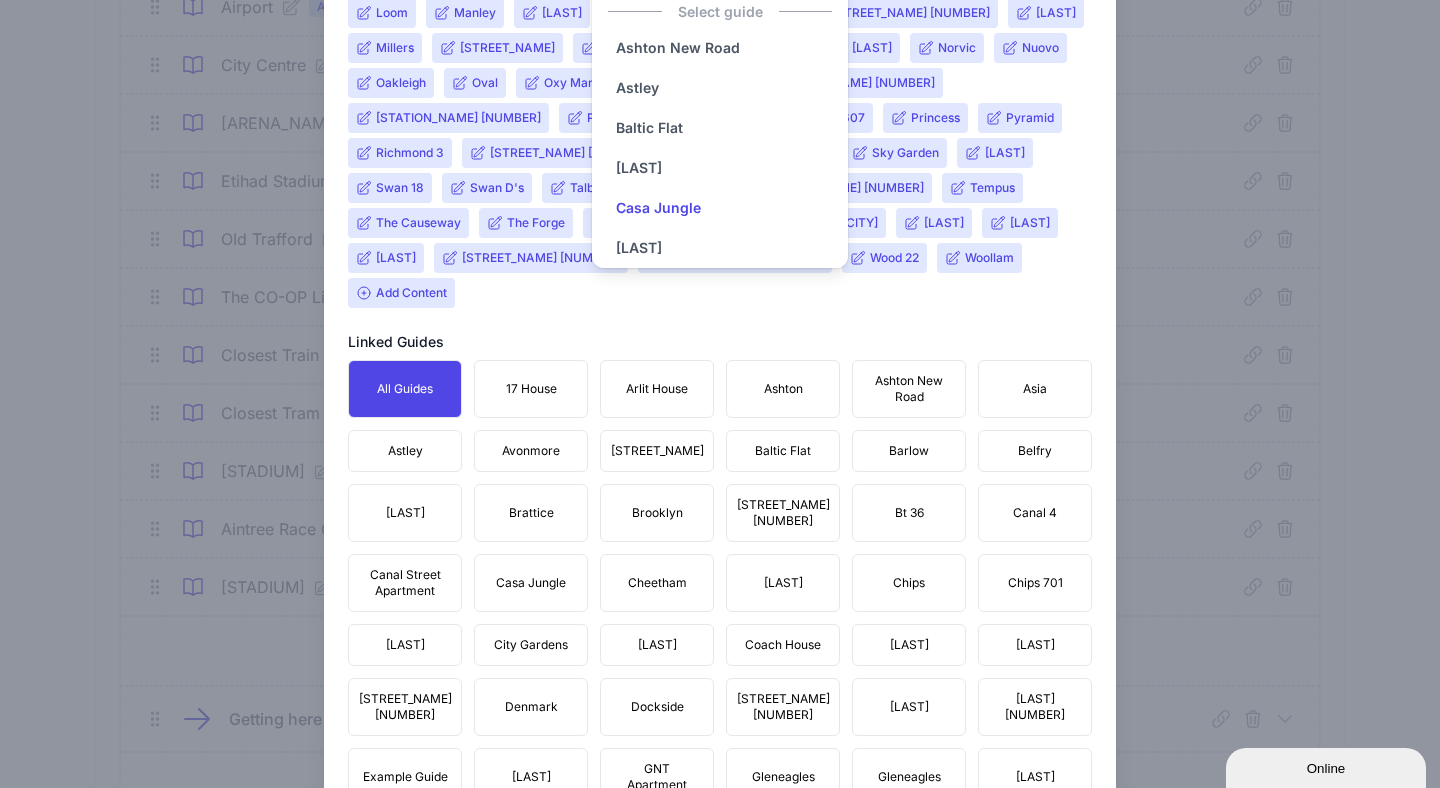 click on "Casa Jungle" at bounding box center (658, 208) 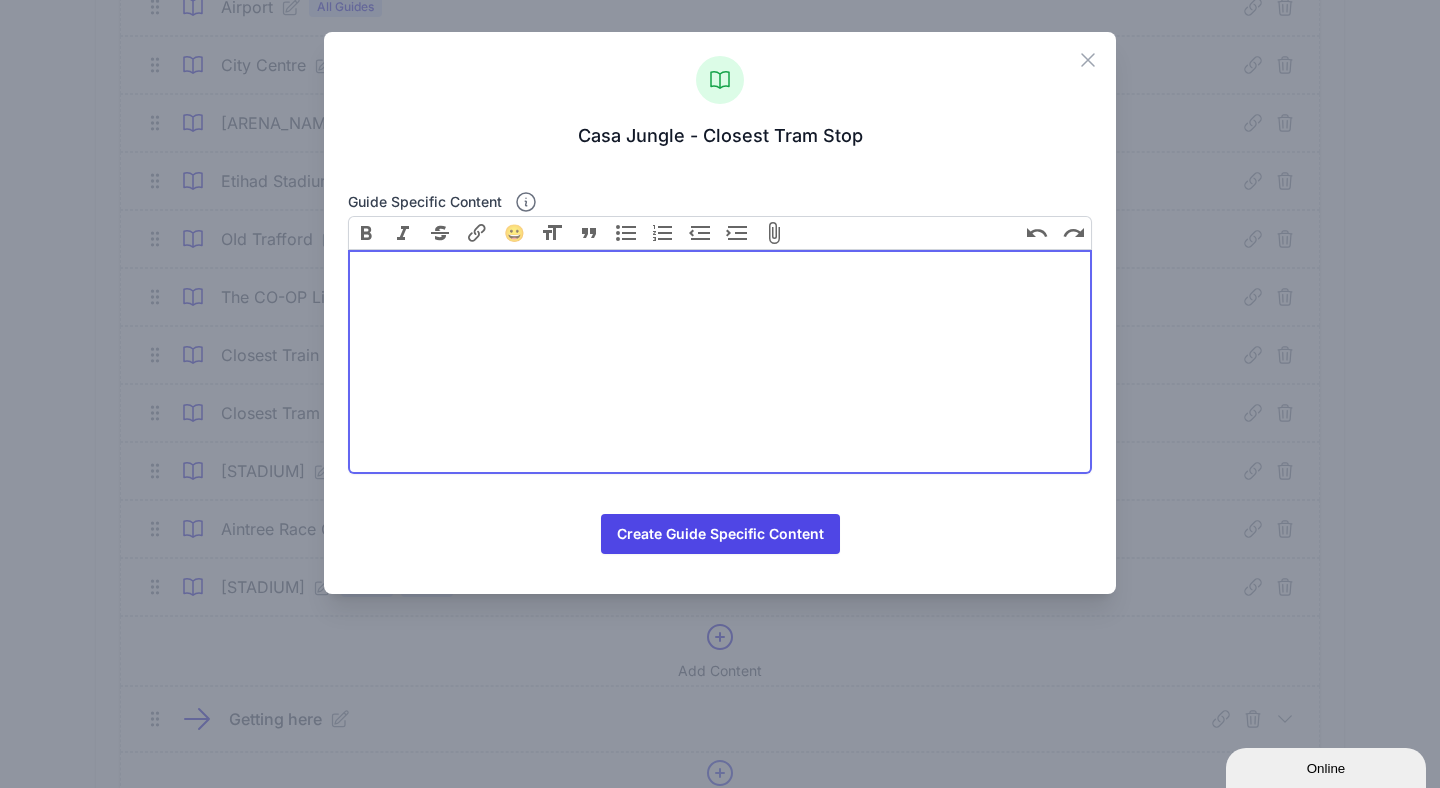click at bounding box center [720, 362] 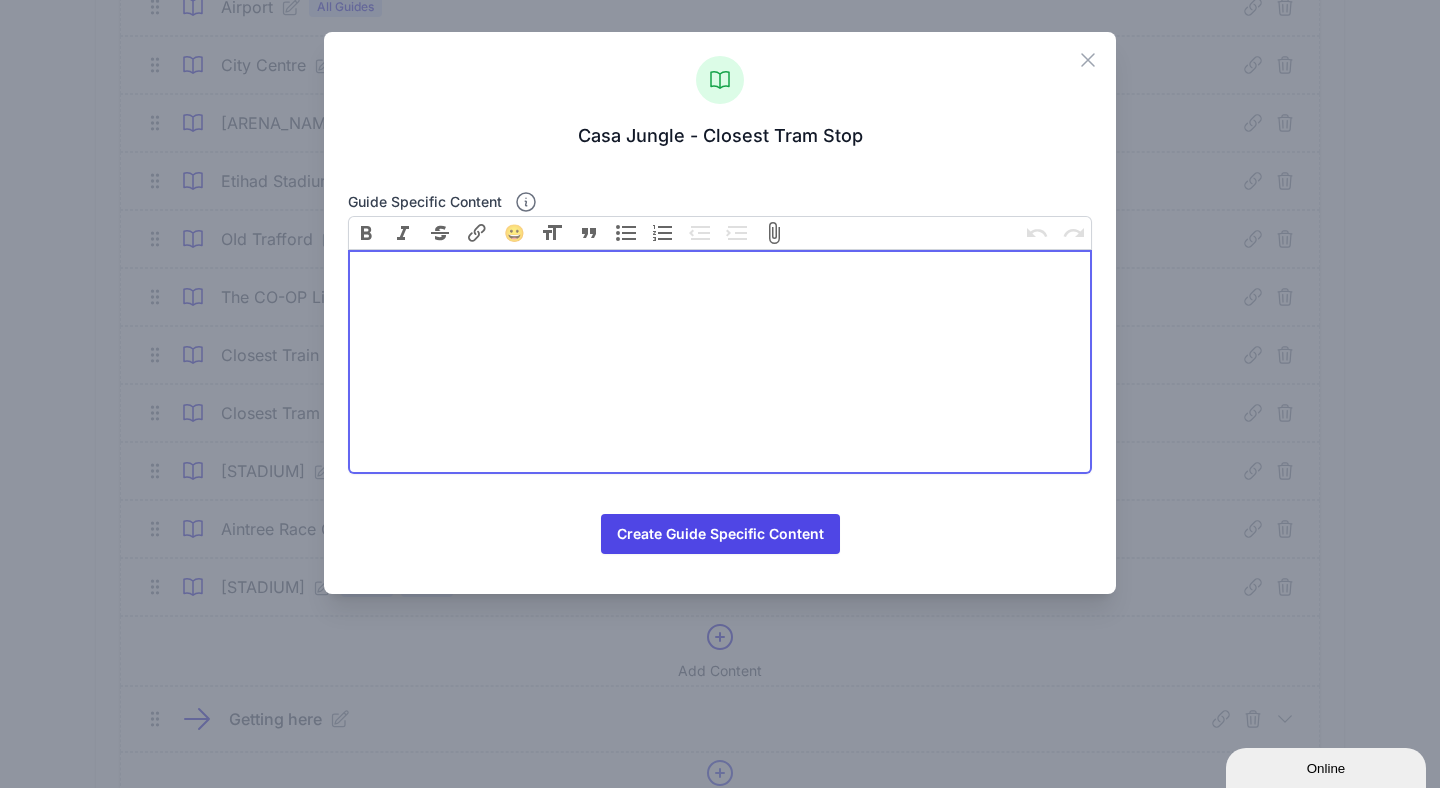 paste on "<div><strong>Nearest Tram &amp; Train Station</strong><br> [STATION_NAME] Interchange is just a few minutes' walk away and offers access to all major tram lines.<br> Manchester Victoria and Piccadilly Stations are both nearby, with national rail and airport connections.</div>" 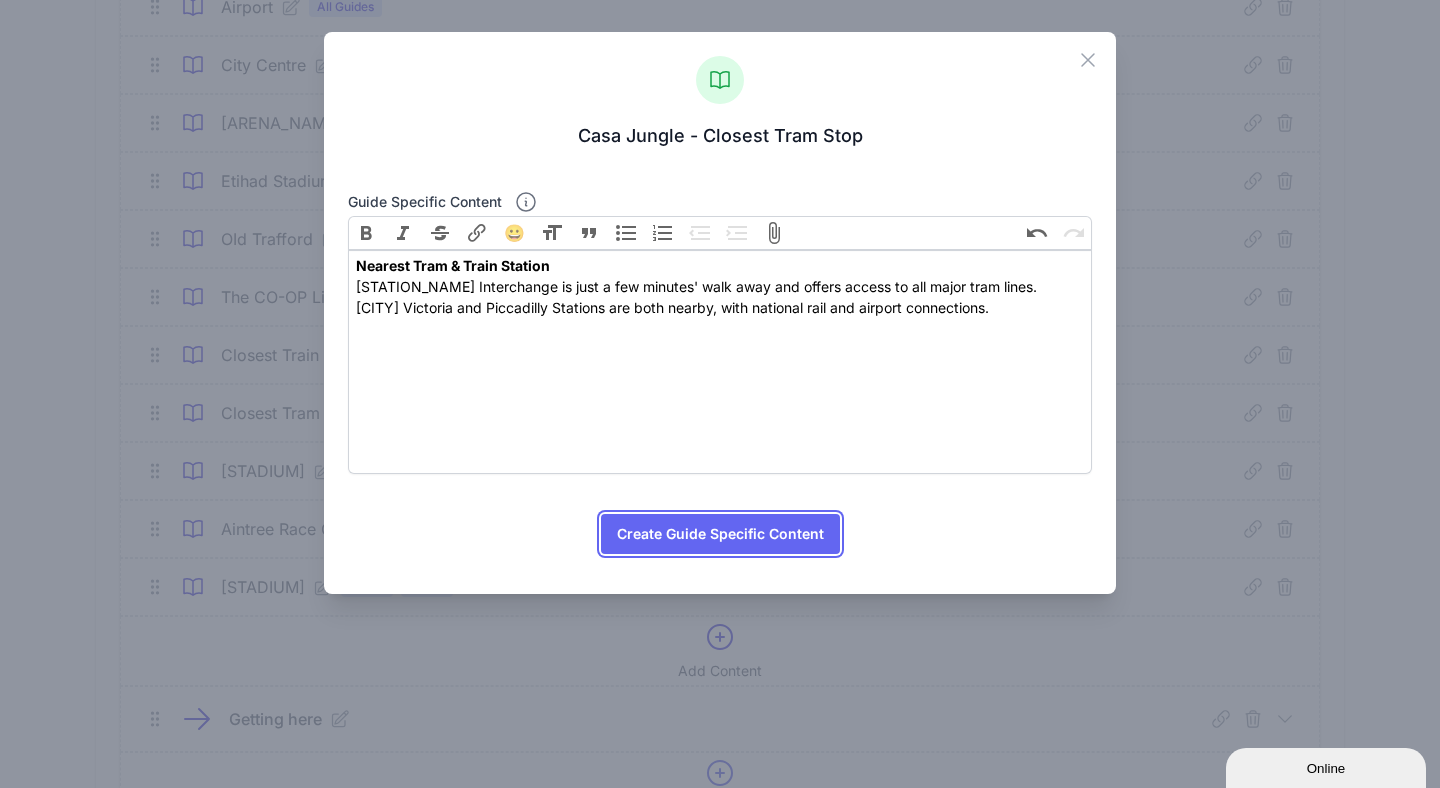 click on "Create Guide Specific Content" at bounding box center [720, 534] 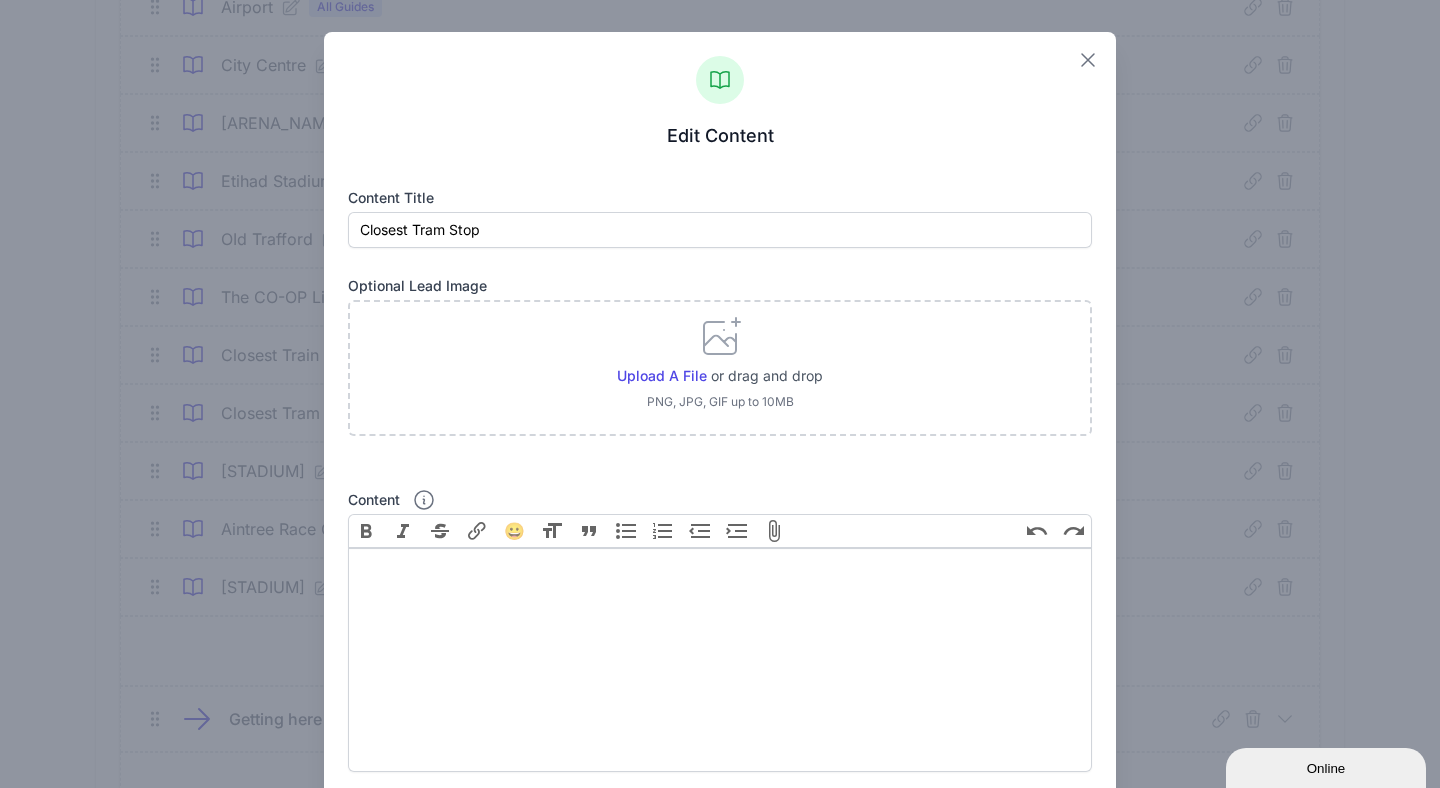 click 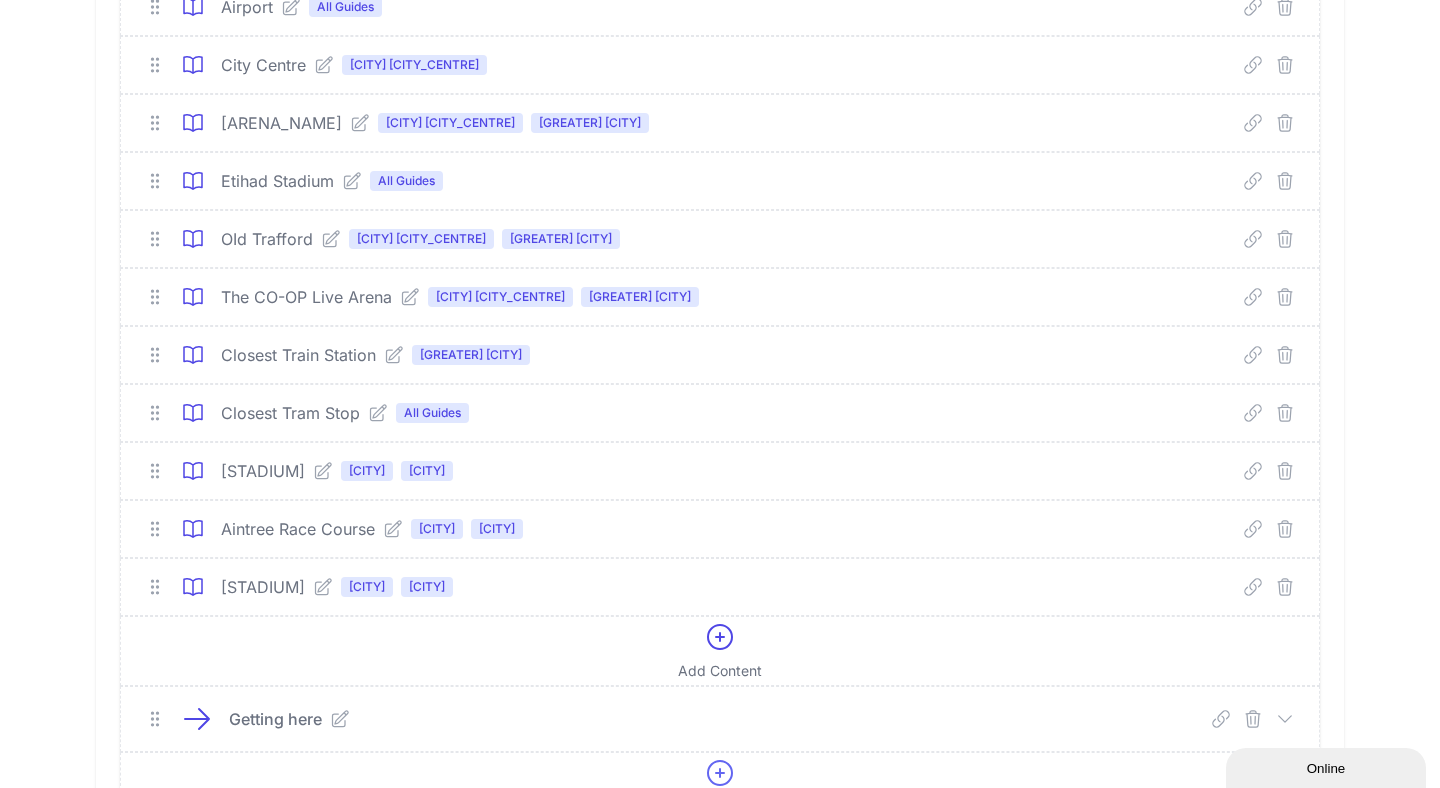 click 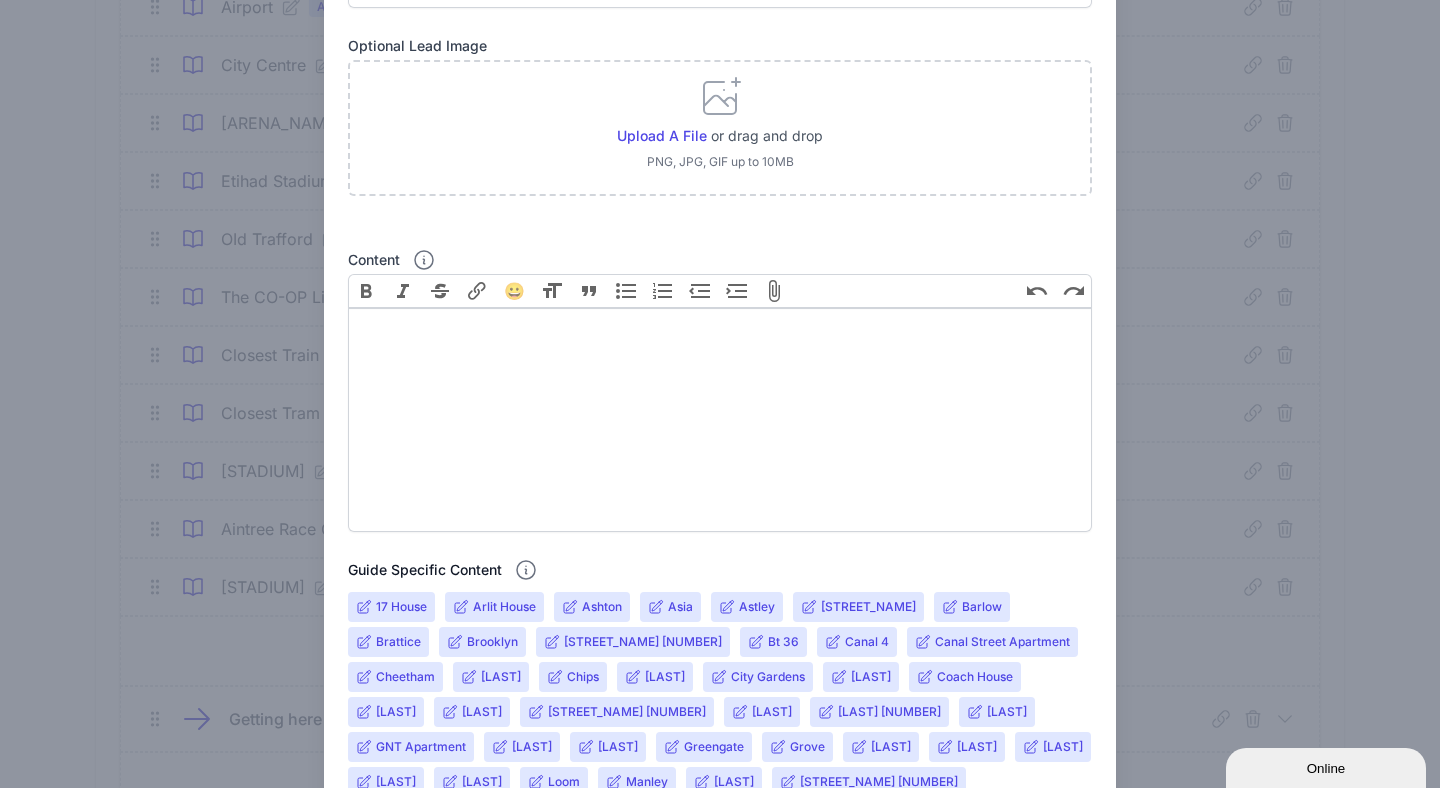 scroll, scrollTop: 0, scrollLeft: 0, axis: both 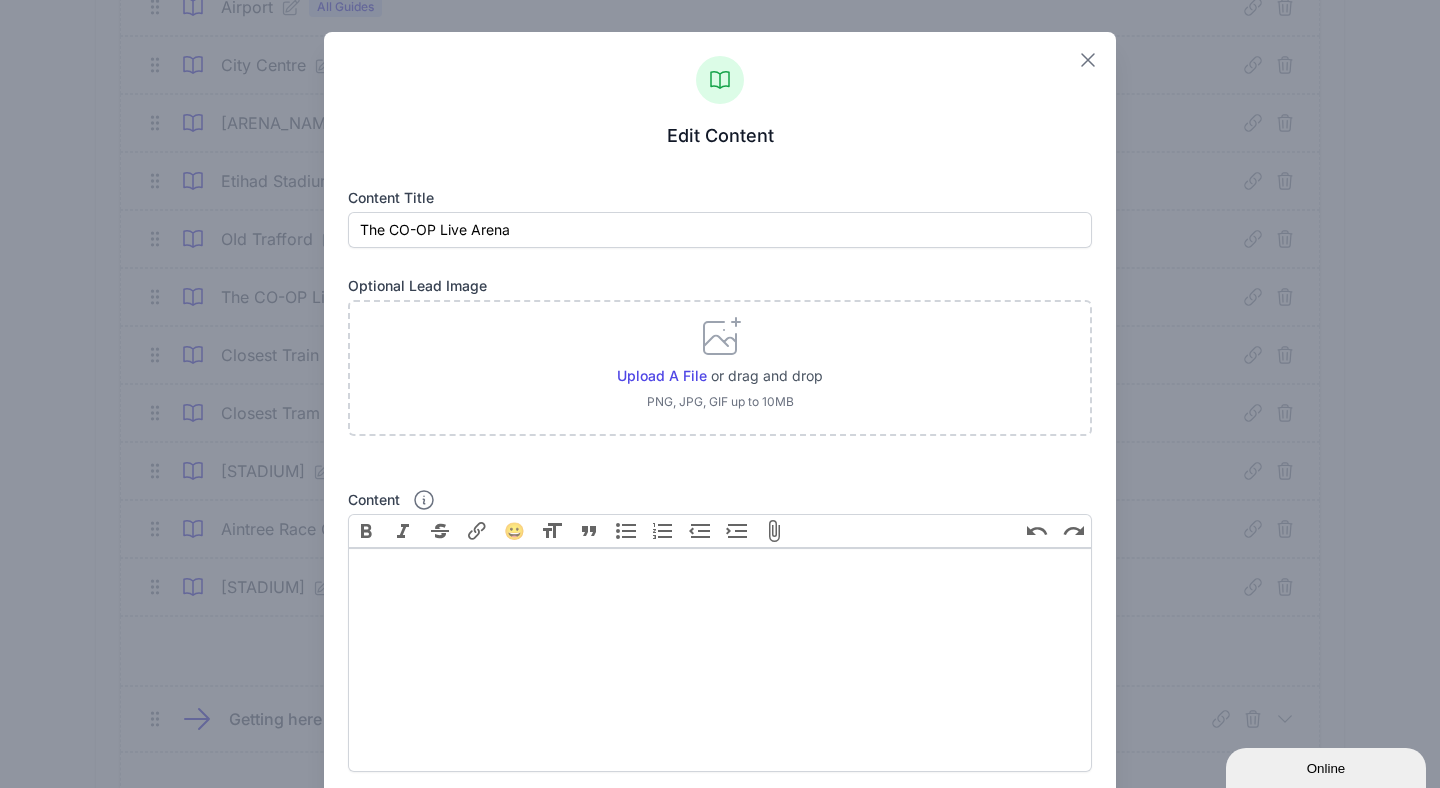 click 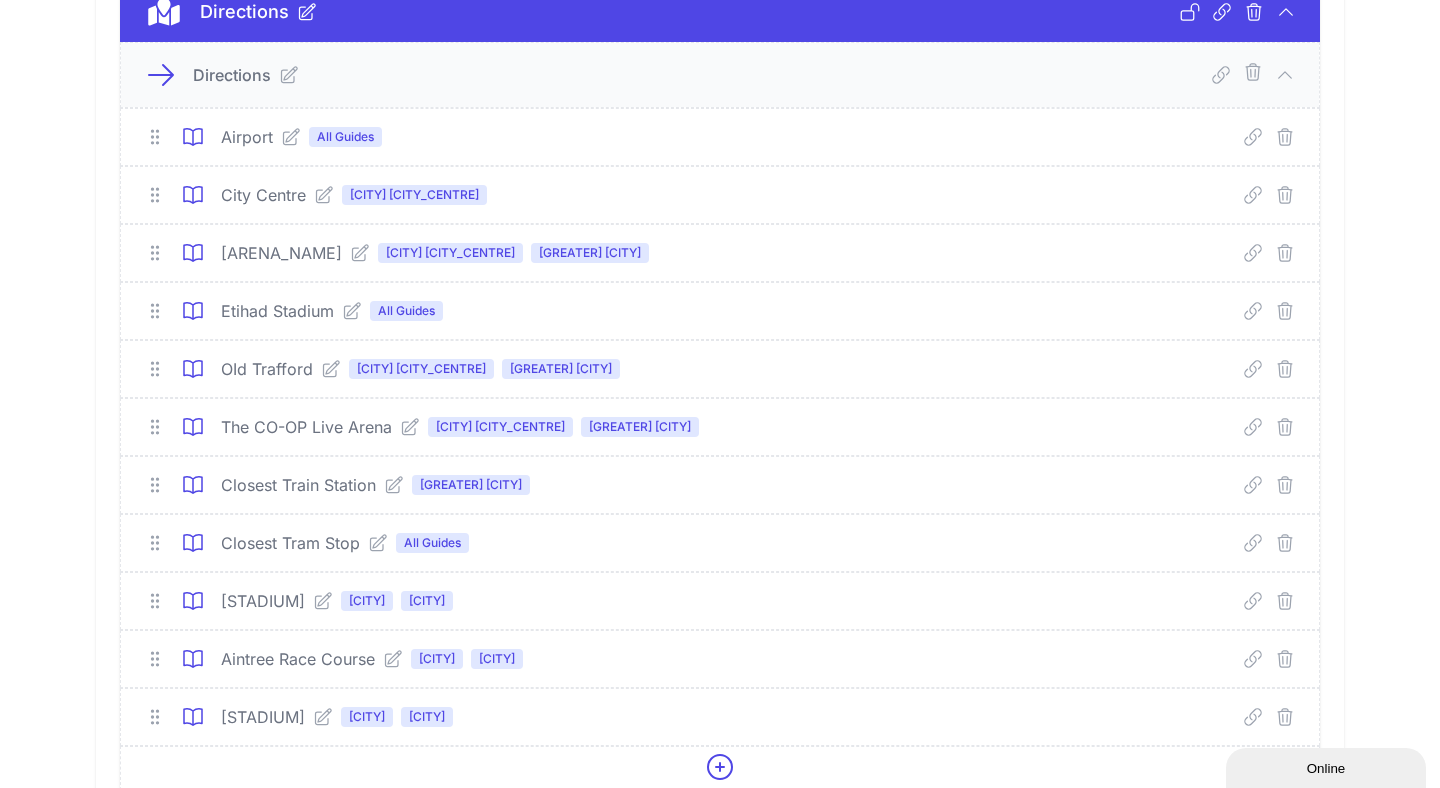 scroll, scrollTop: 695, scrollLeft: 0, axis: vertical 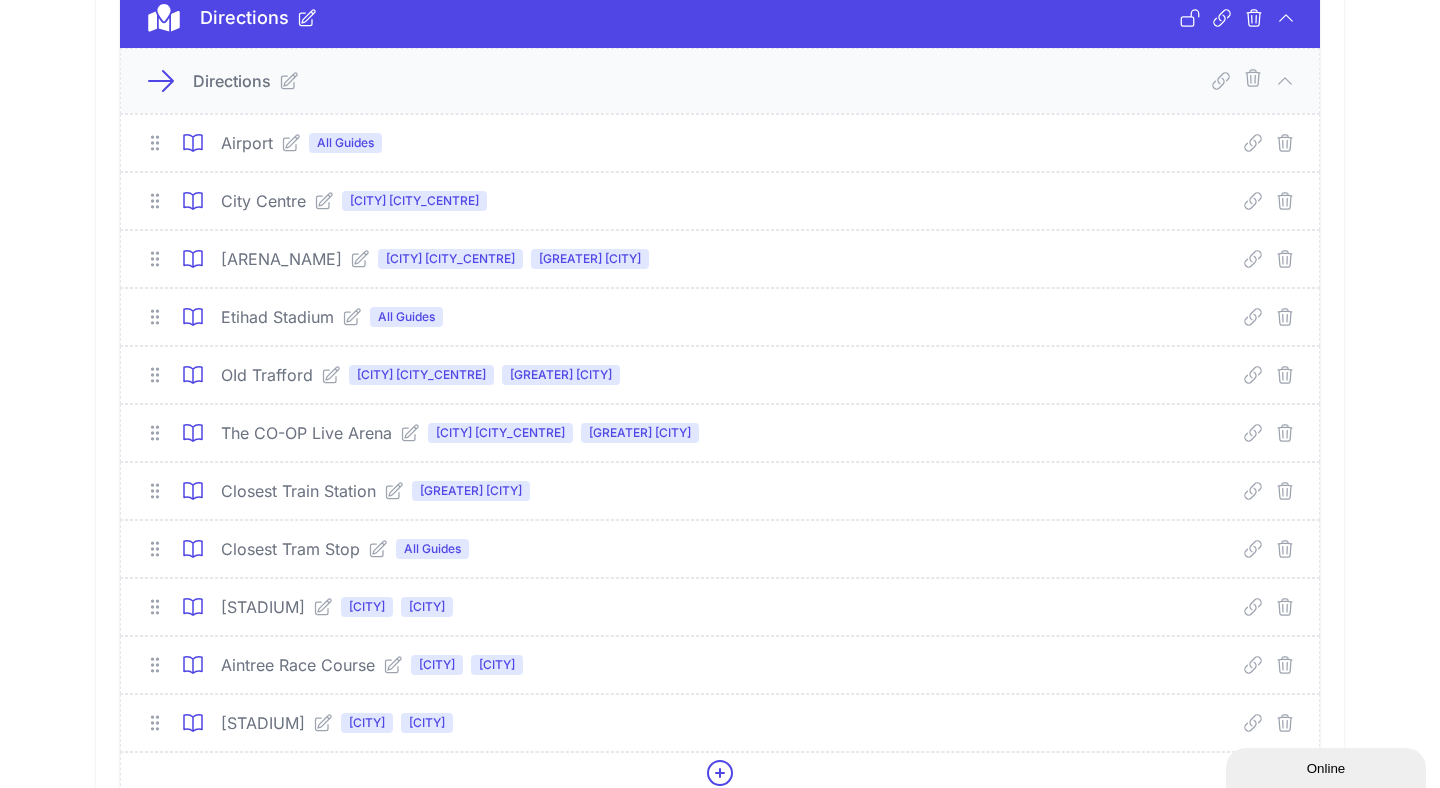 click on "[STADIUM]
All Guides
Deep Link
Select a guide and copy the deep link to send to guests.
Select a Guide
Select Guide
[LAST]
[LAST]
Potato 105
Parkers
Talbot 602
Kingsleigh
Deansgate 72
Cheltenham
Cheetham
Woollam
Dale
Denmark
Naval
Crumpsall
Belfry
Rodmill
Home Apartments" at bounding box center [720, 317] 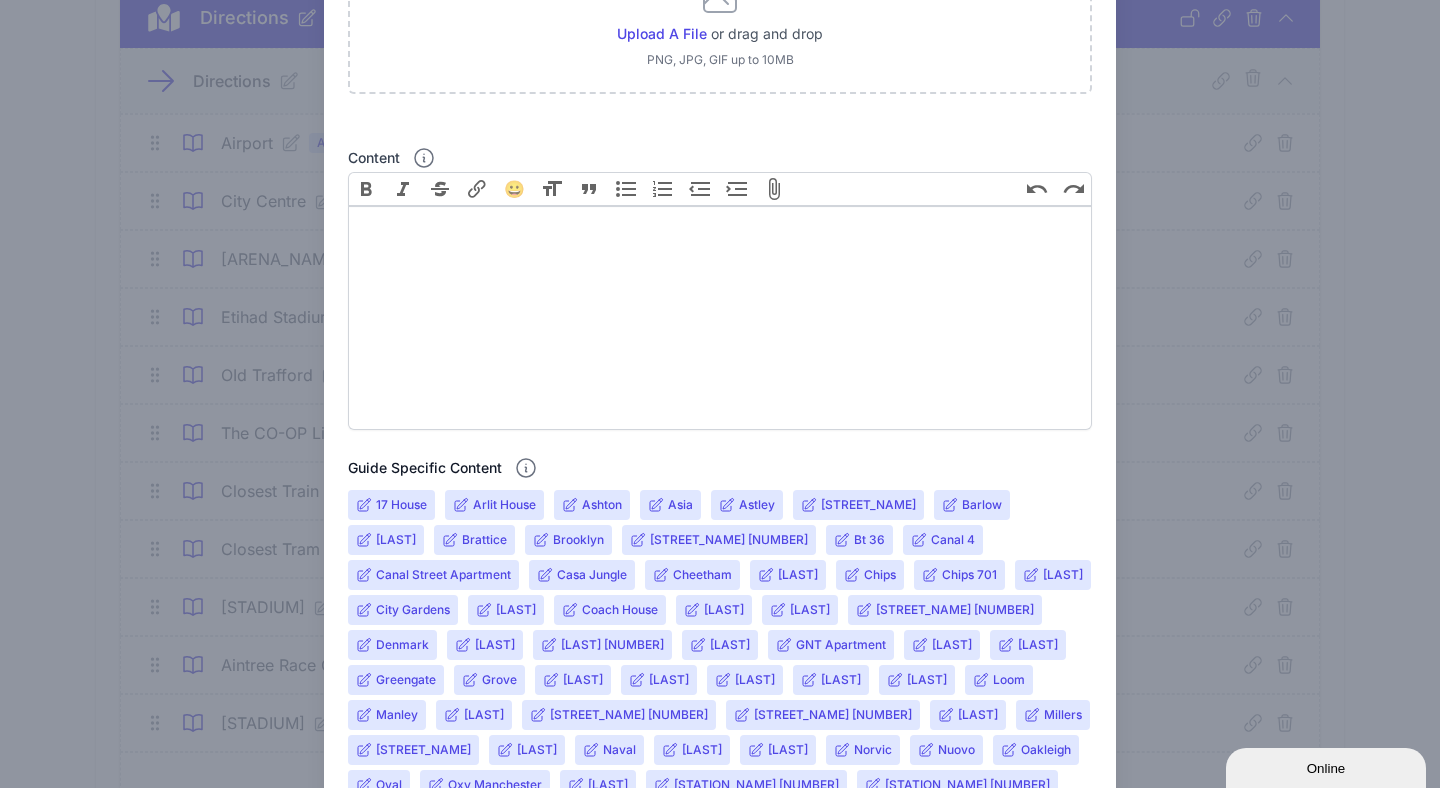 scroll, scrollTop: 604, scrollLeft: 0, axis: vertical 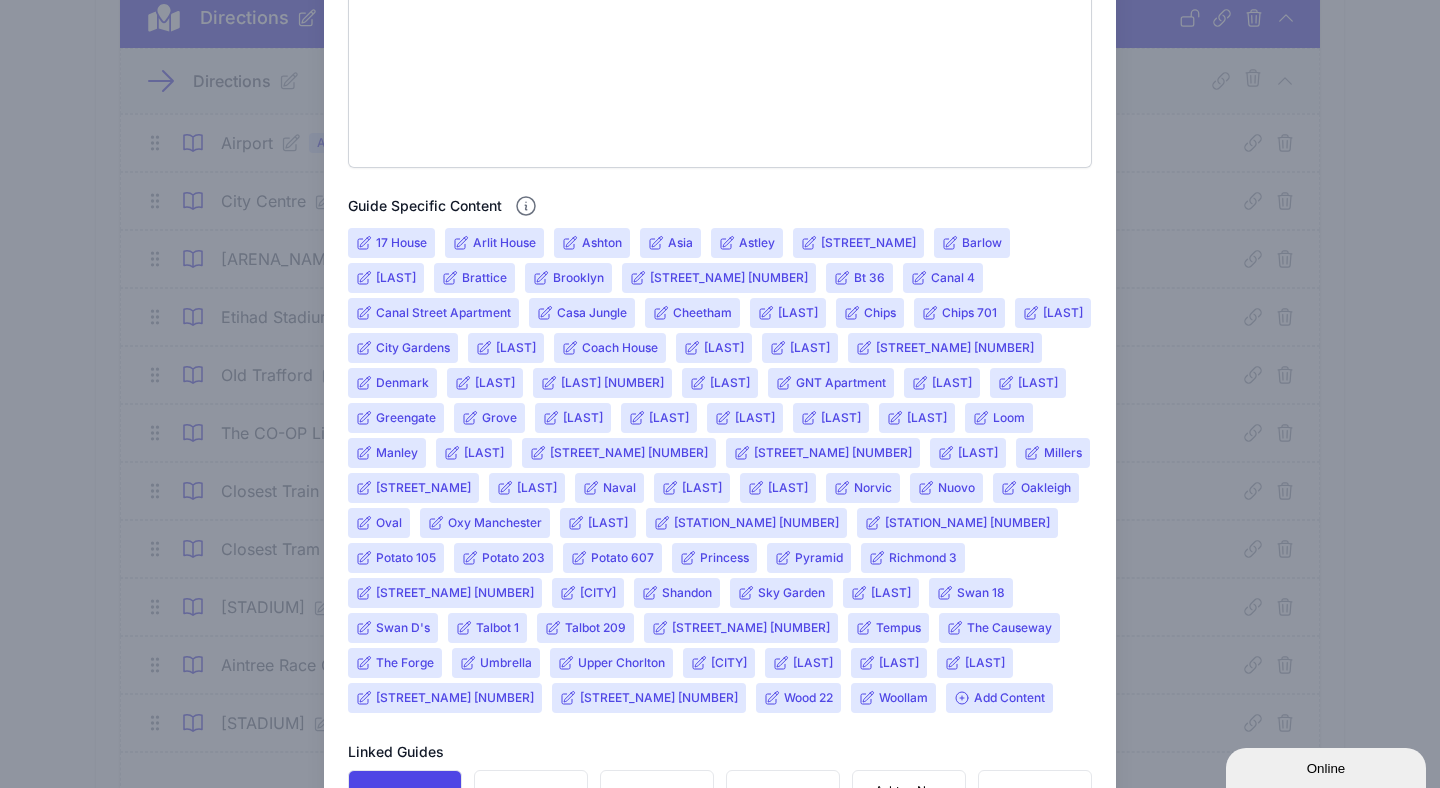 click on "Casa Jungle" at bounding box center (592, 313) 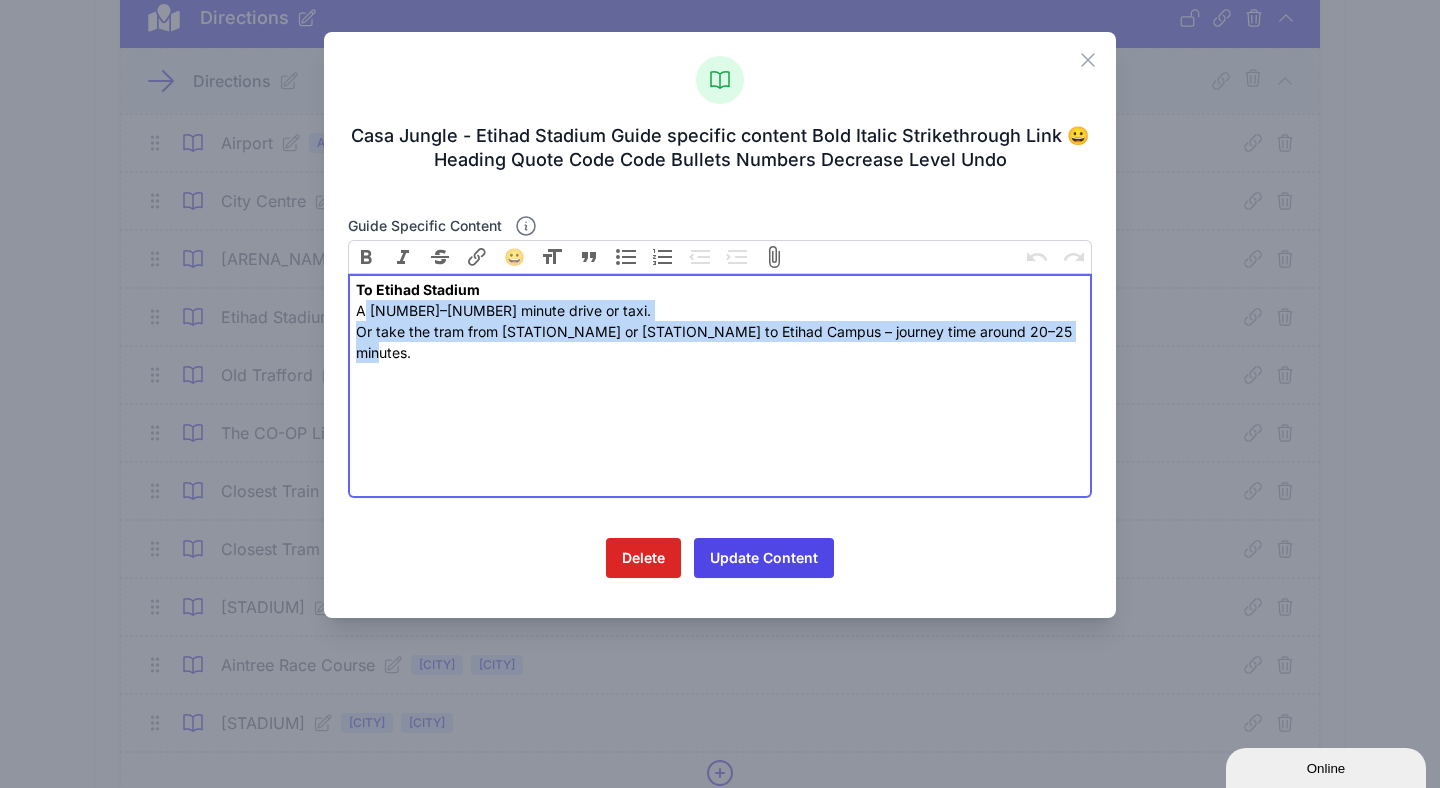 drag, startPoint x: 1061, startPoint y: 309, endPoint x: 268, endPoint y: 278, distance: 793.6057 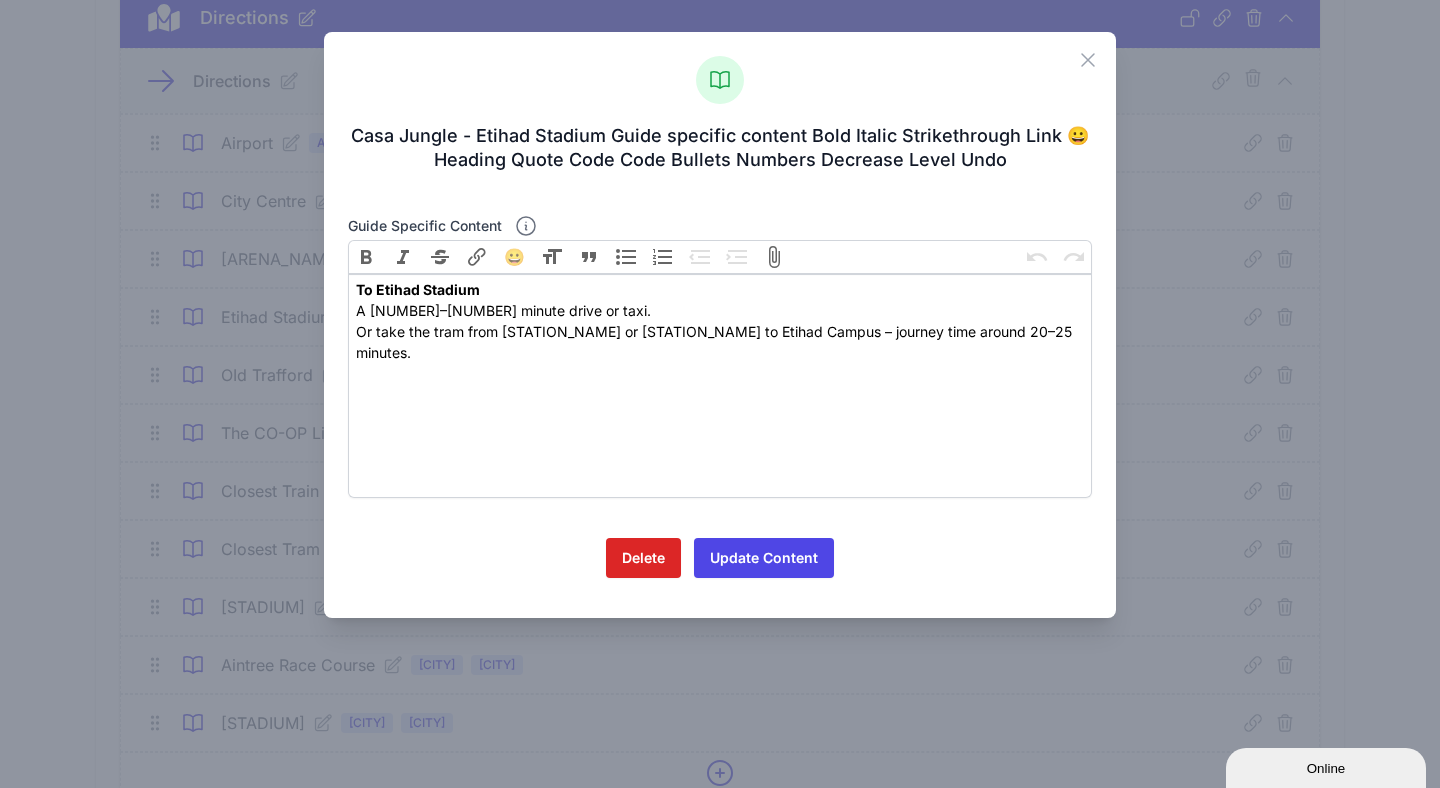click on "Casa Jungle - Etihad Stadium
Guide specific content
Bold
Italic
Strikethrough
Link
😀
Heading
Quote
Code Code
Bullets
Numbers
Decrease Level
Undo" at bounding box center [720, 394] 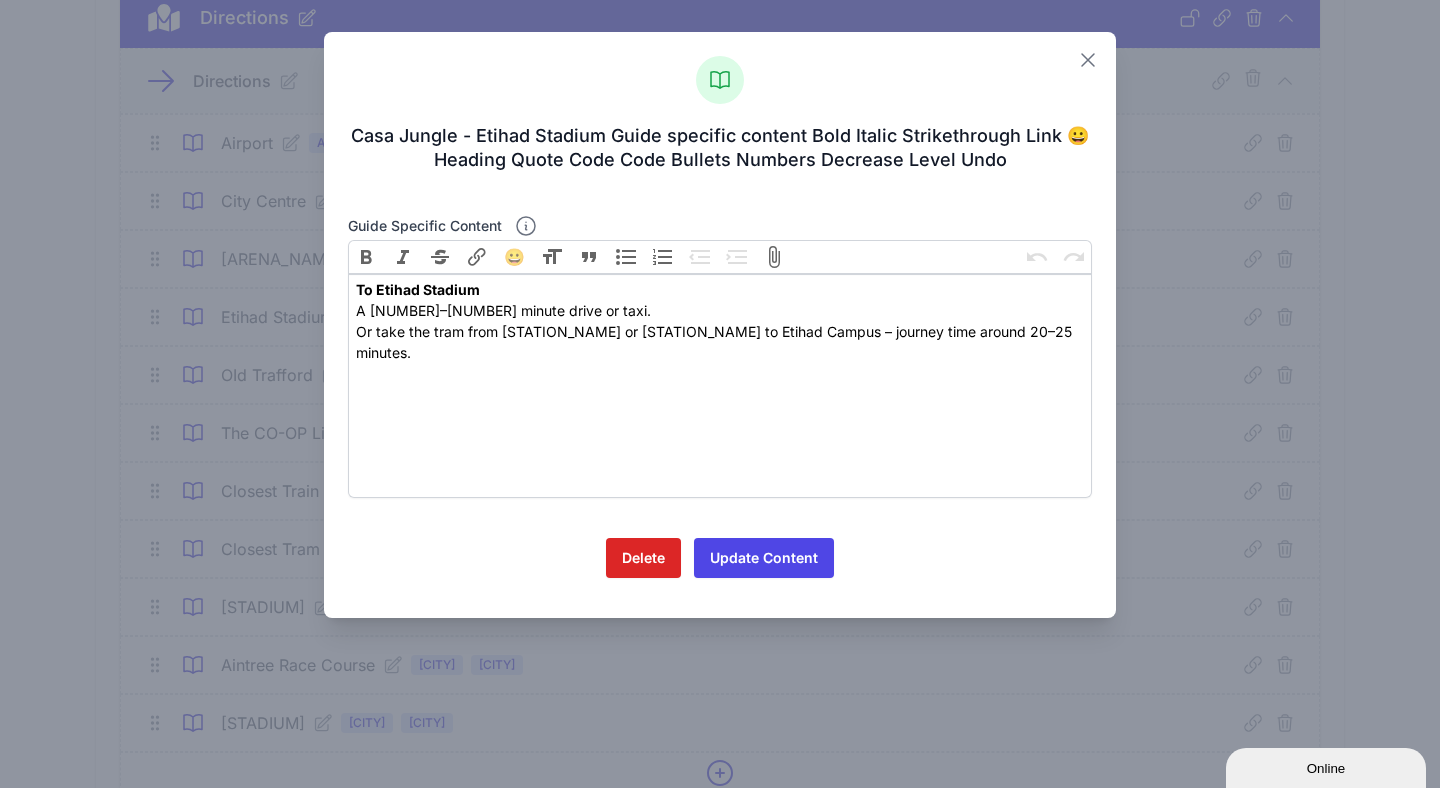 click 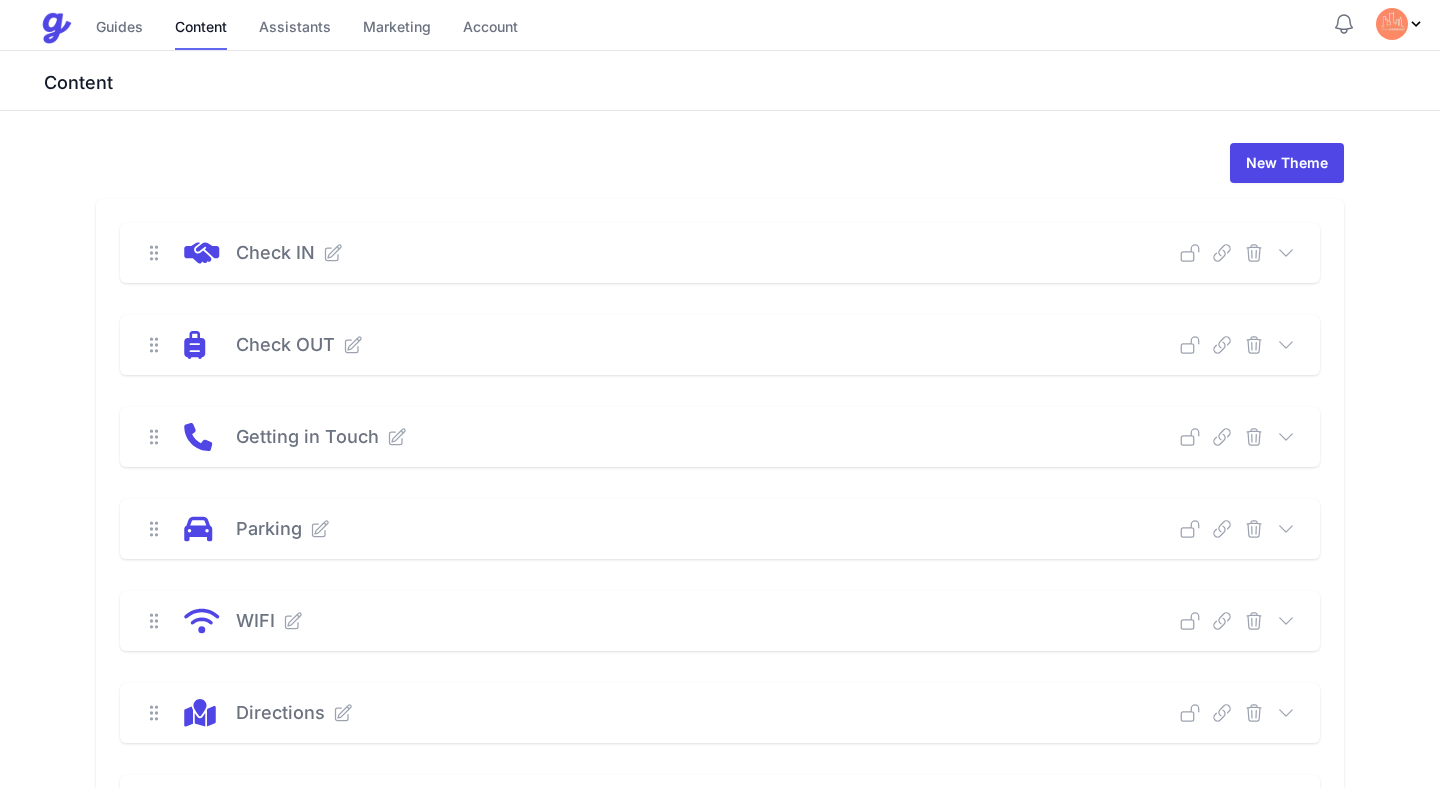 scroll, scrollTop: 0, scrollLeft: 0, axis: both 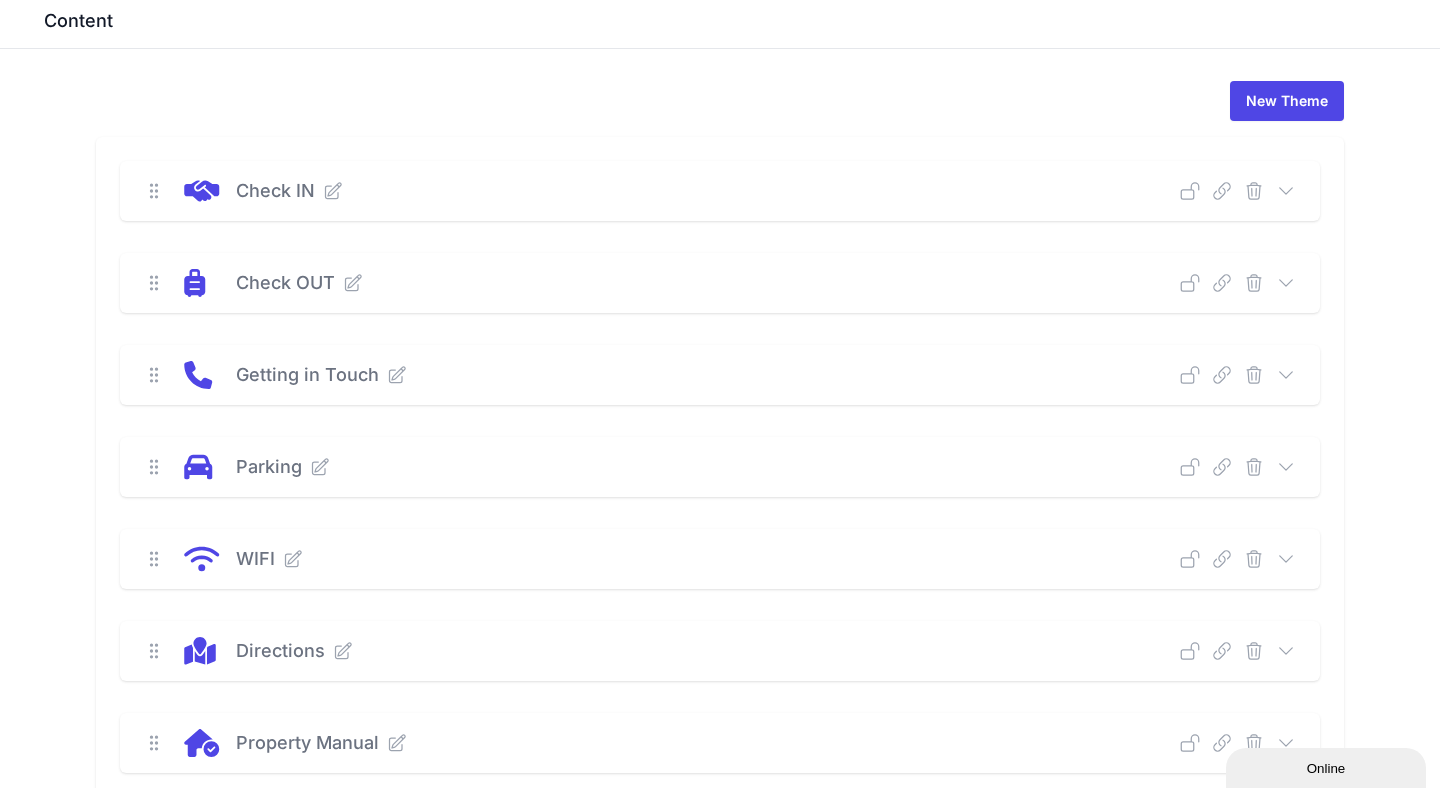 click 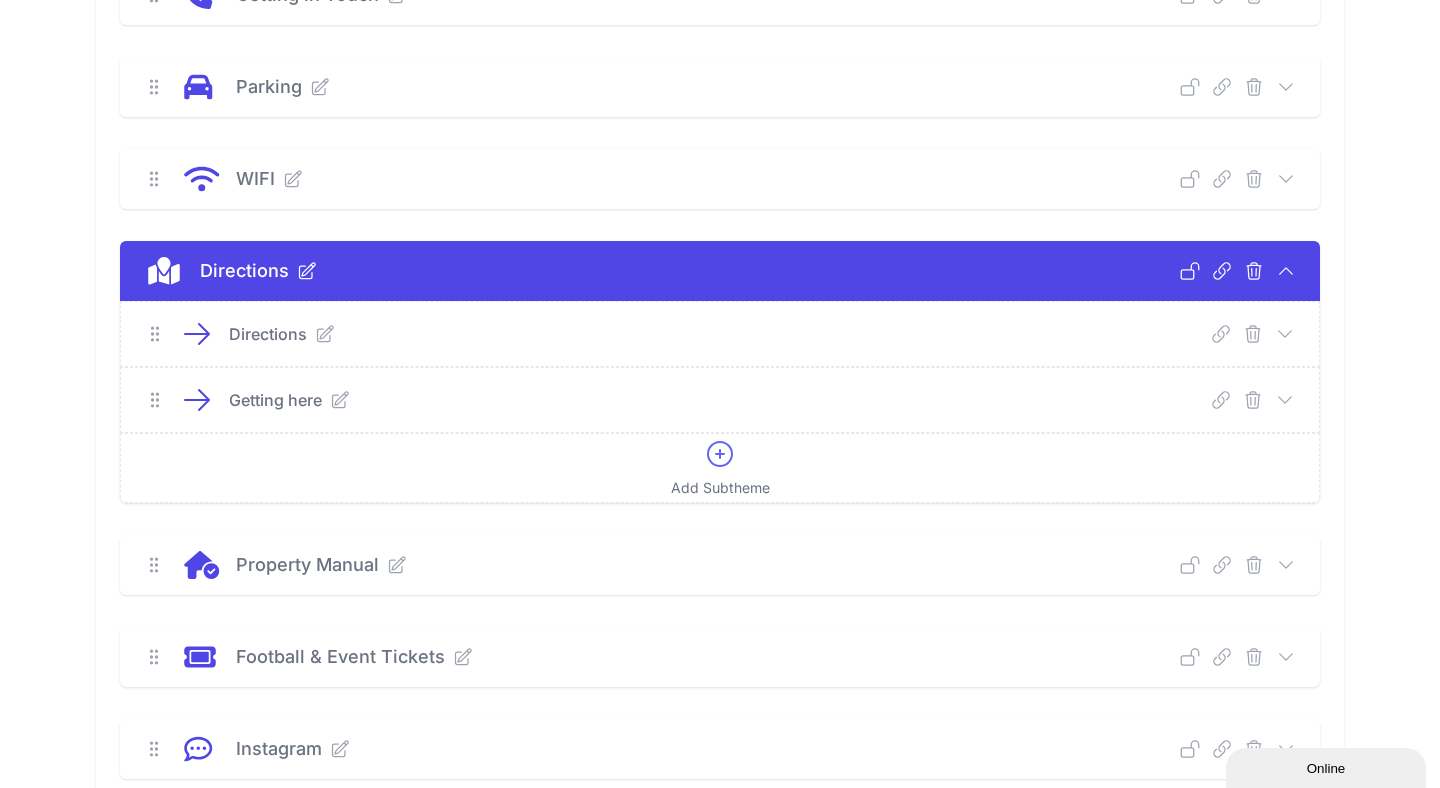 scroll, scrollTop: 481, scrollLeft: 0, axis: vertical 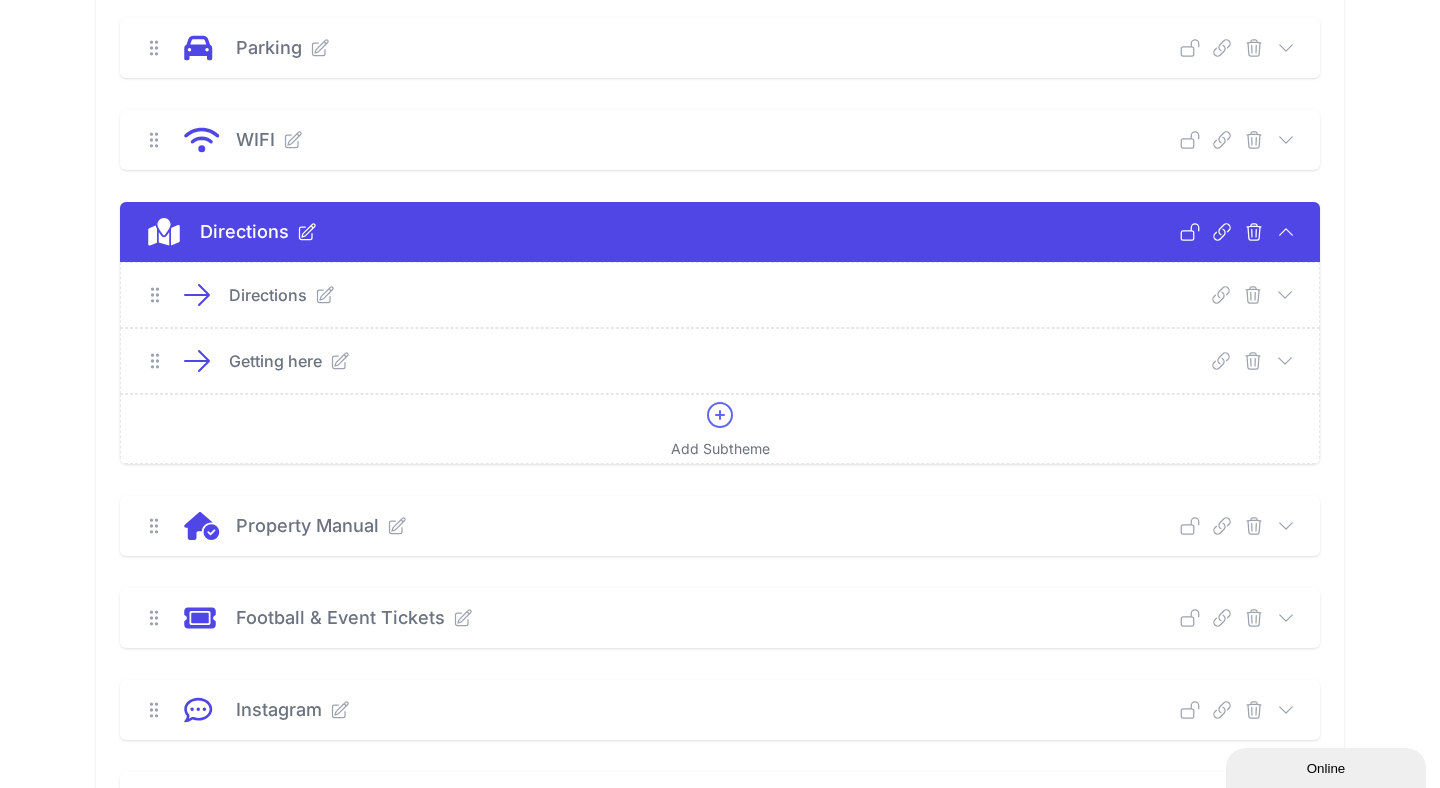 click 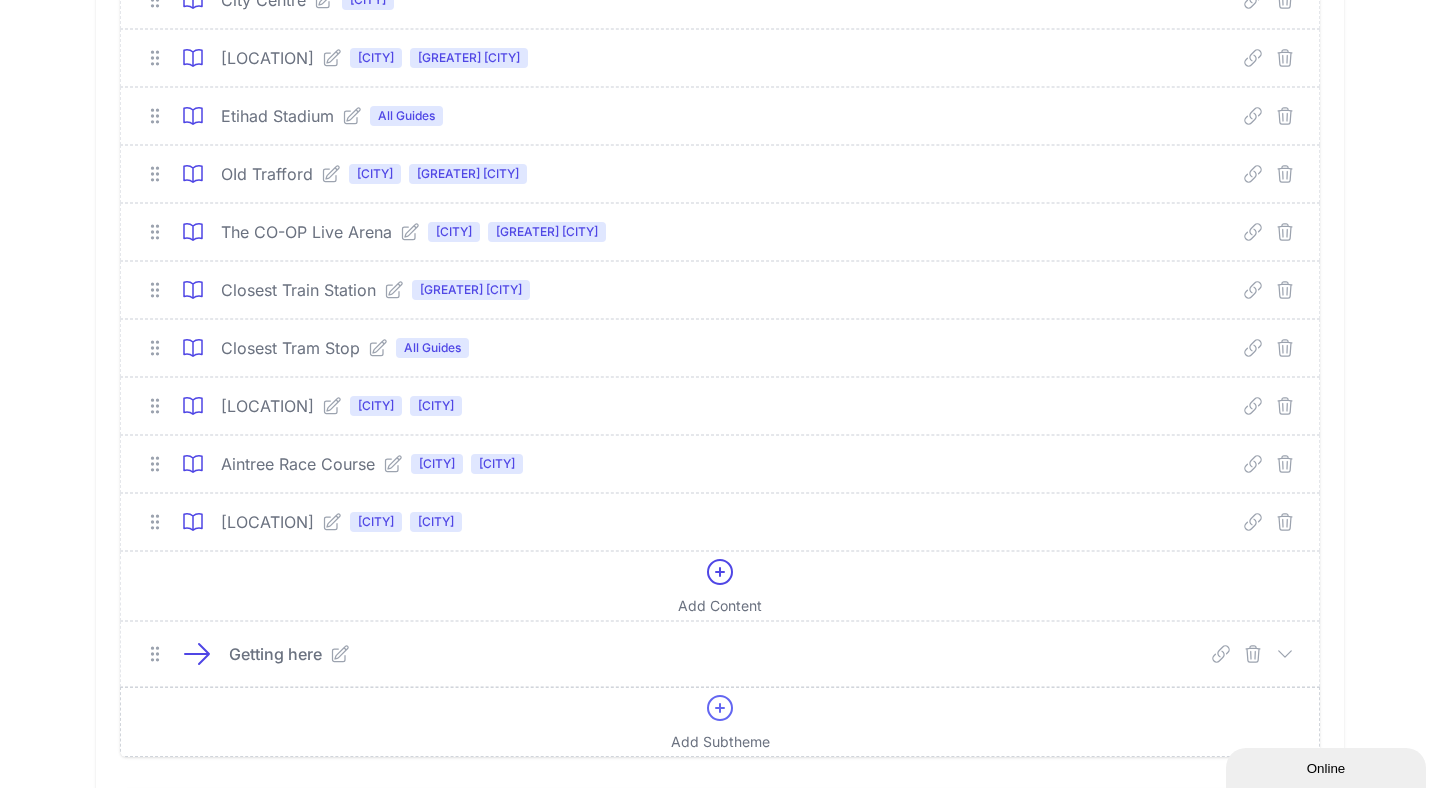 scroll, scrollTop: 889, scrollLeft: 0, axis: vertical 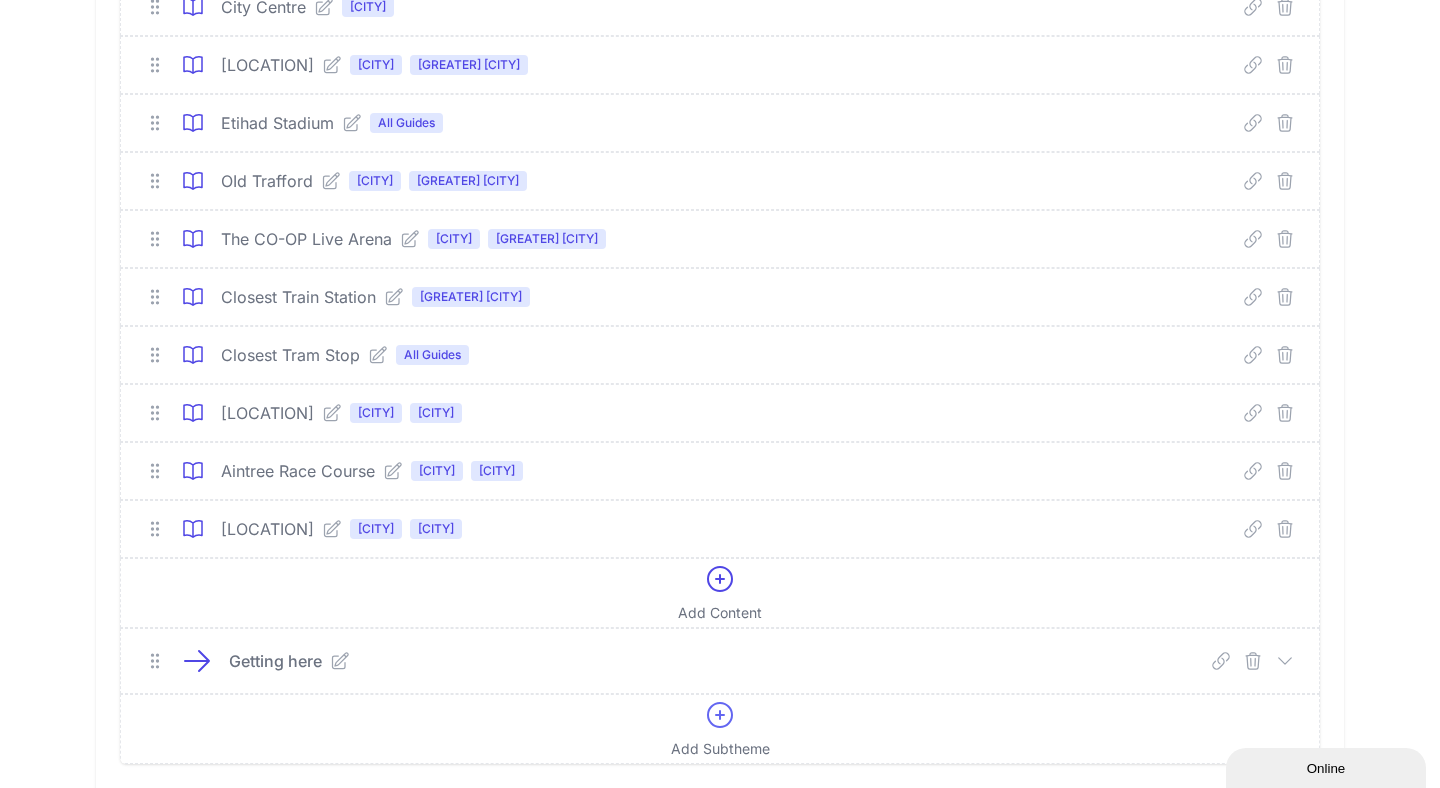 click 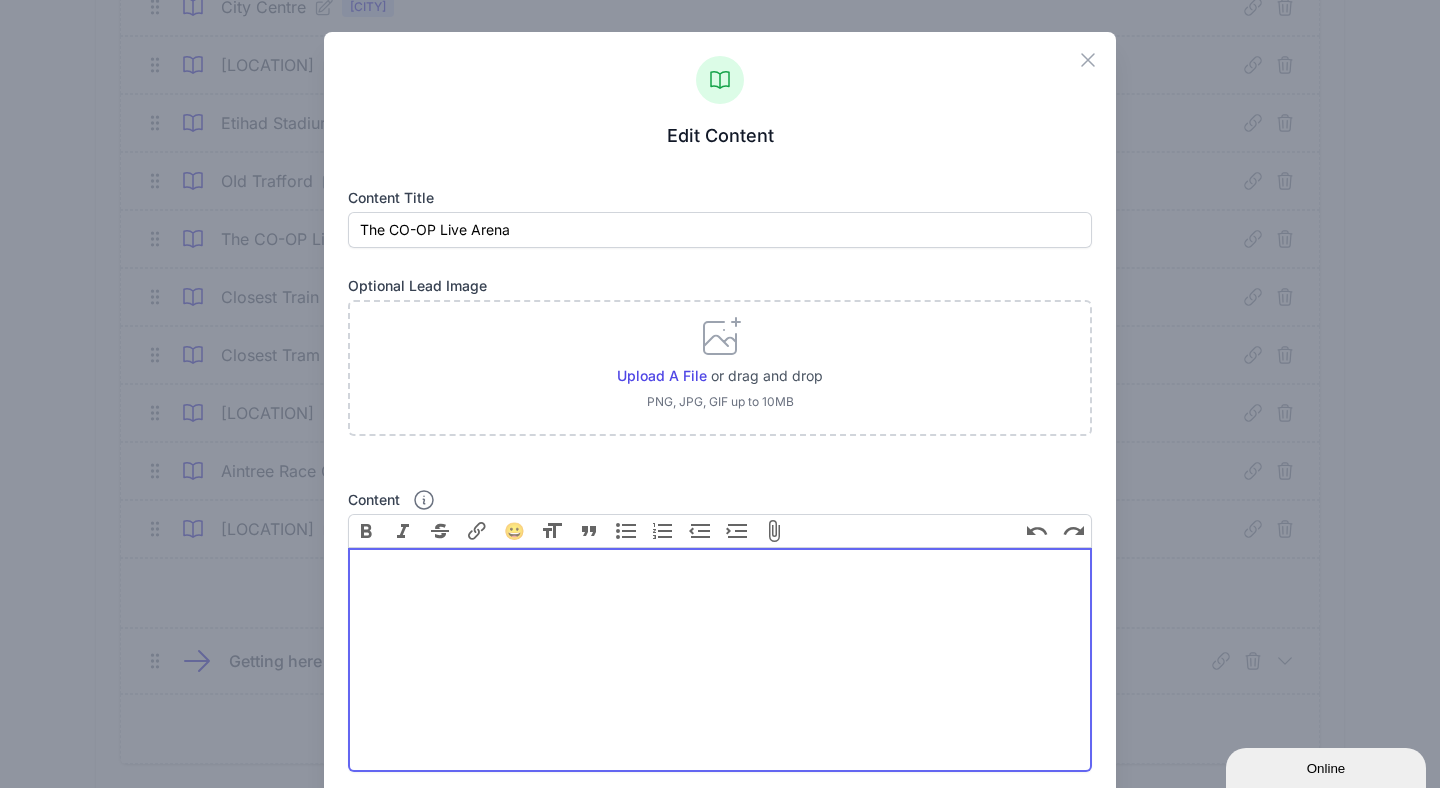 click at bounding box center [720, 660] 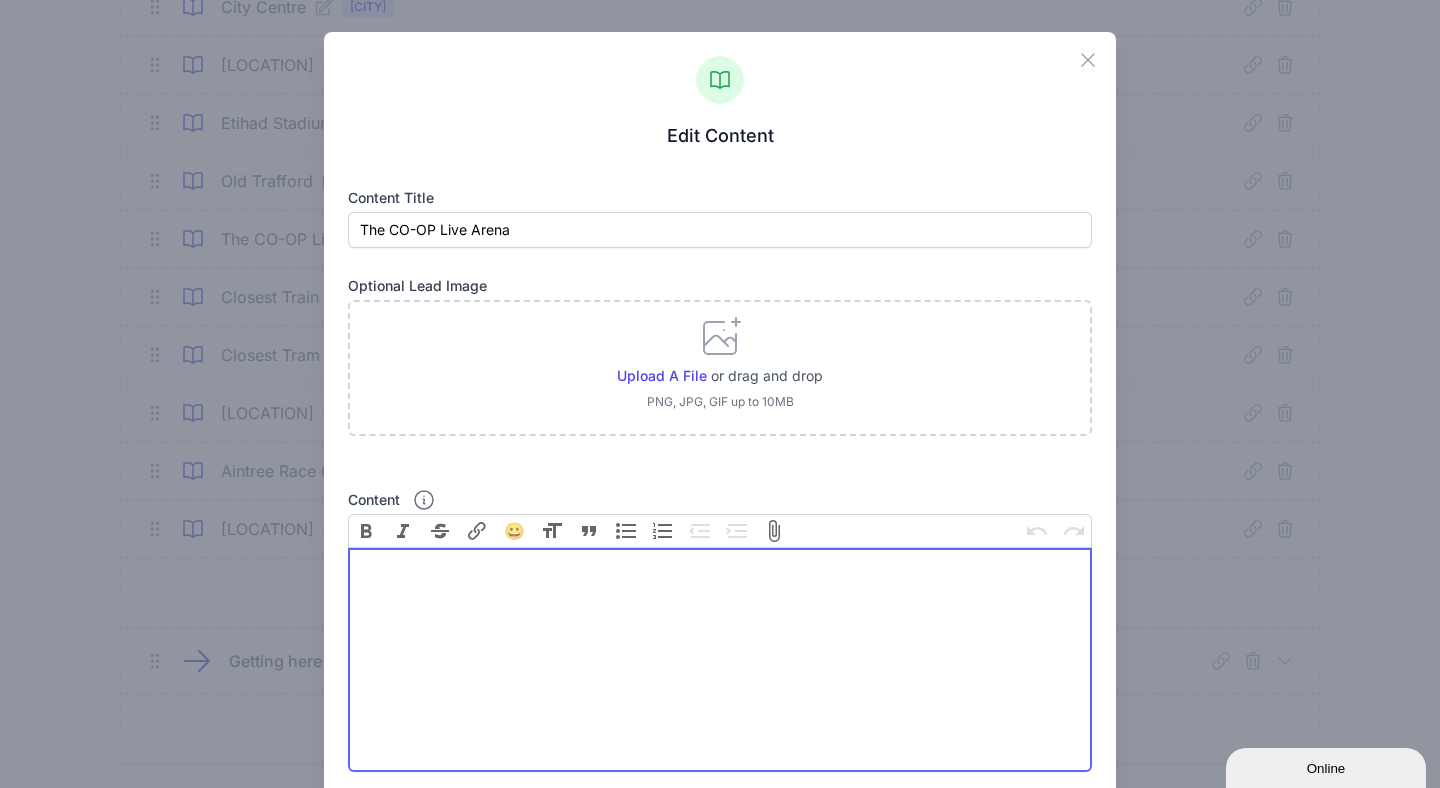 paste on "<div>A 10–15 minute drive or taxi.<br>Or take the tram from Shudehill or Market Street to Etihad Campus – journey time around 20–25 minutes.</div>" 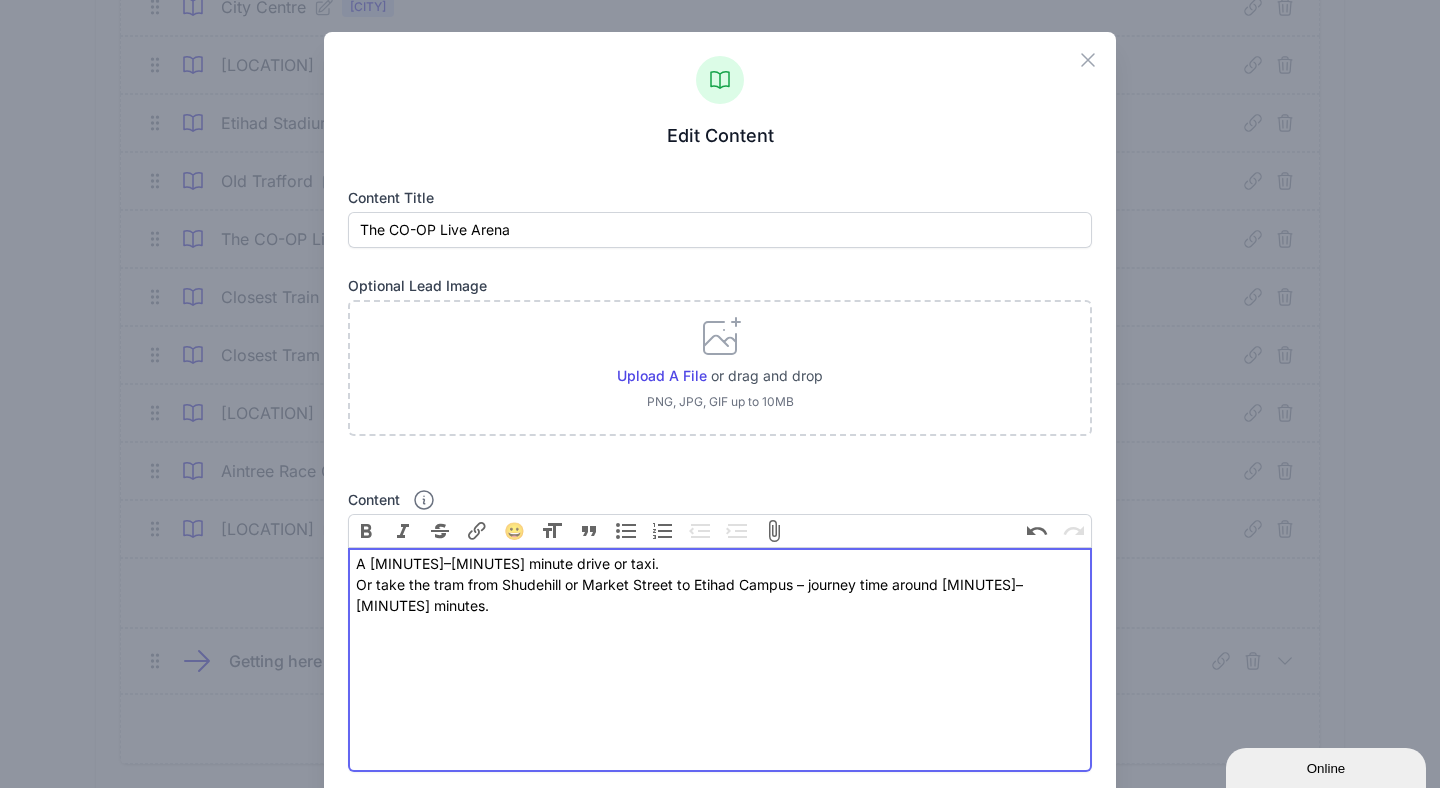 type on "<div>A 10–15 minute drive or taxi.<br>Or take the tram from Shudehill or Market Street to Etihad Campus – journey time around 20–25 minutes.</div>" 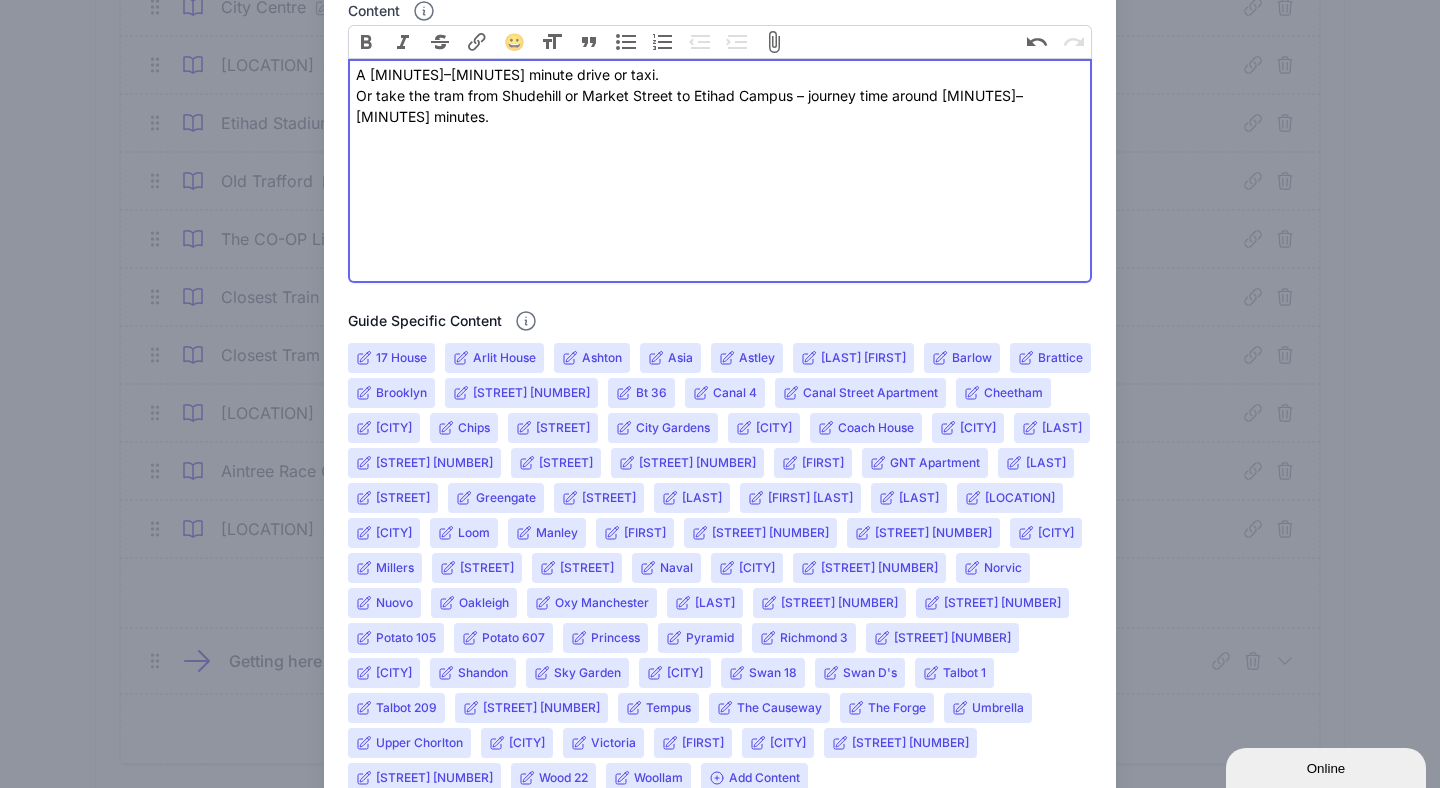 scroll, scrollTop: 455, scrollLeft: 0, axis: vertical 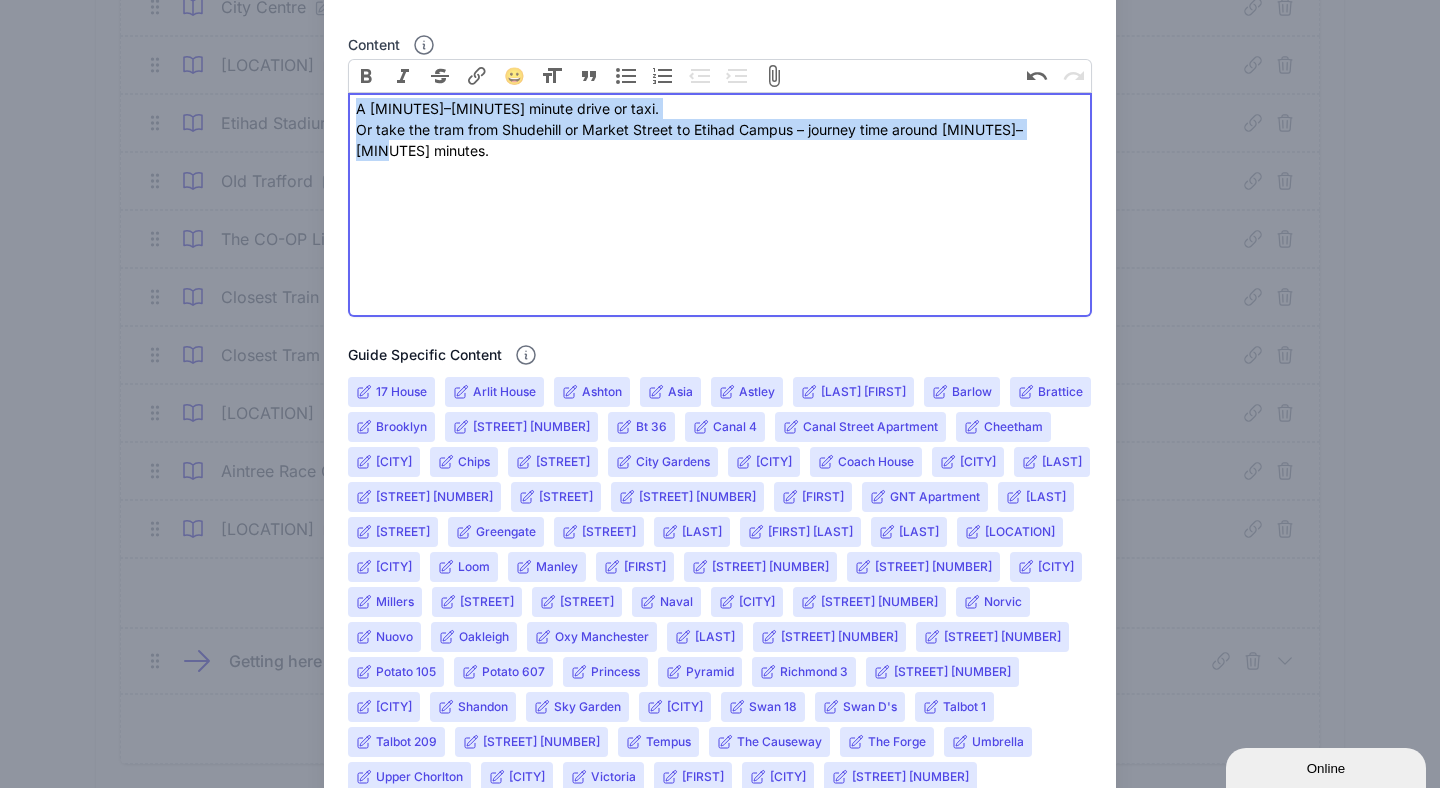 drag, startPoint x: 611, startPoint y: 53, endPoint x: 0, endPoint y: 30, distance: 611.43274 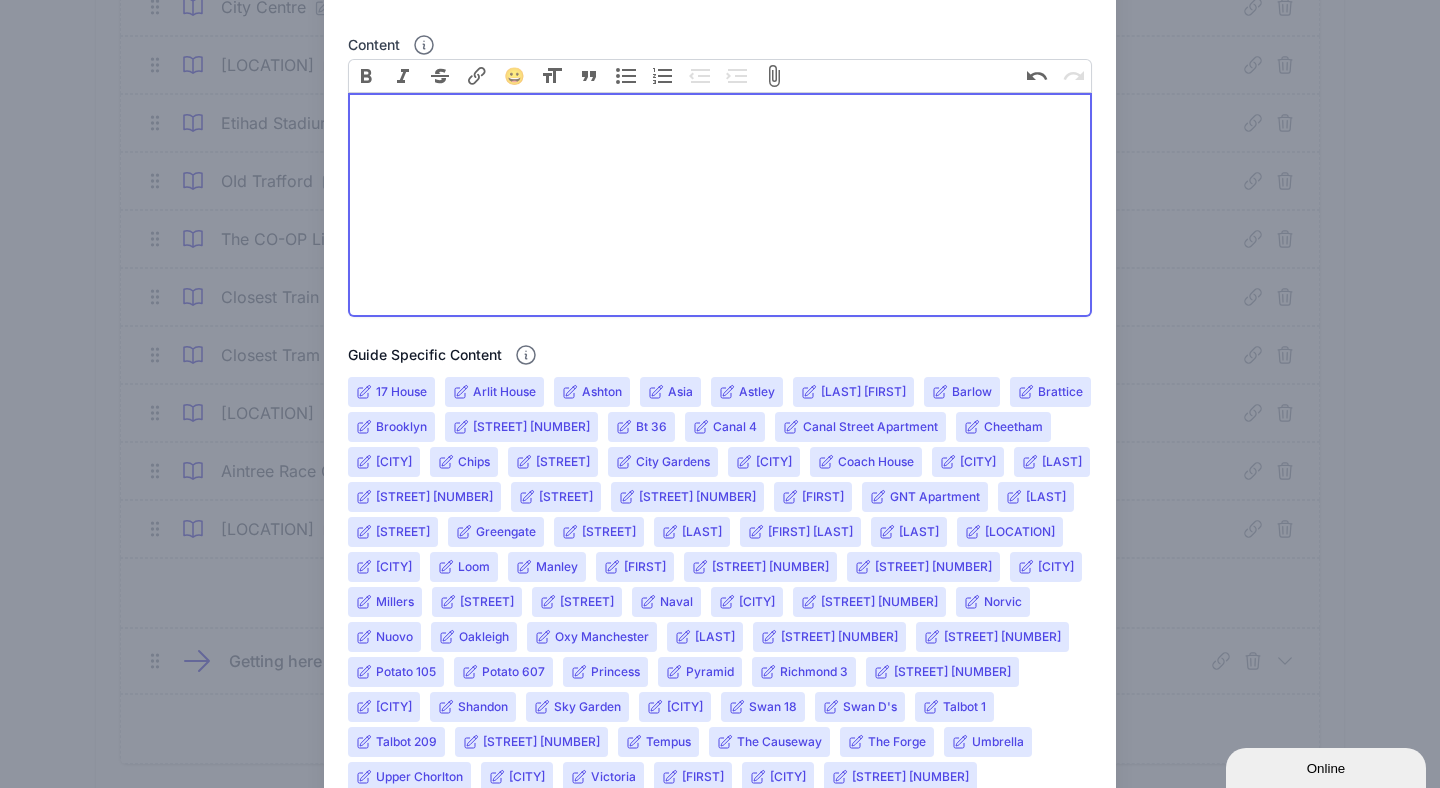 type 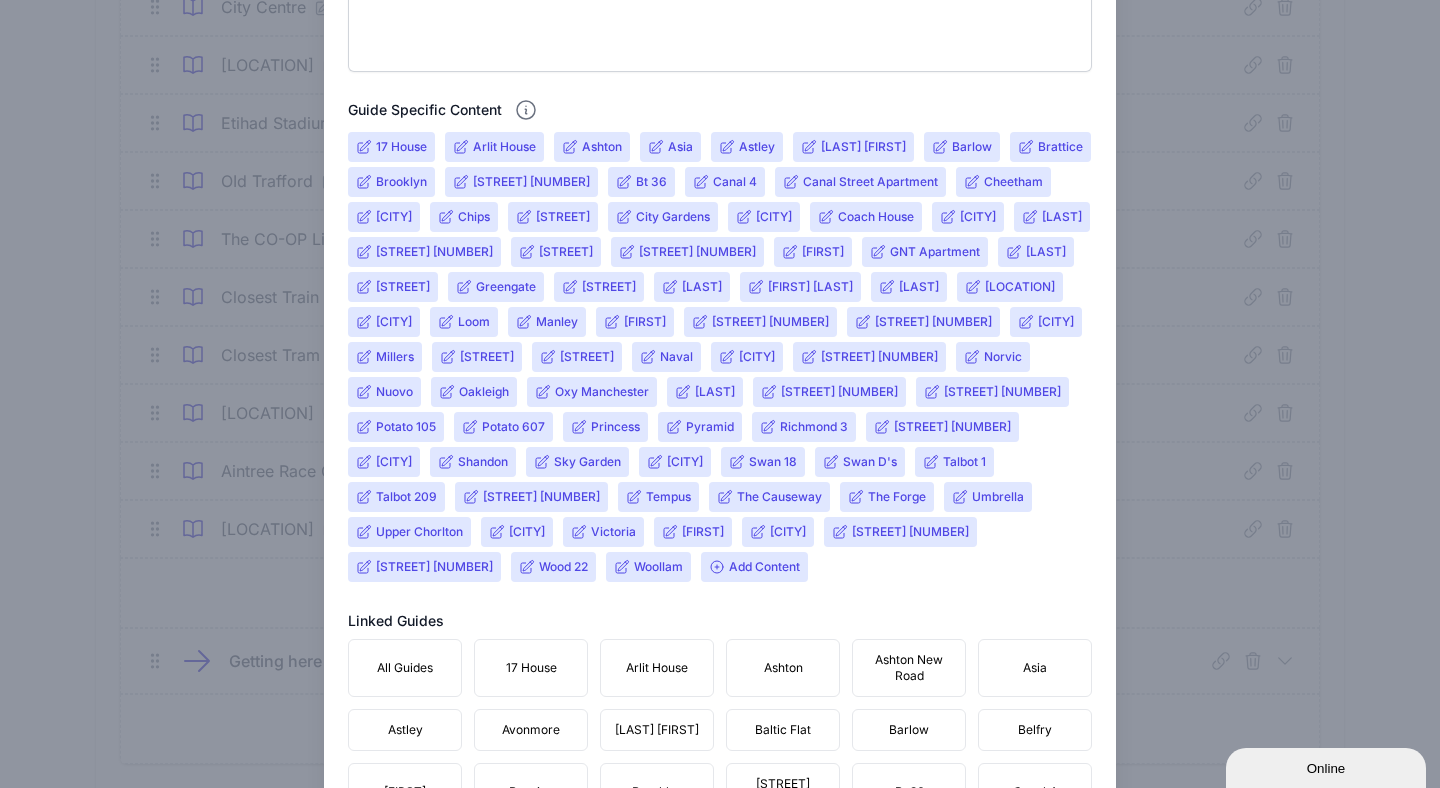 click on "Add Content" at bounding box center (754, 567) 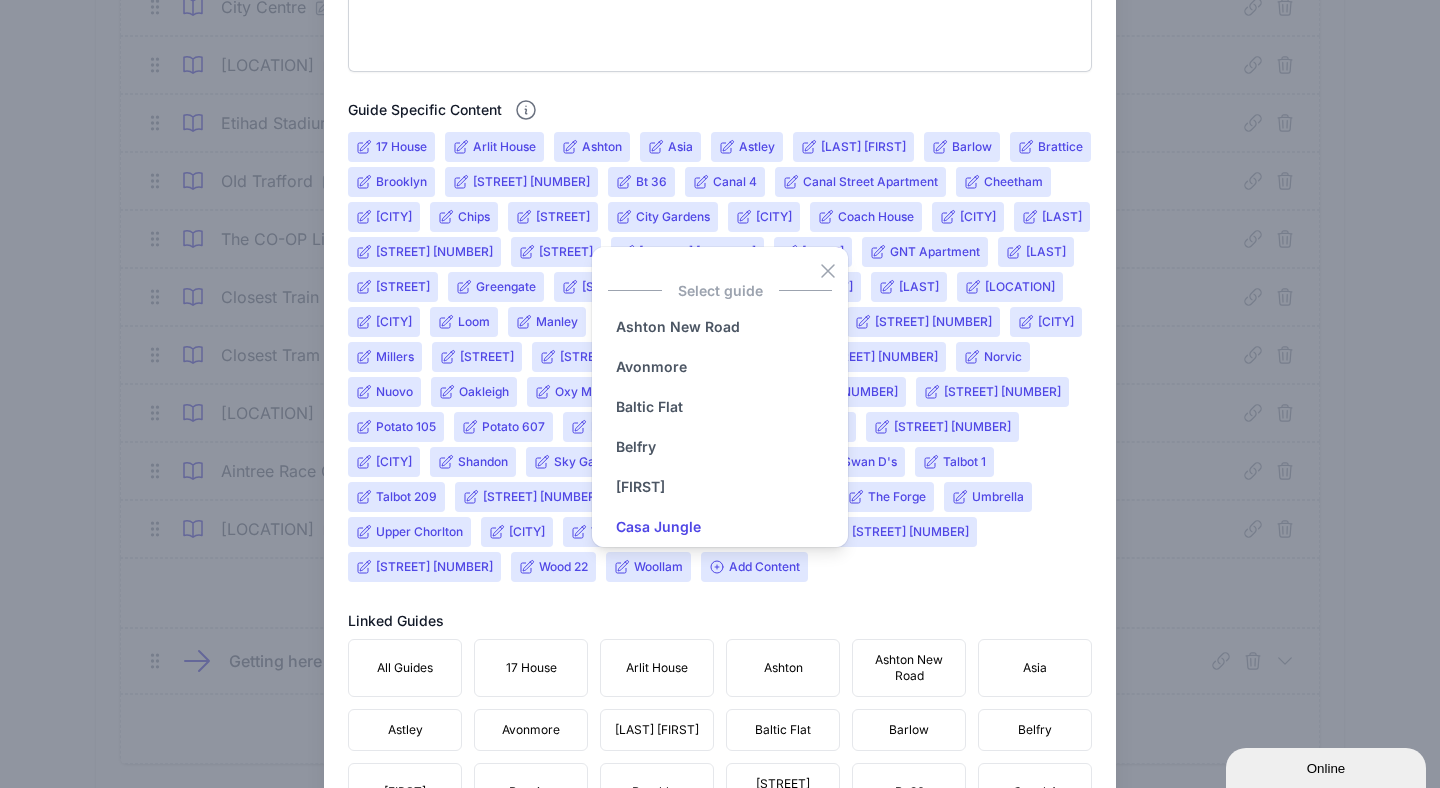 click on "Casa Jungle" at bounding box center [658, 527] 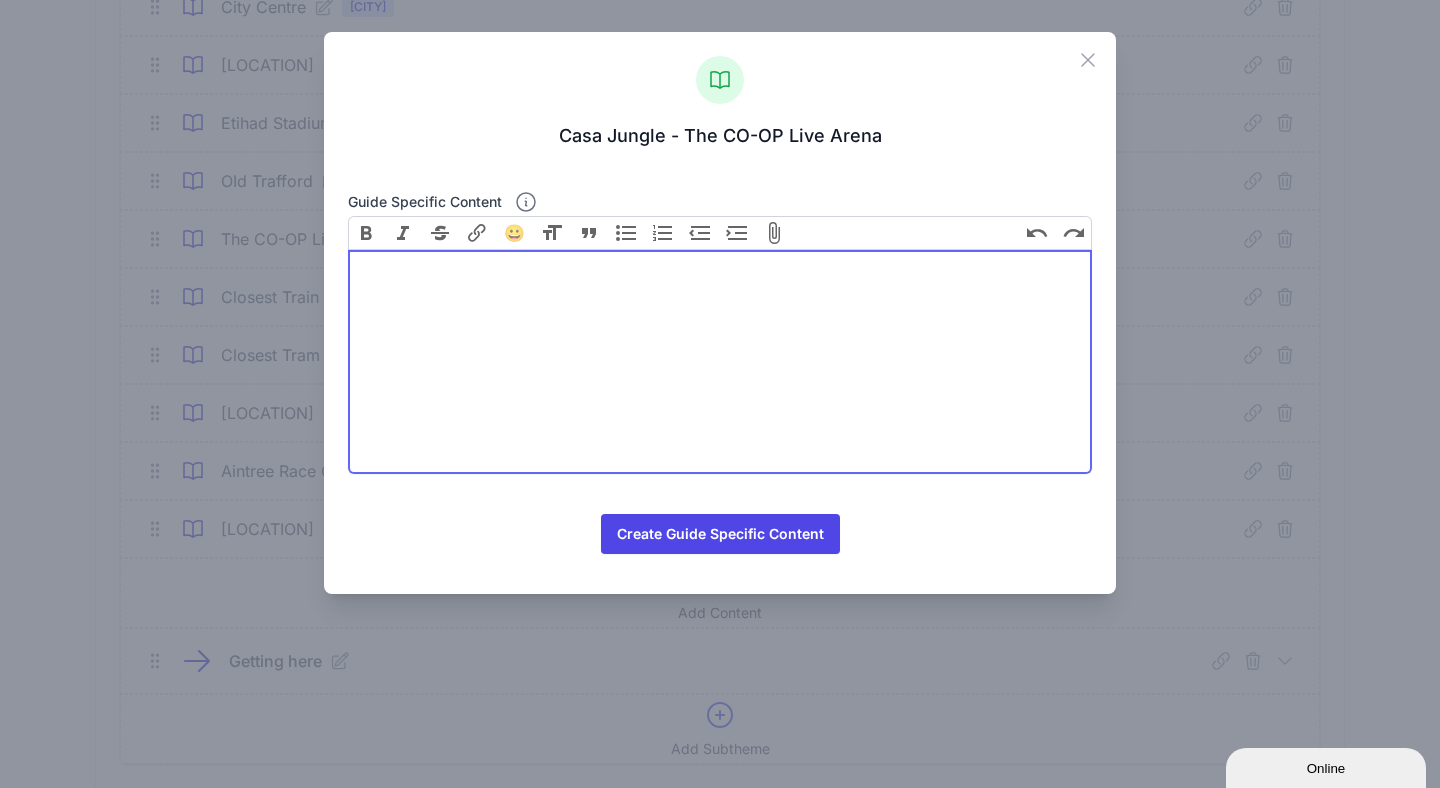 click at bounding box center [720, 362] 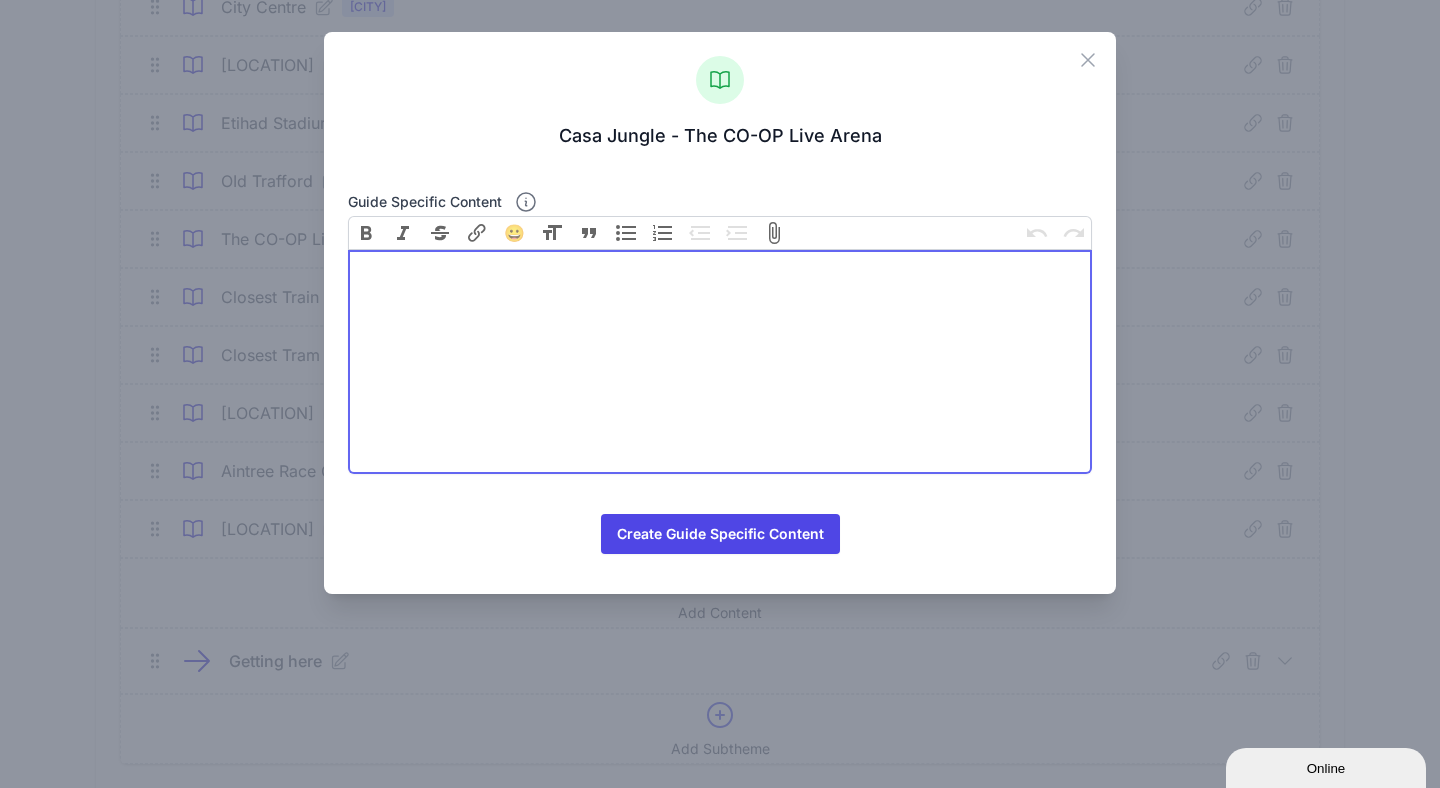 paste on "<div>A 10–15 minute drive or taxi.<br>Or take the tram from Shudehill or Market Street to Etihad Campus – journey time around 20–25 minutes.</div>" 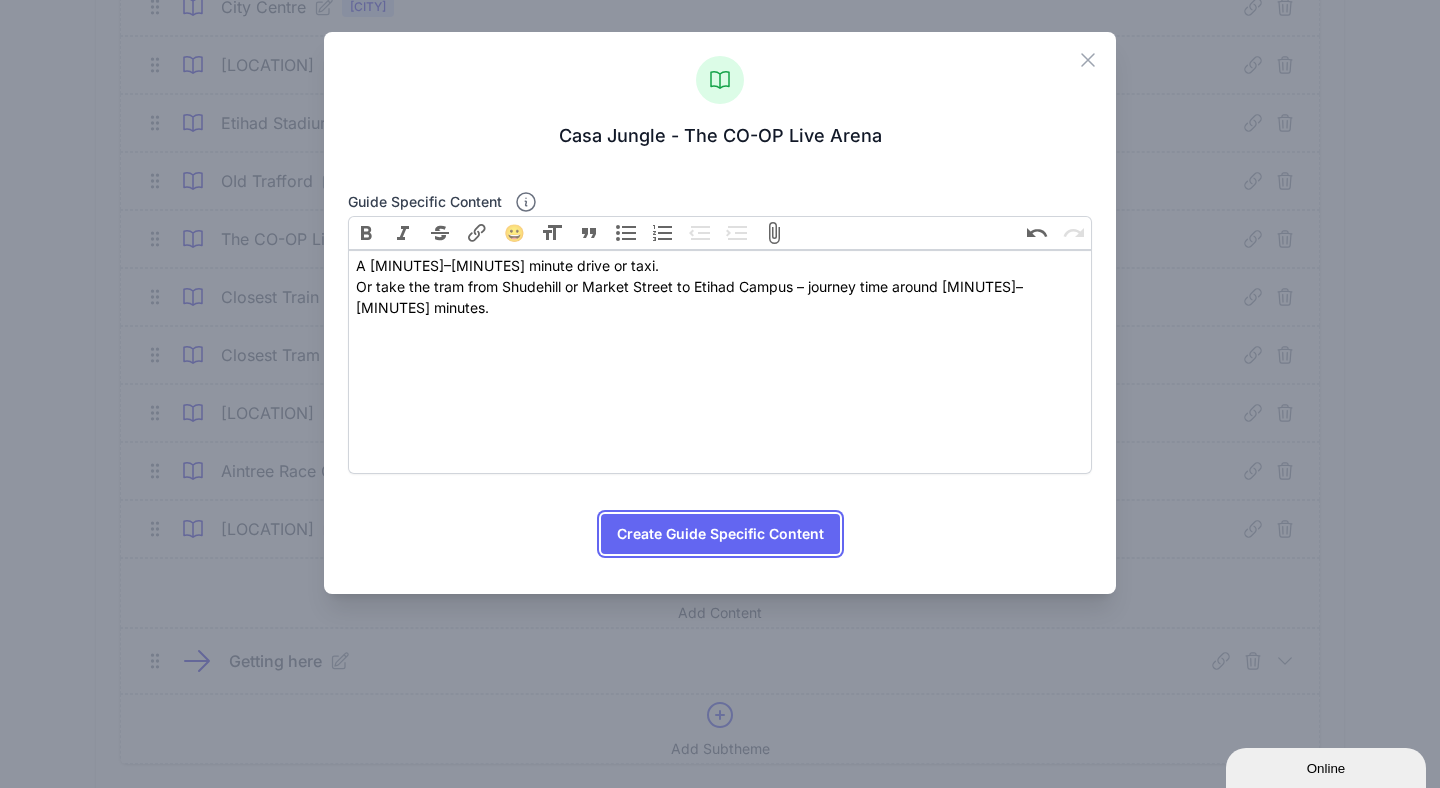 click on "Create Guide Specific Content" at bounding box center [720, 534] 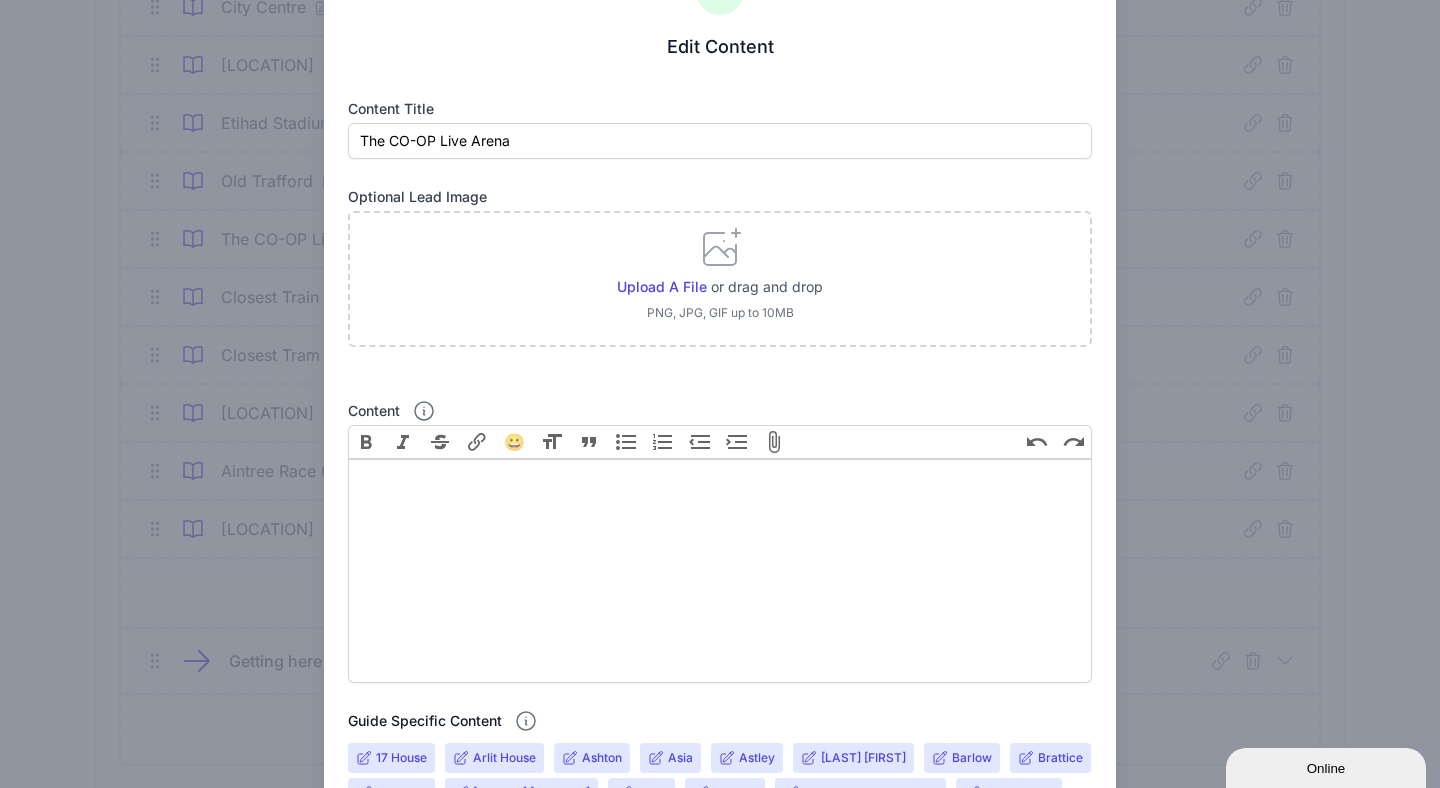 scroll, scrollTop: 0, scrollLeft: 0, axis: both 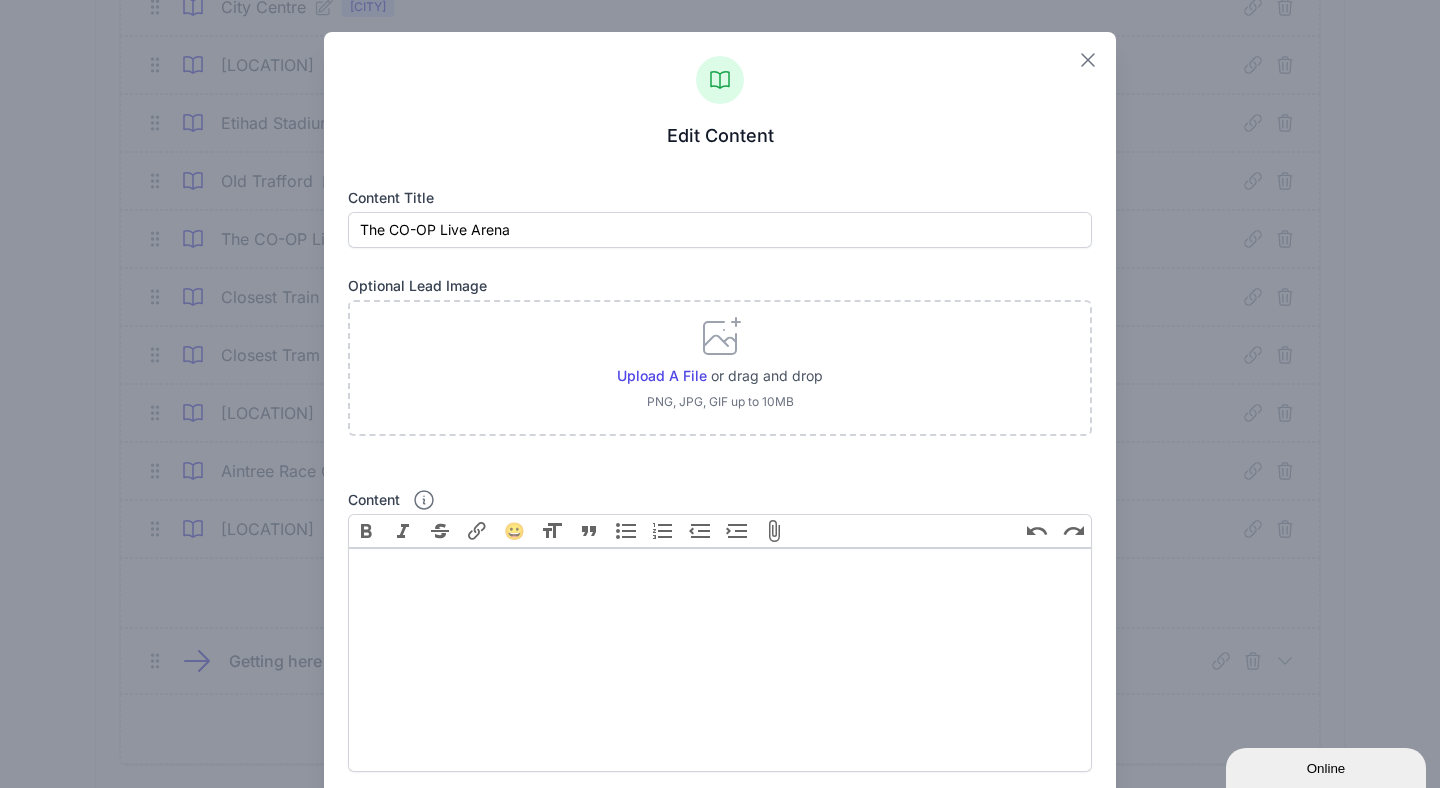 click 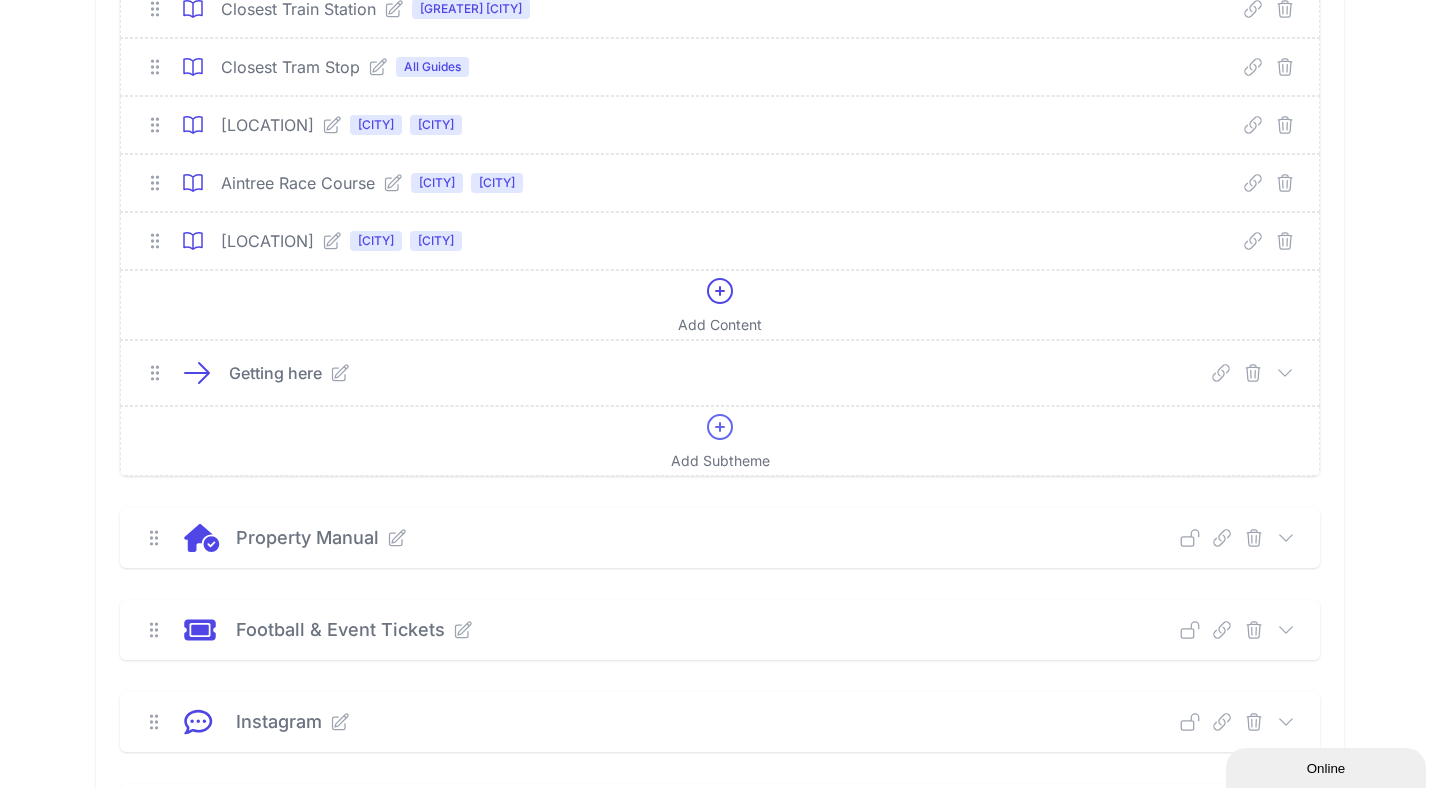 scroll, scrollTop: 1196, scrollLeft: 0, axis: vertical 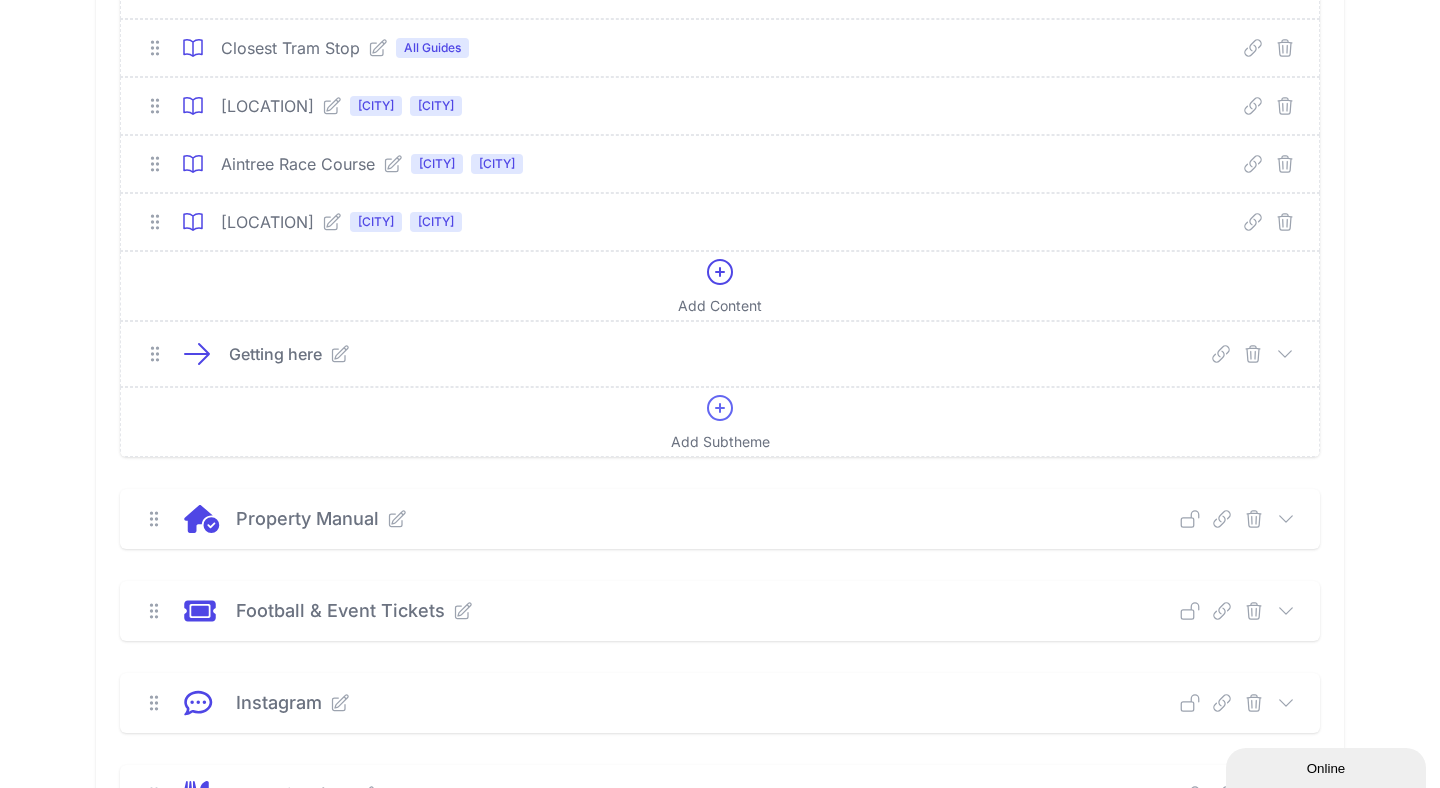 click 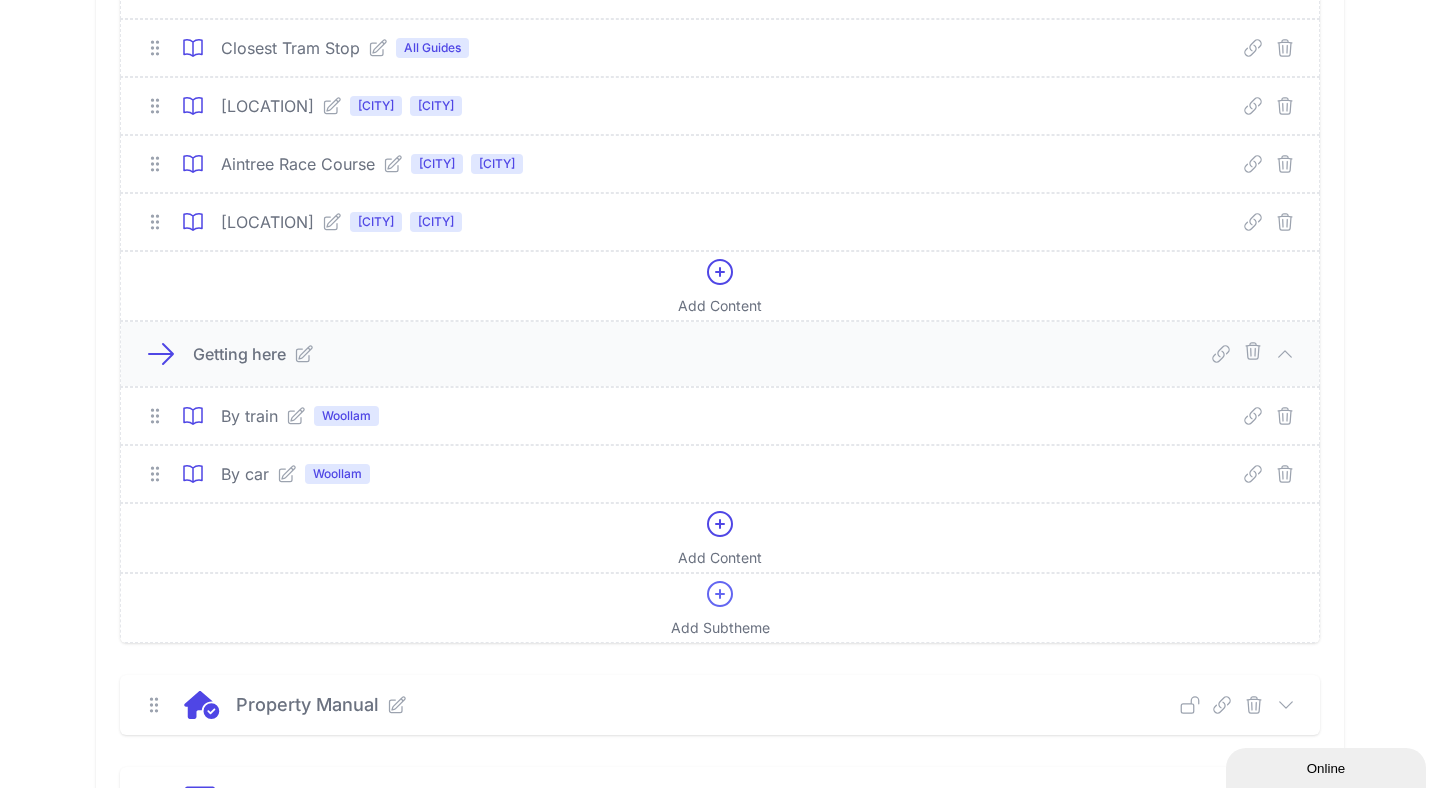 click 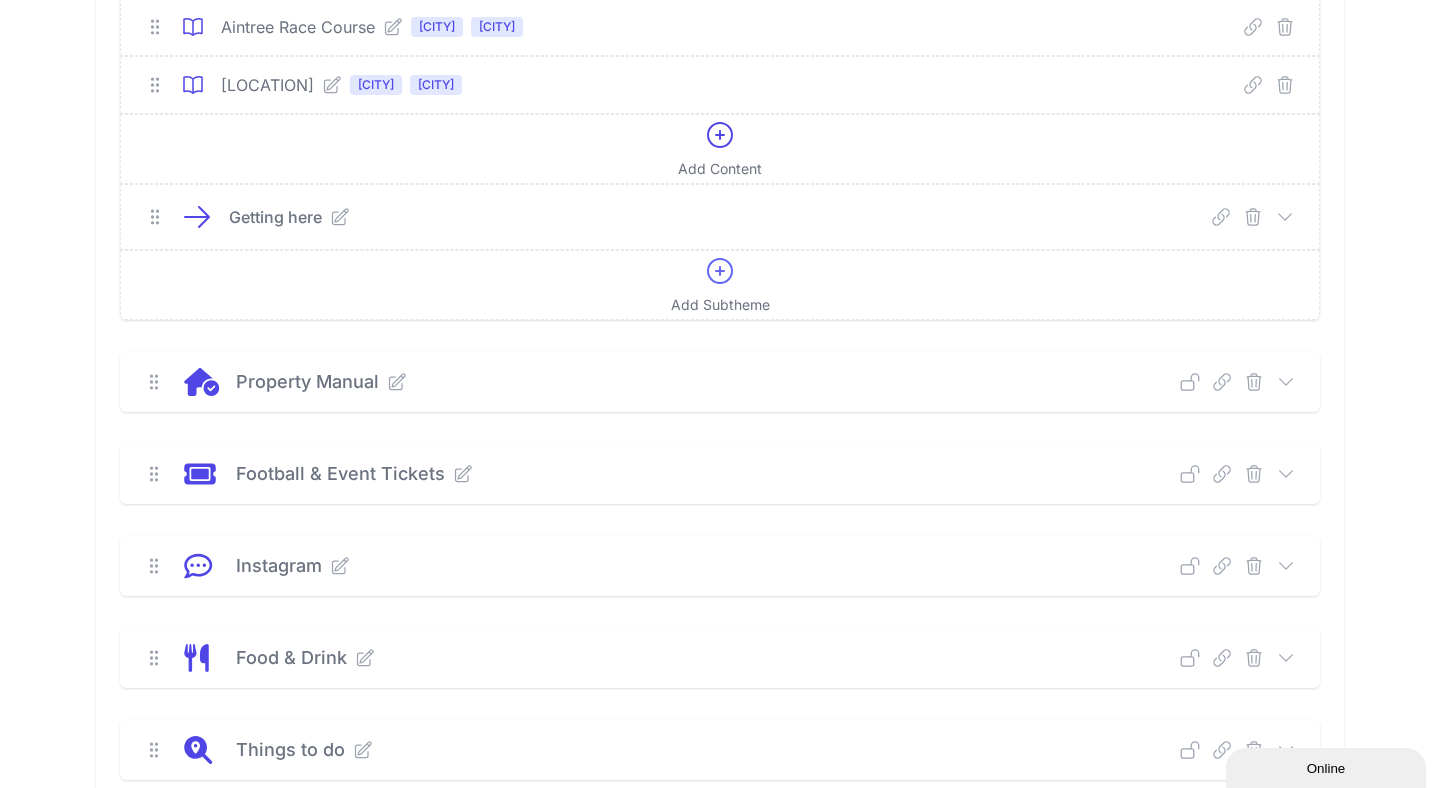 scroll, scrollTop: 1332, scrollLeft: 0, axis: vertical 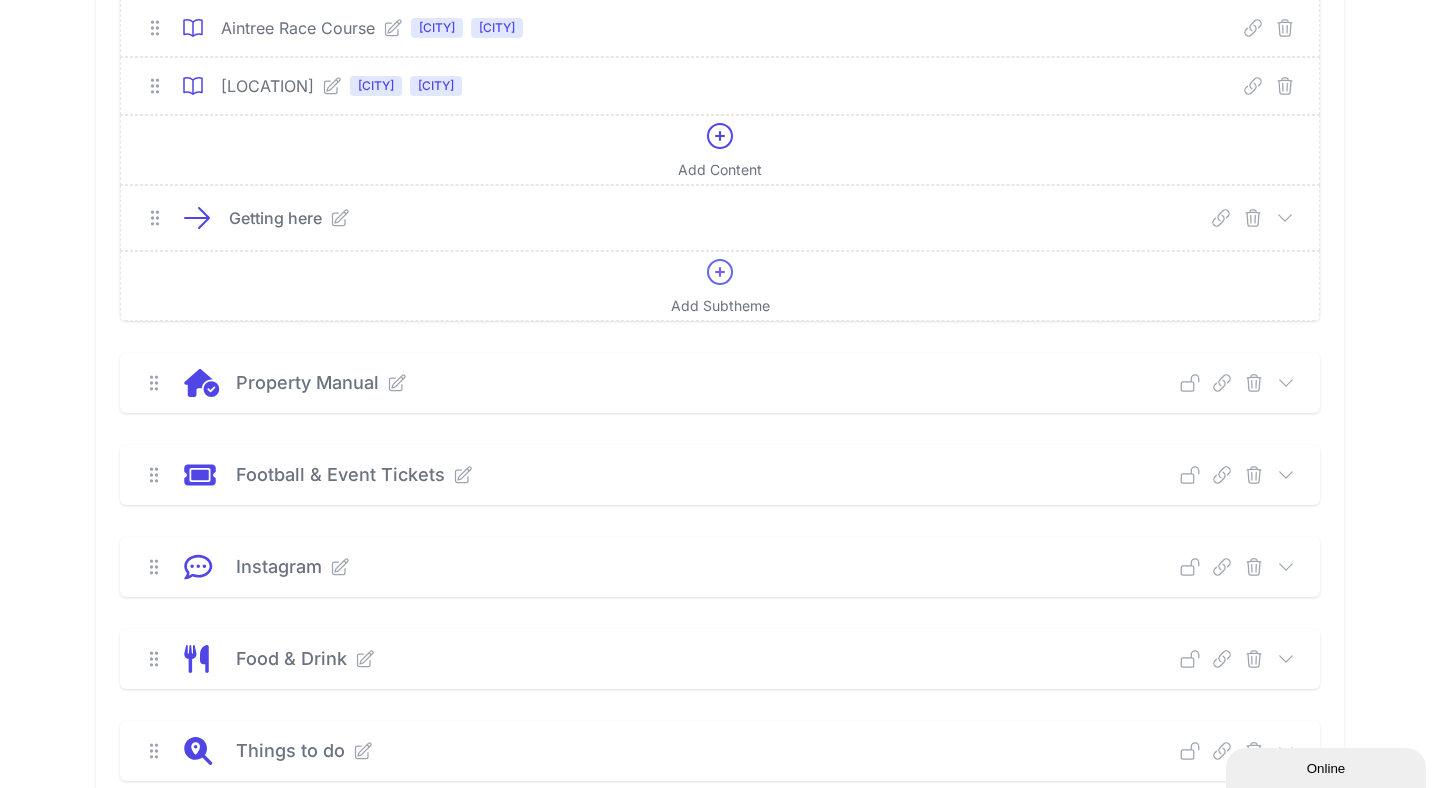 click 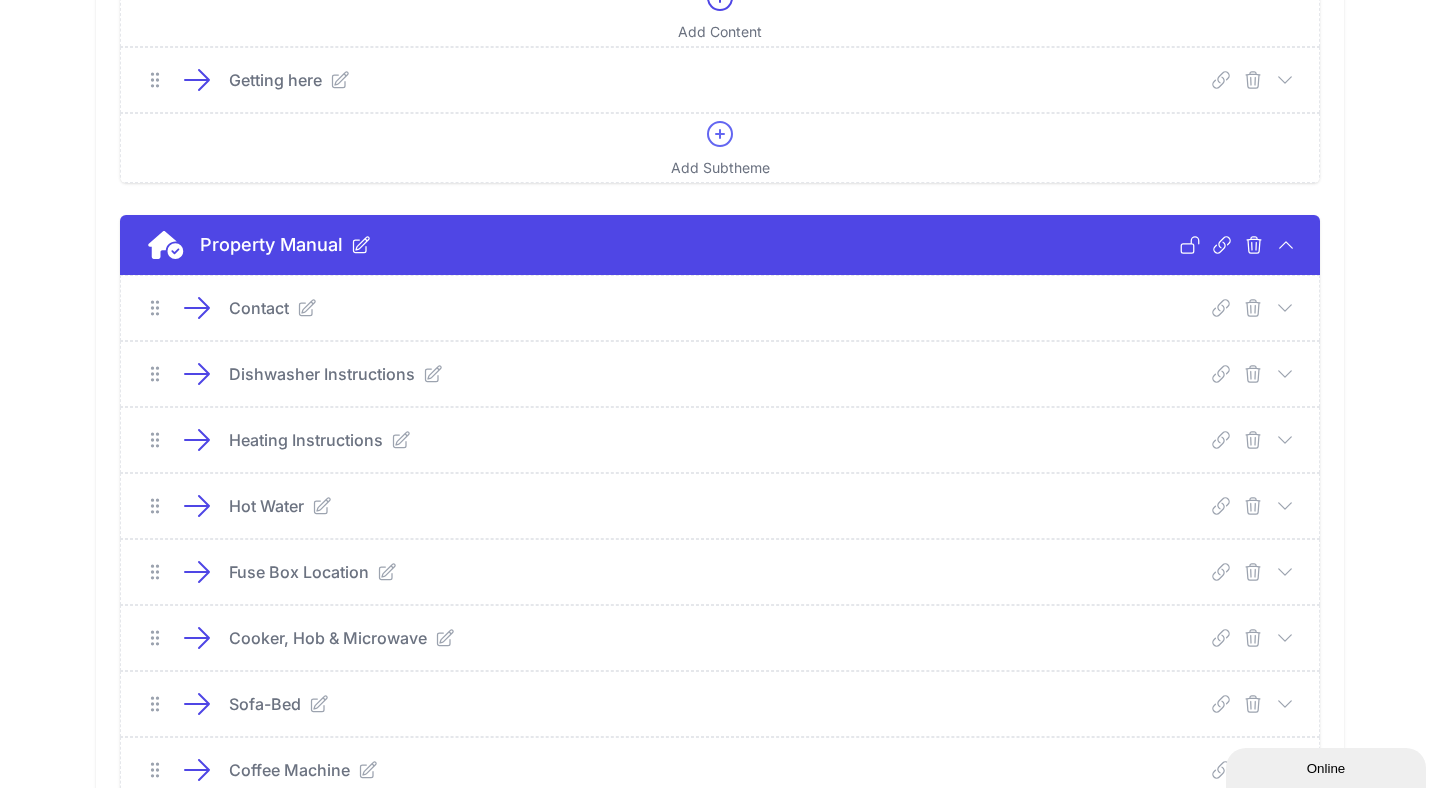 scroll, scrollTop: 1474, scrollLeft: 0, axis: vertical 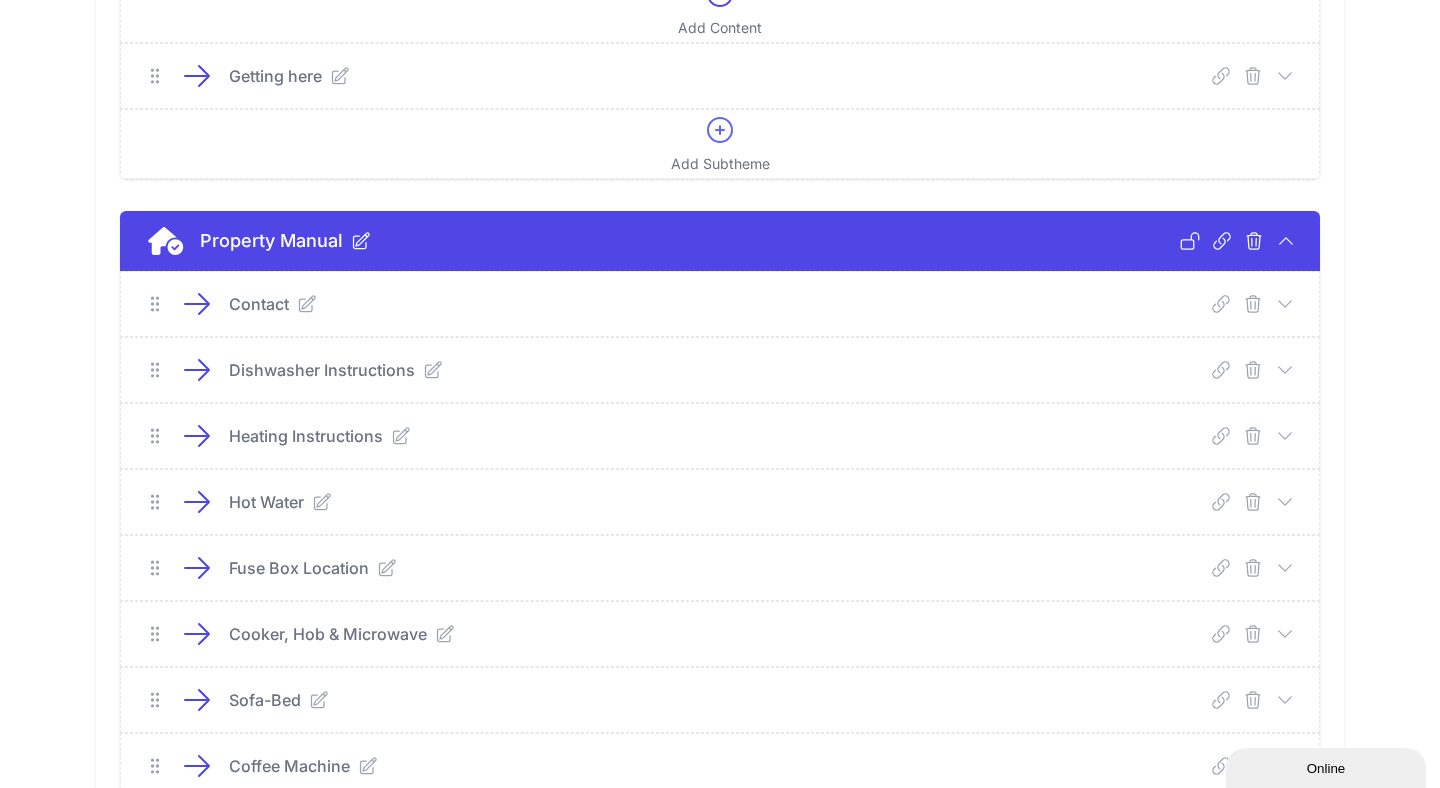 click 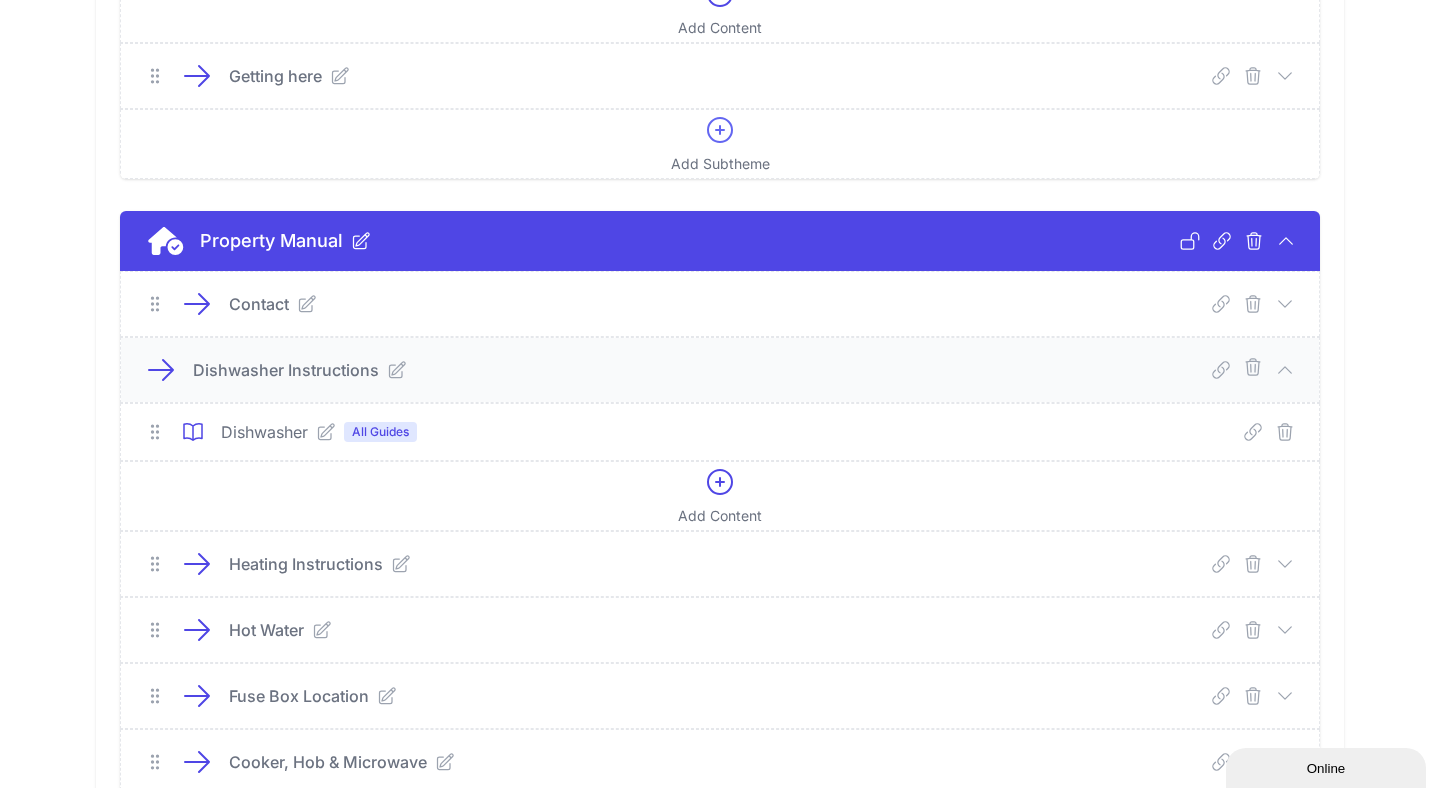 click 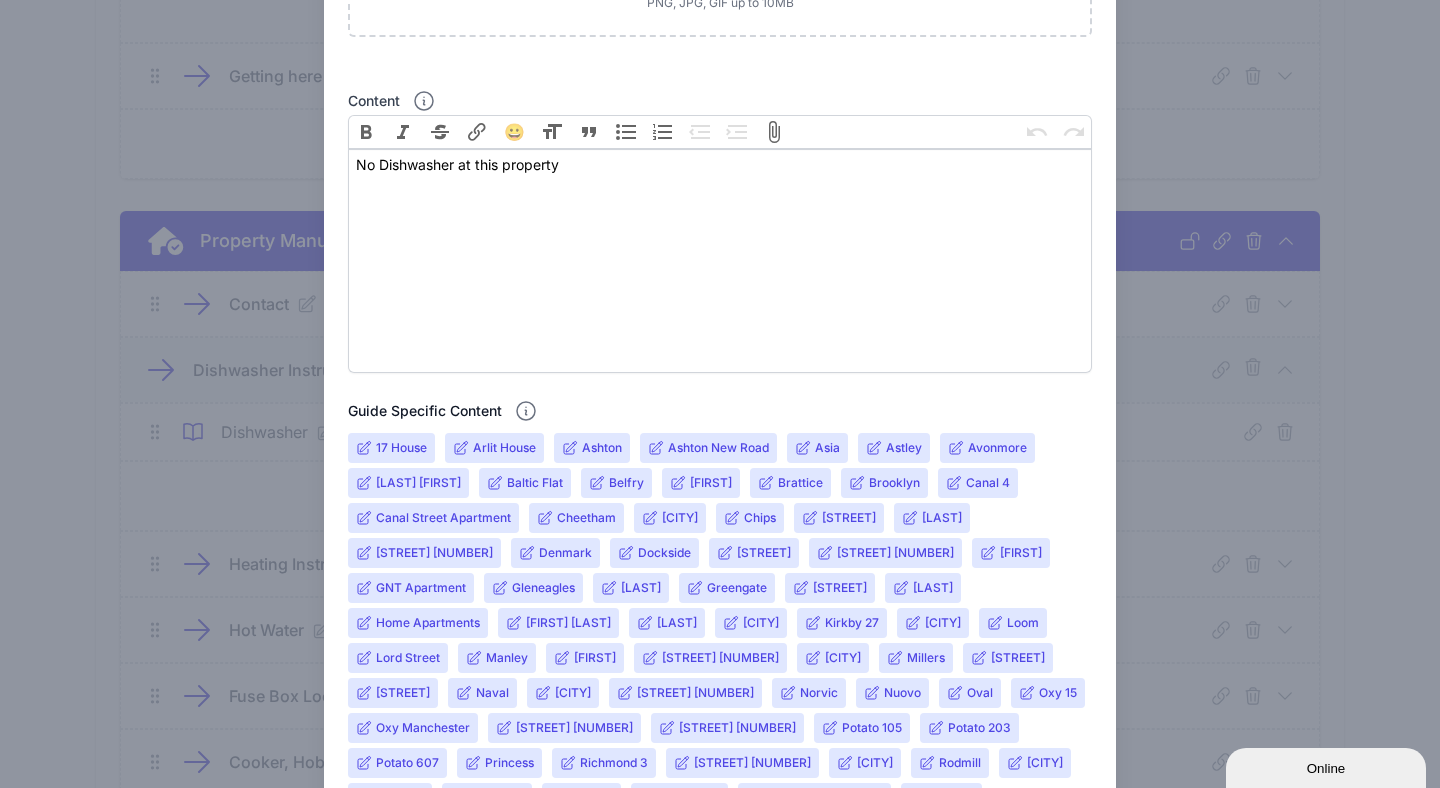 scroll, scrollTop: 712, scrollLeft: 0, axis: vertical 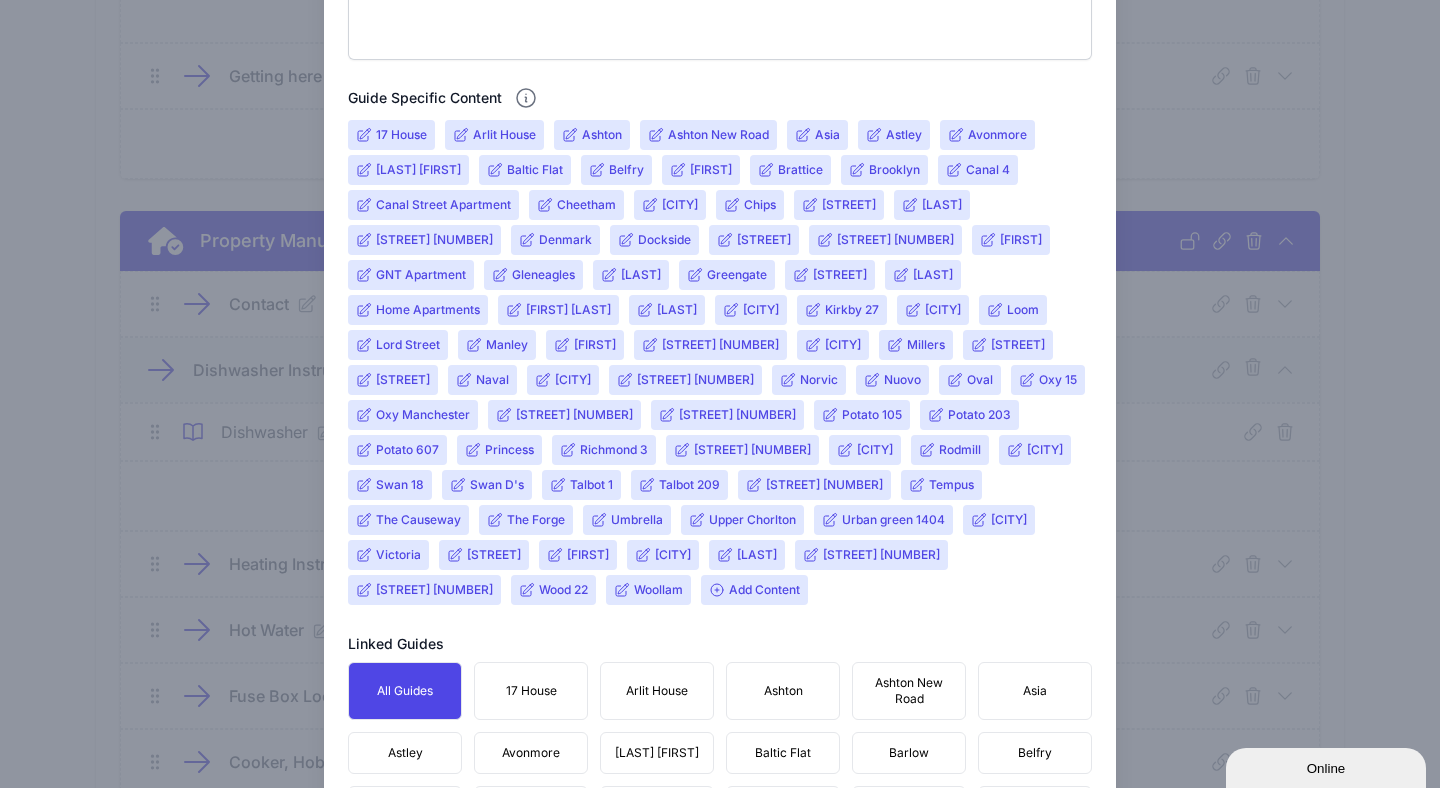 click on "Add Content" at bounding box center (754, 590) 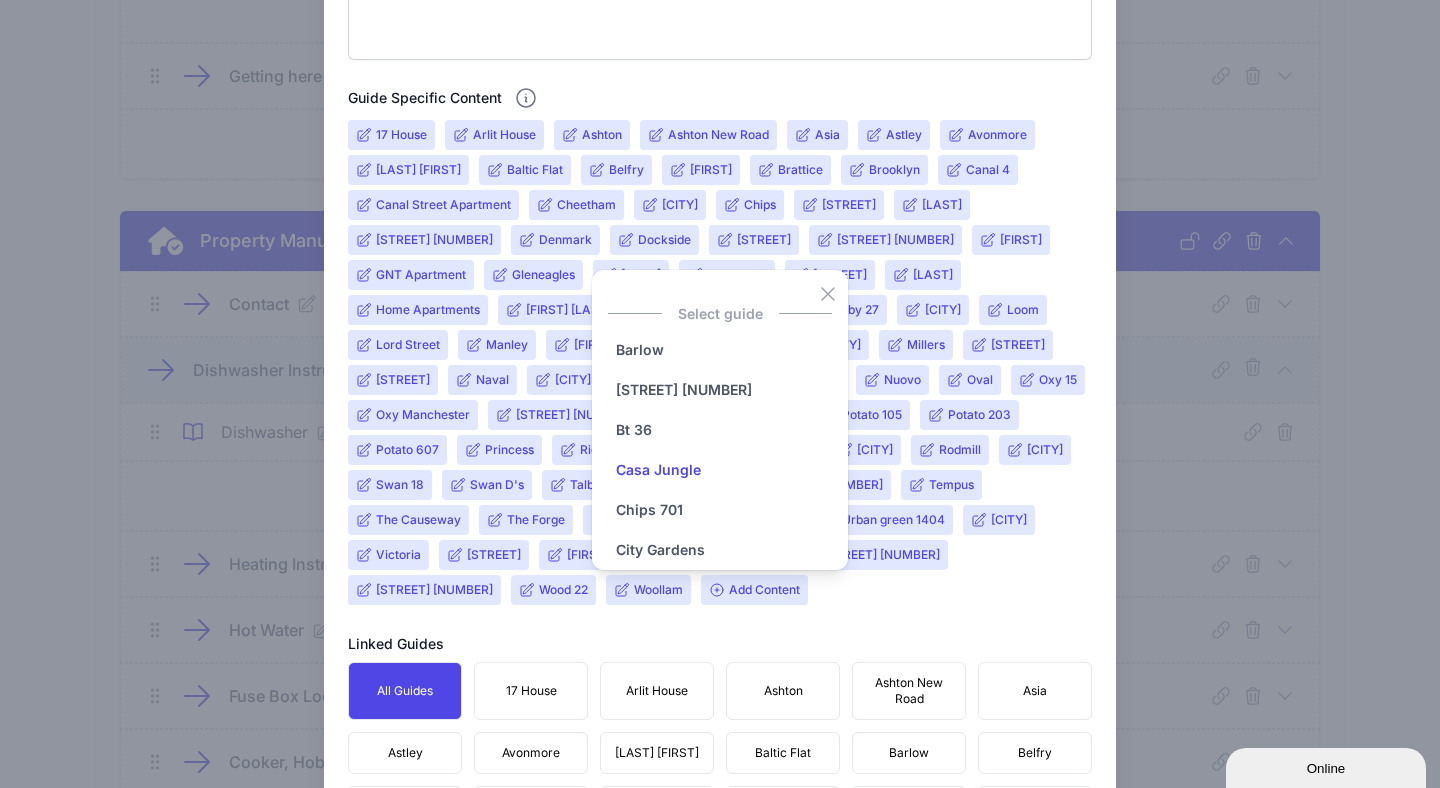 scroll, scrollTop: 25, scrollLeft: 0, axis: vertical 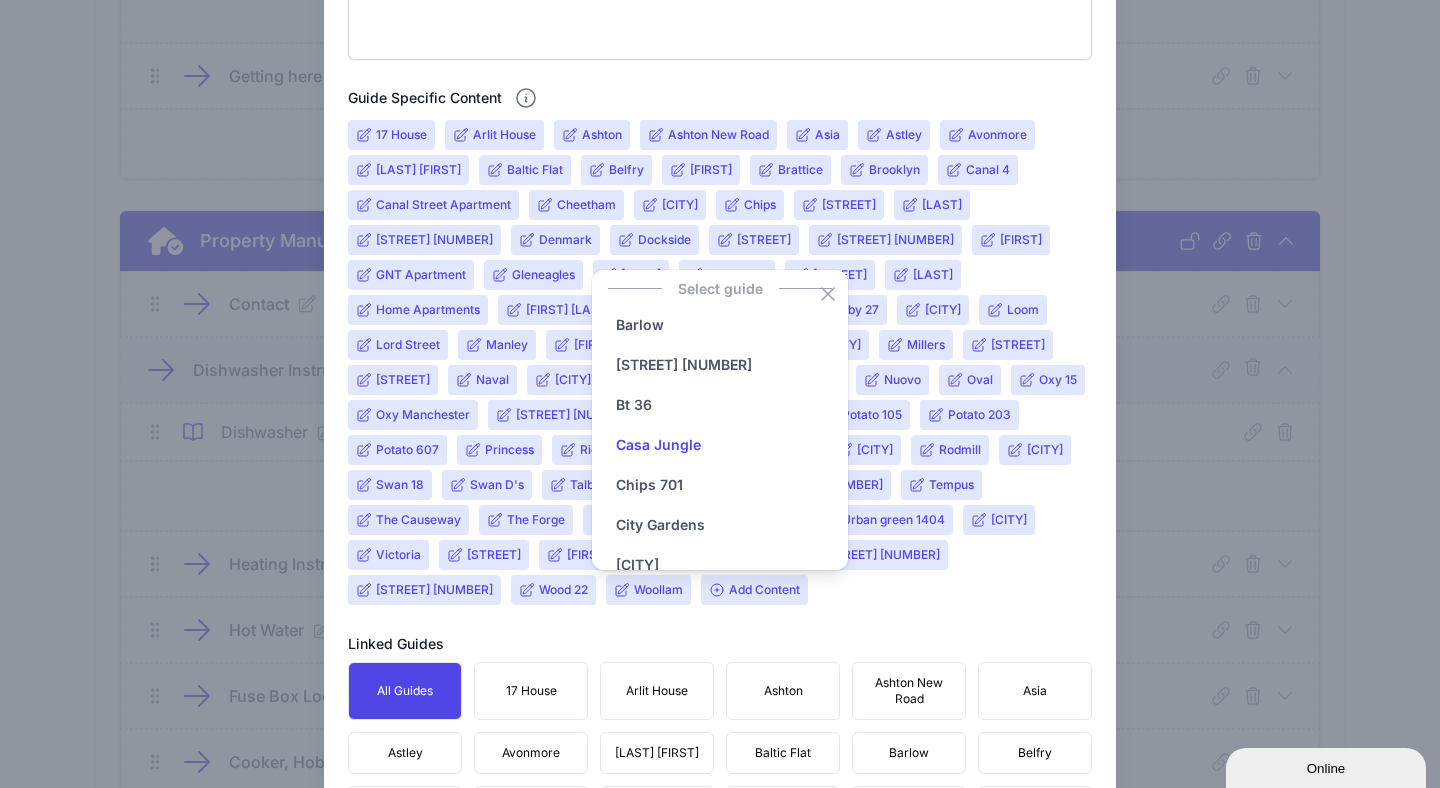 click on "Casa Jungle" at bounding box center (658, 445) 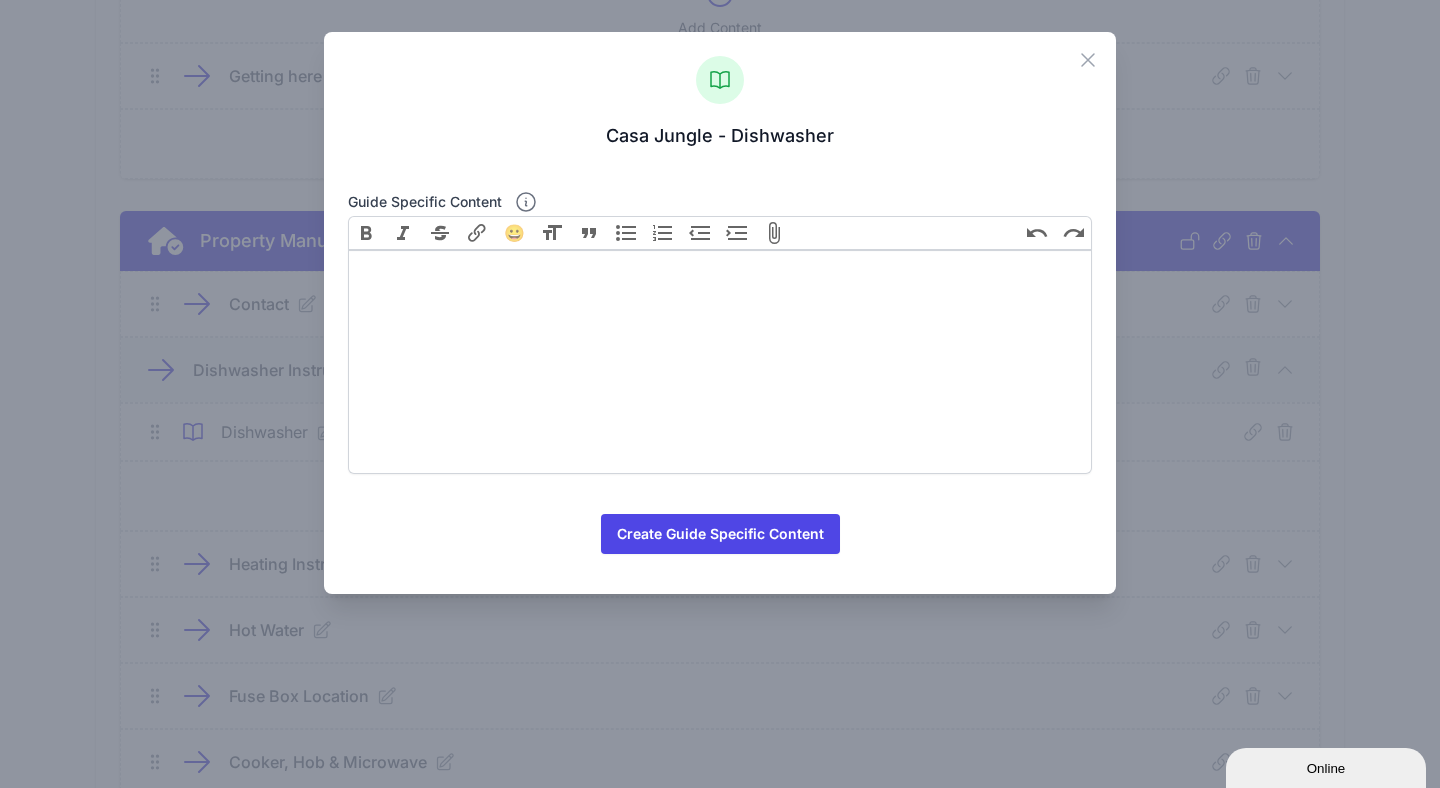 click on "Link" at bounding box center [477, 233] 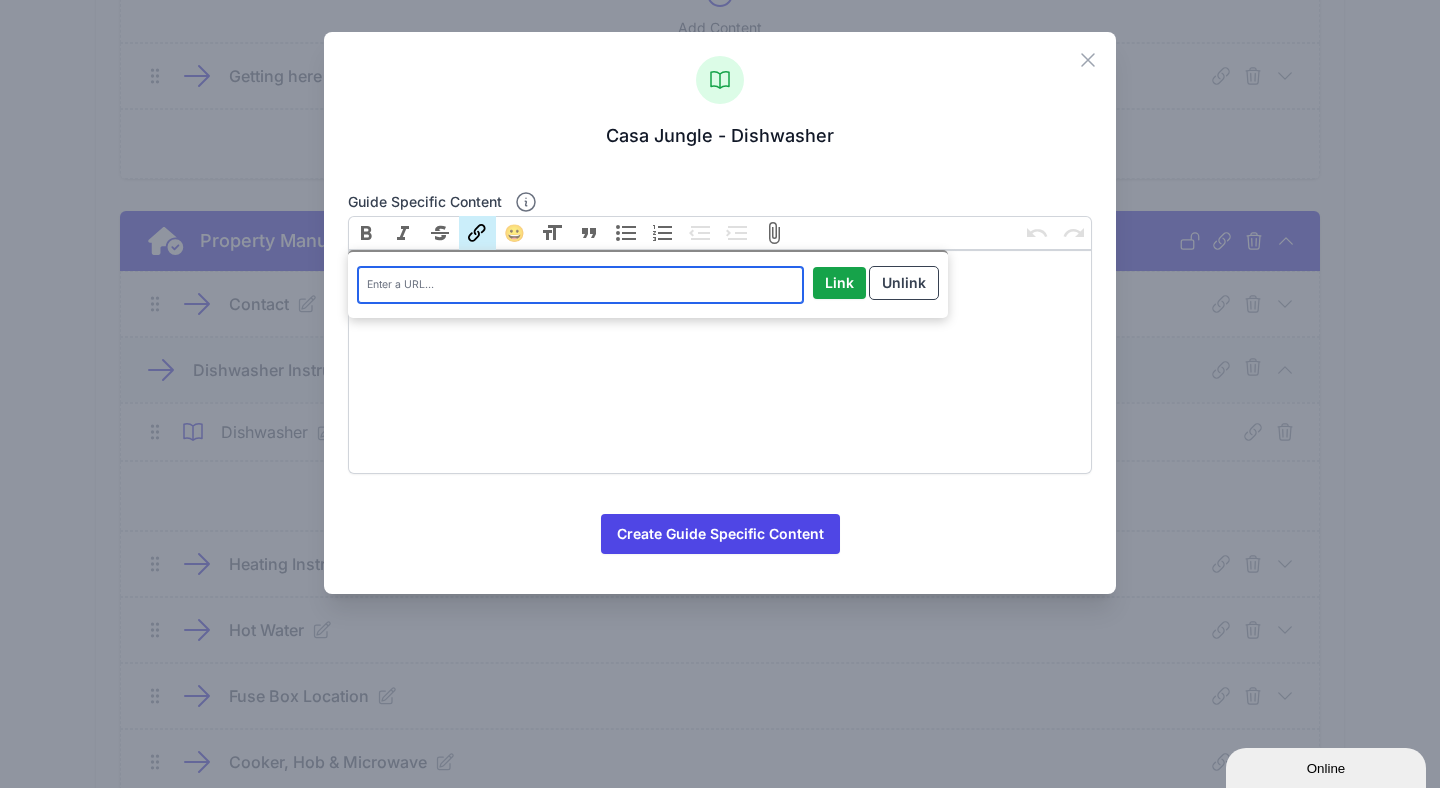 paste on "https://drive.google.com/file/d/1_bk2fqtiyp7zxR_ejjVPThG9Q7LJYPwK/view?usp=drive_link" 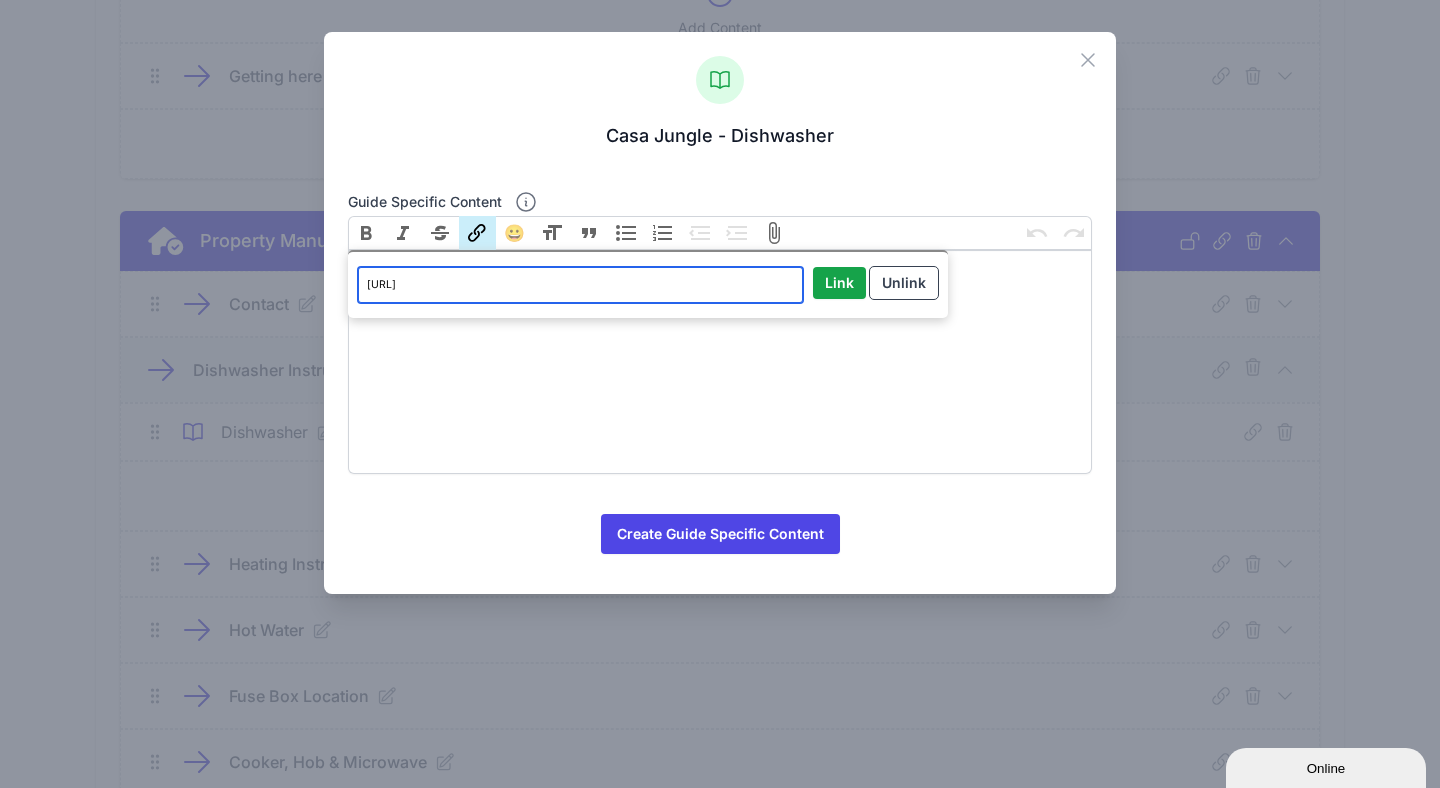scroll, scrollTop: 0, scrollLeft: 24, axis: horizontal 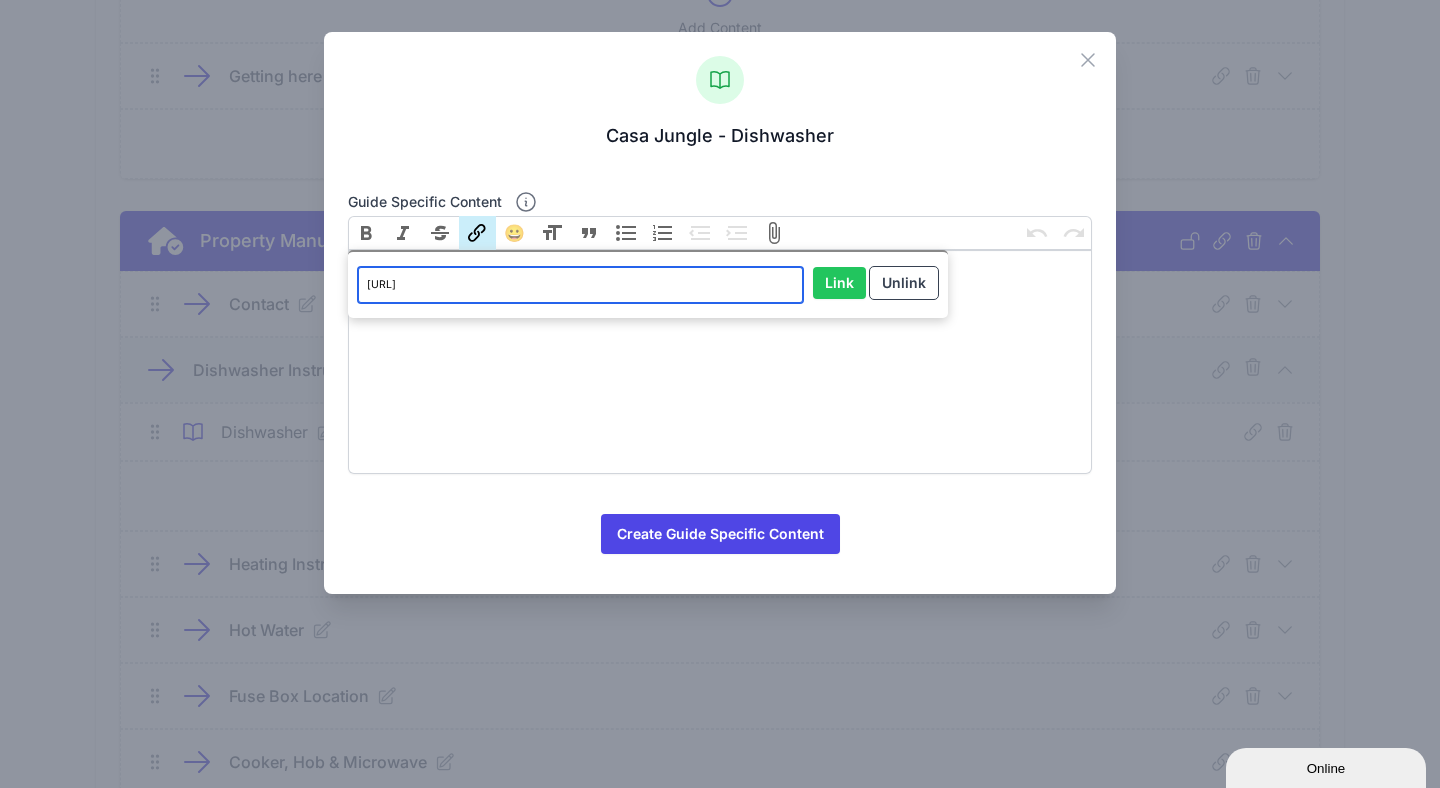 type on "https://drive.google.com/file/d/1_bk2fqtiyp7zxR_ejjVPThG9Q7LJYPwK/view?usp=drive_link" 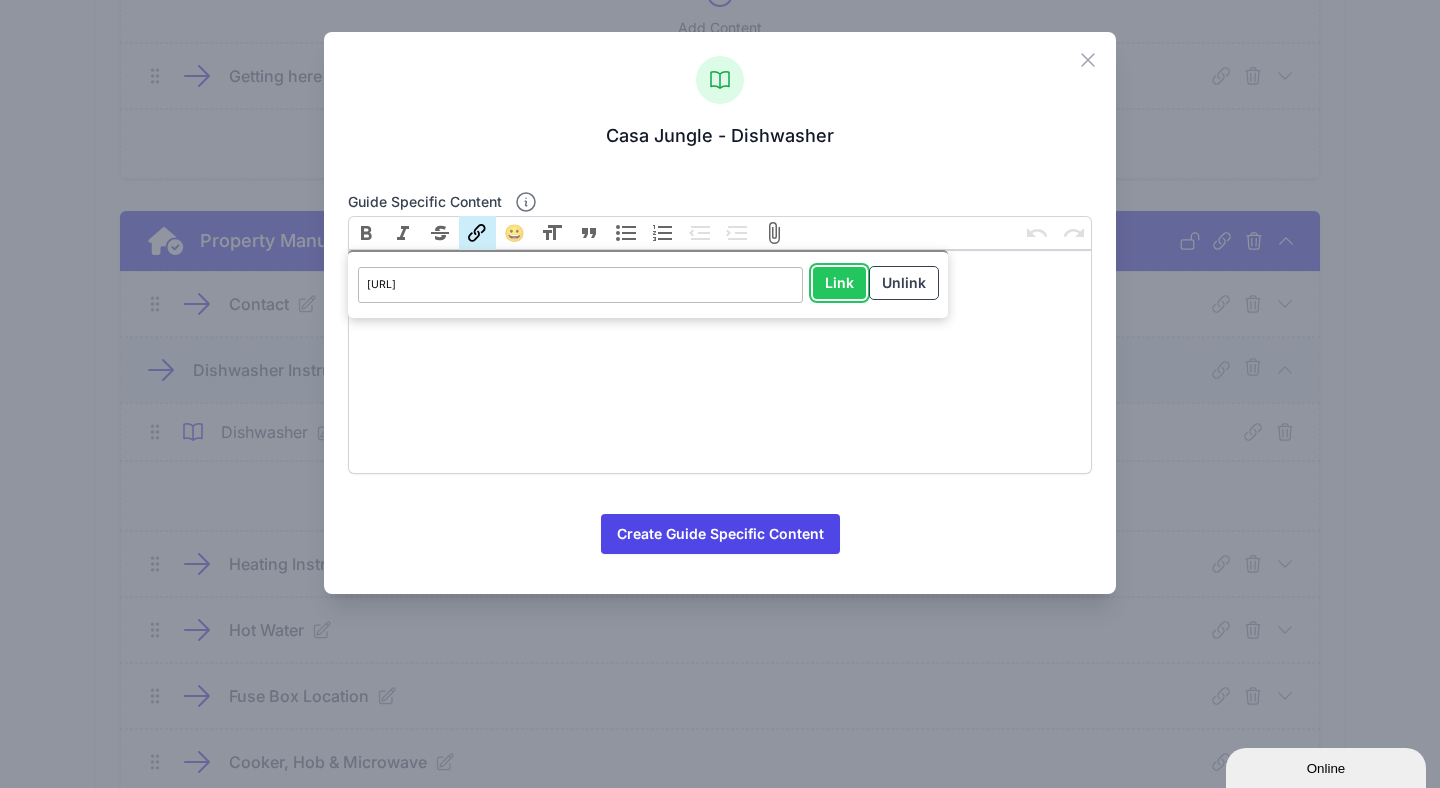 click on "Link" at bounding box center [839, 283] 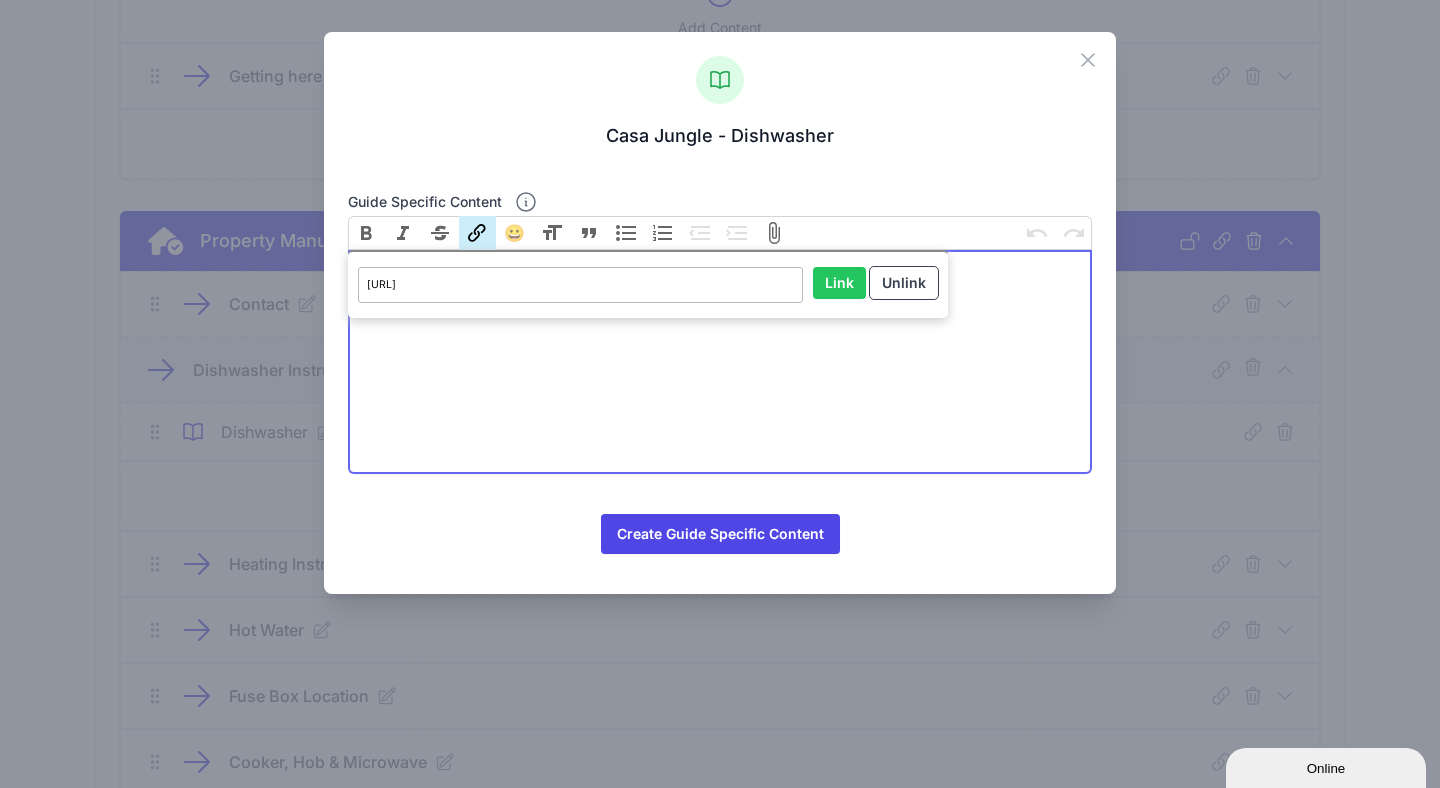 scroll, scrollTop: 0, scrollLeft: 0, axis: both 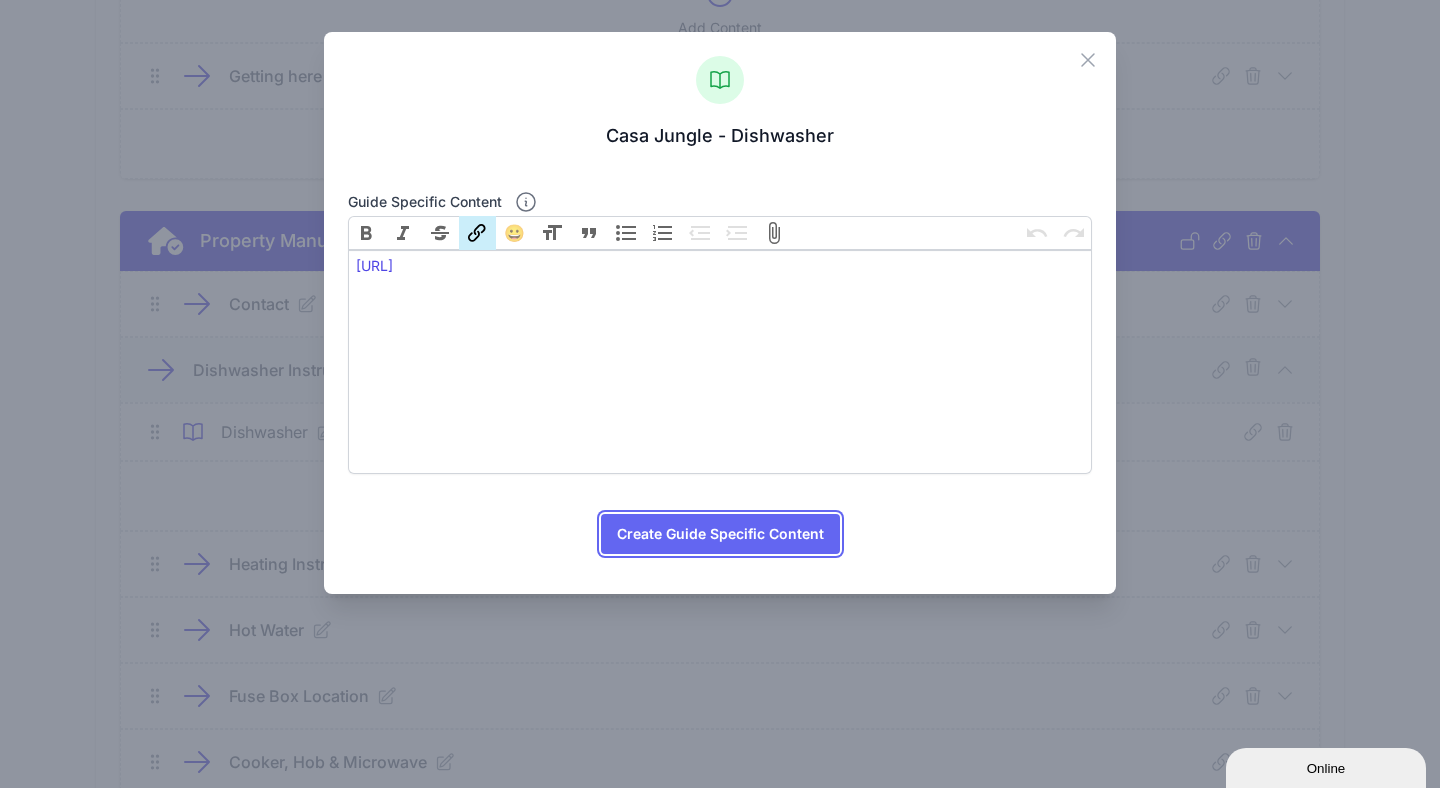 click on "Create Guide Specific Content" at bounding box center [720, 534] 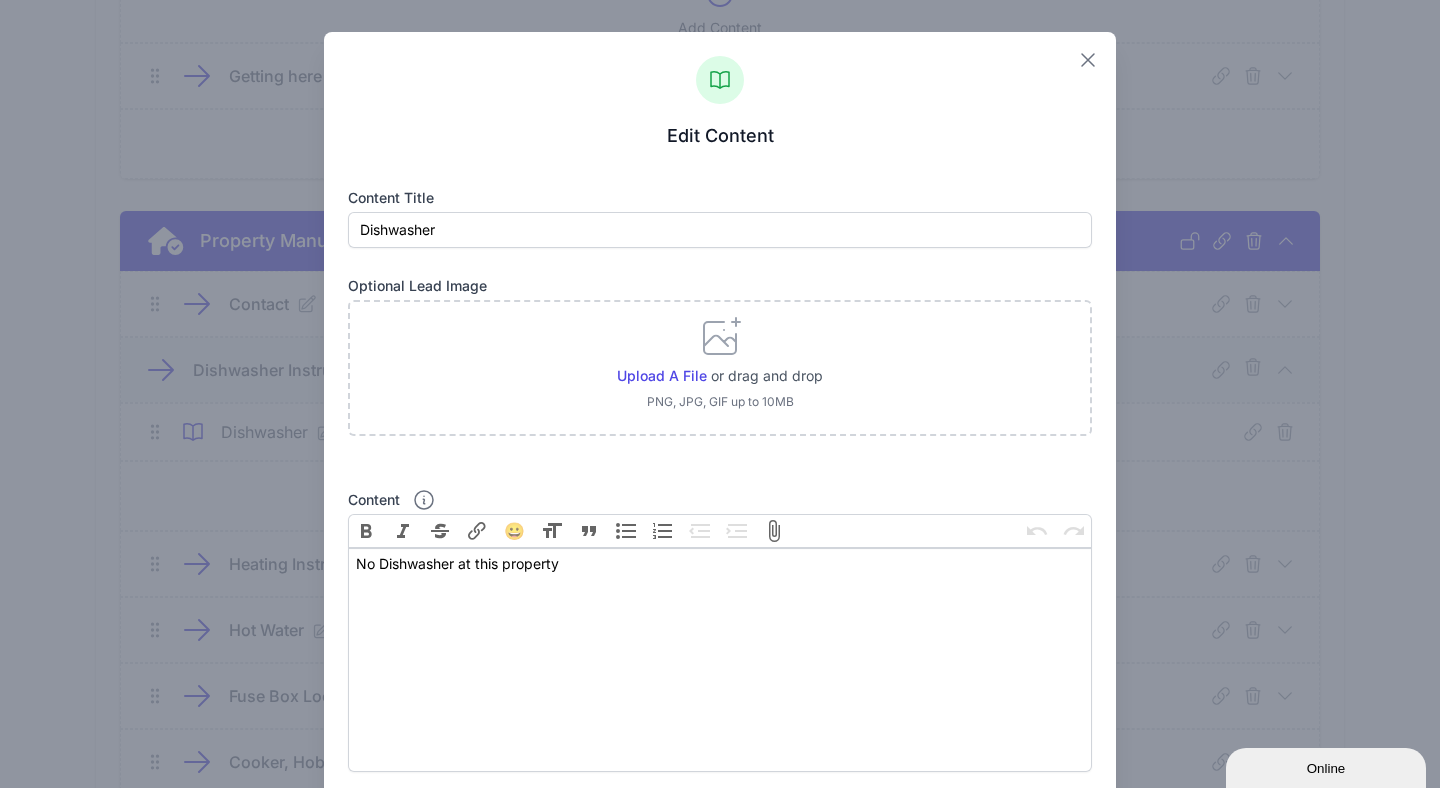 click 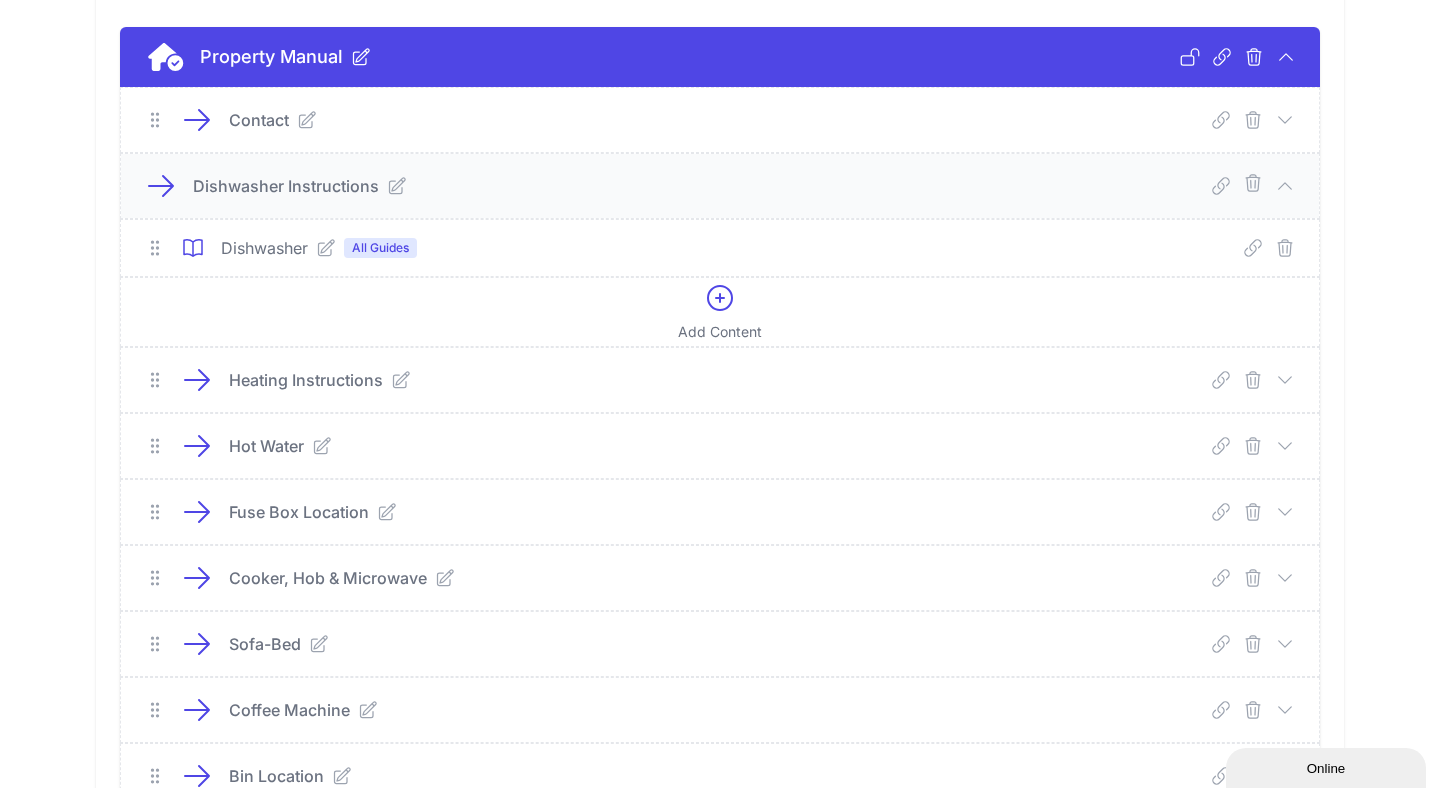 scroll, scrollTop: 1758, scrollLeft: 0, axis: vertical 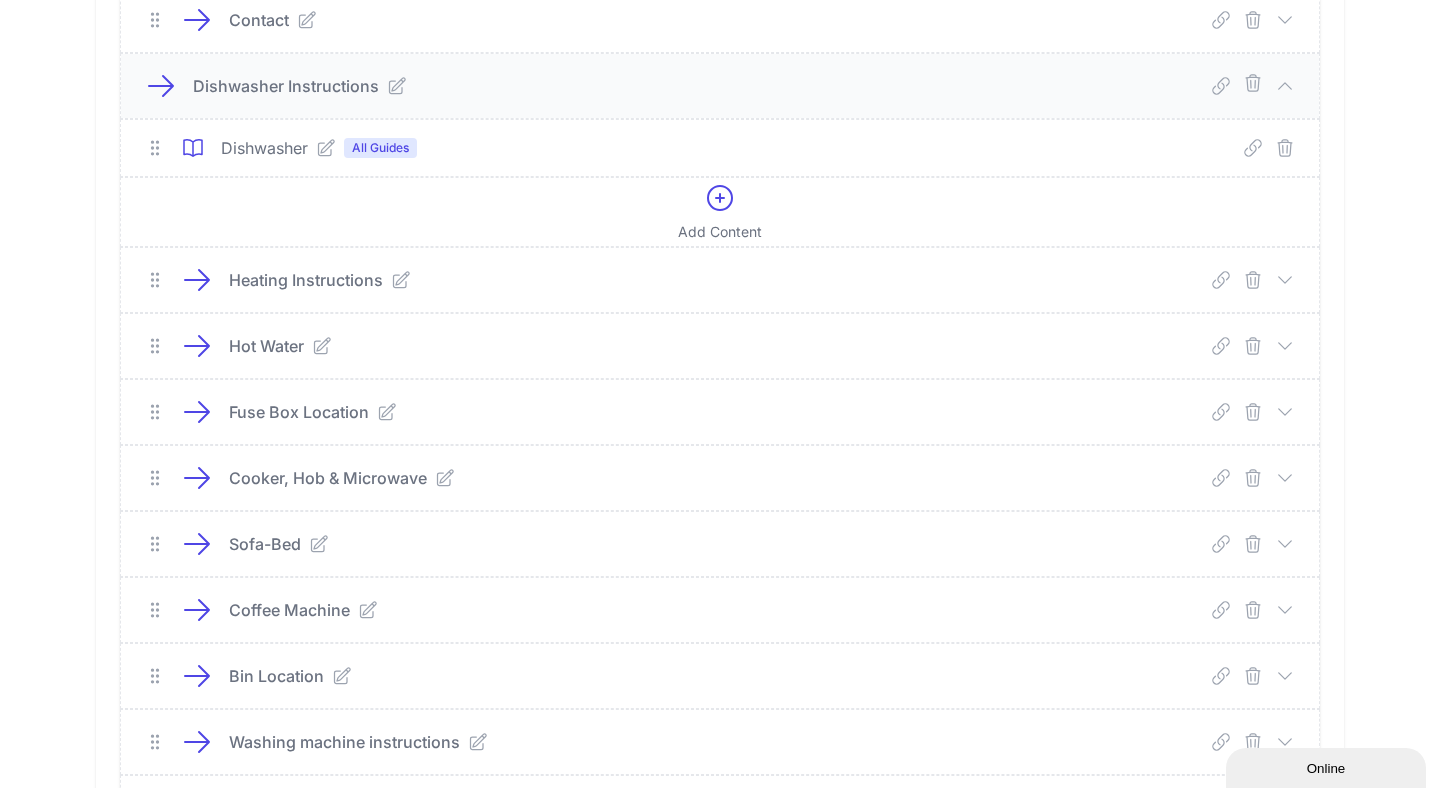 click 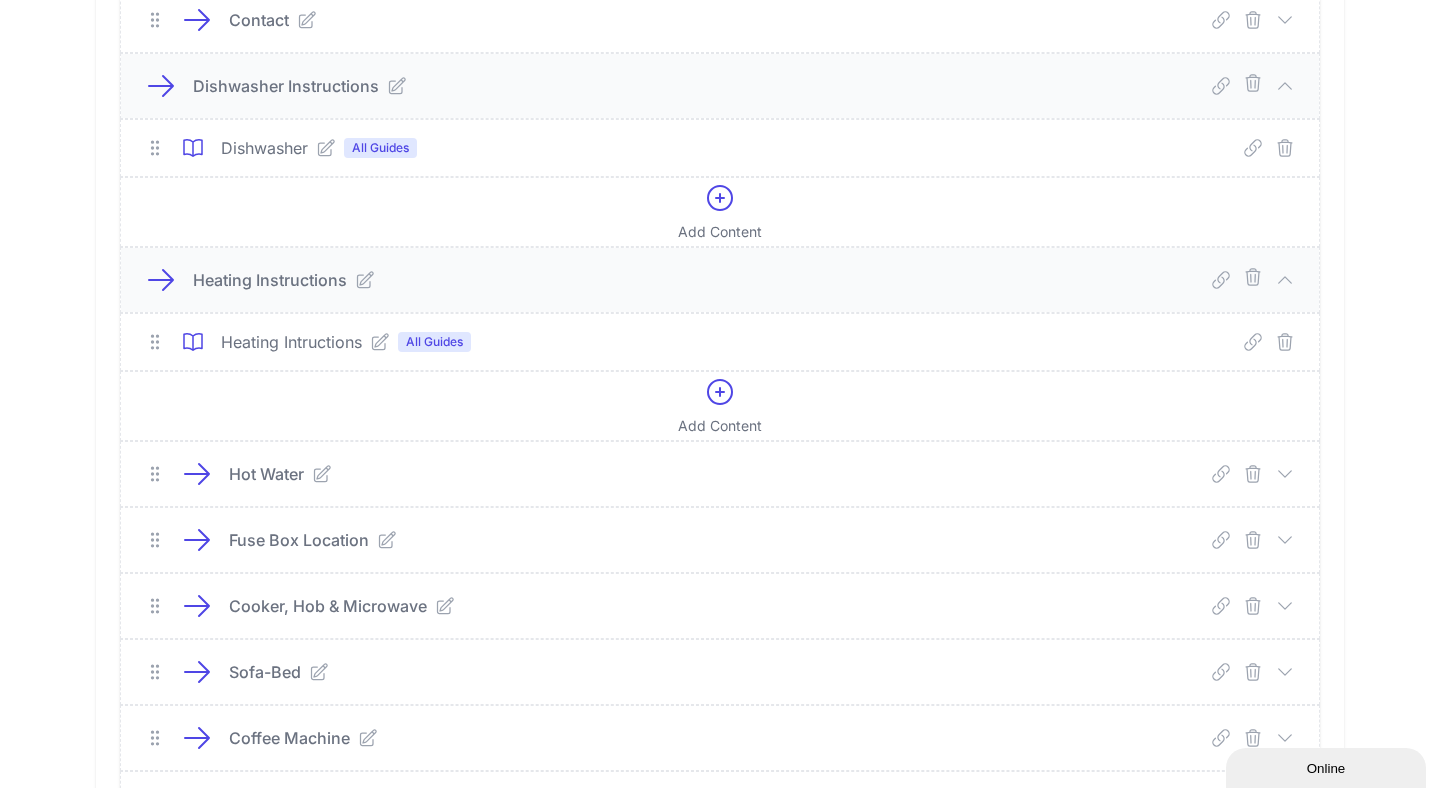 click at bounding box center [376, 342] 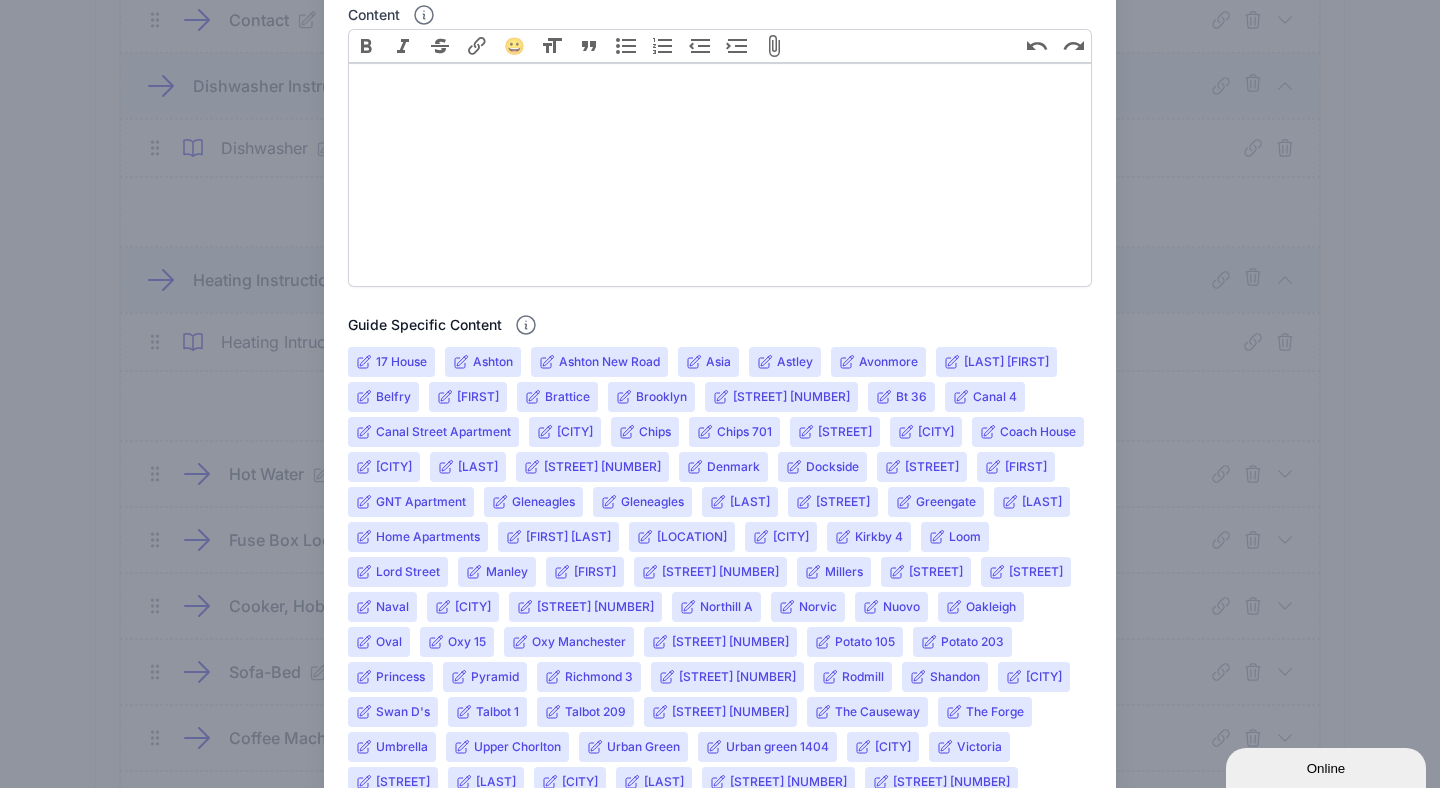 scroll, scrollTop: 794, scrollLeft: 0, axis: vertical 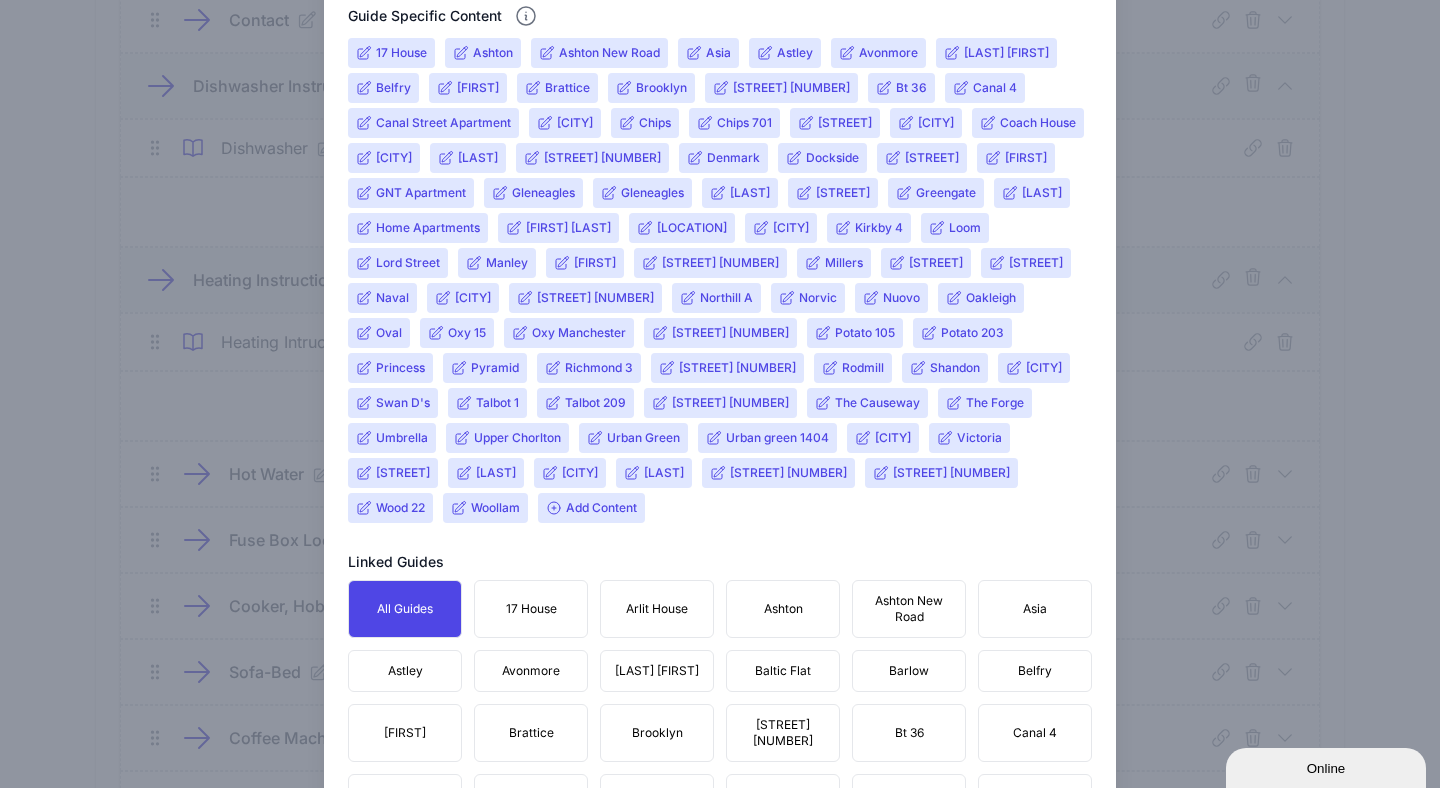 click on "Add Content" at bounding box center [591, 508] 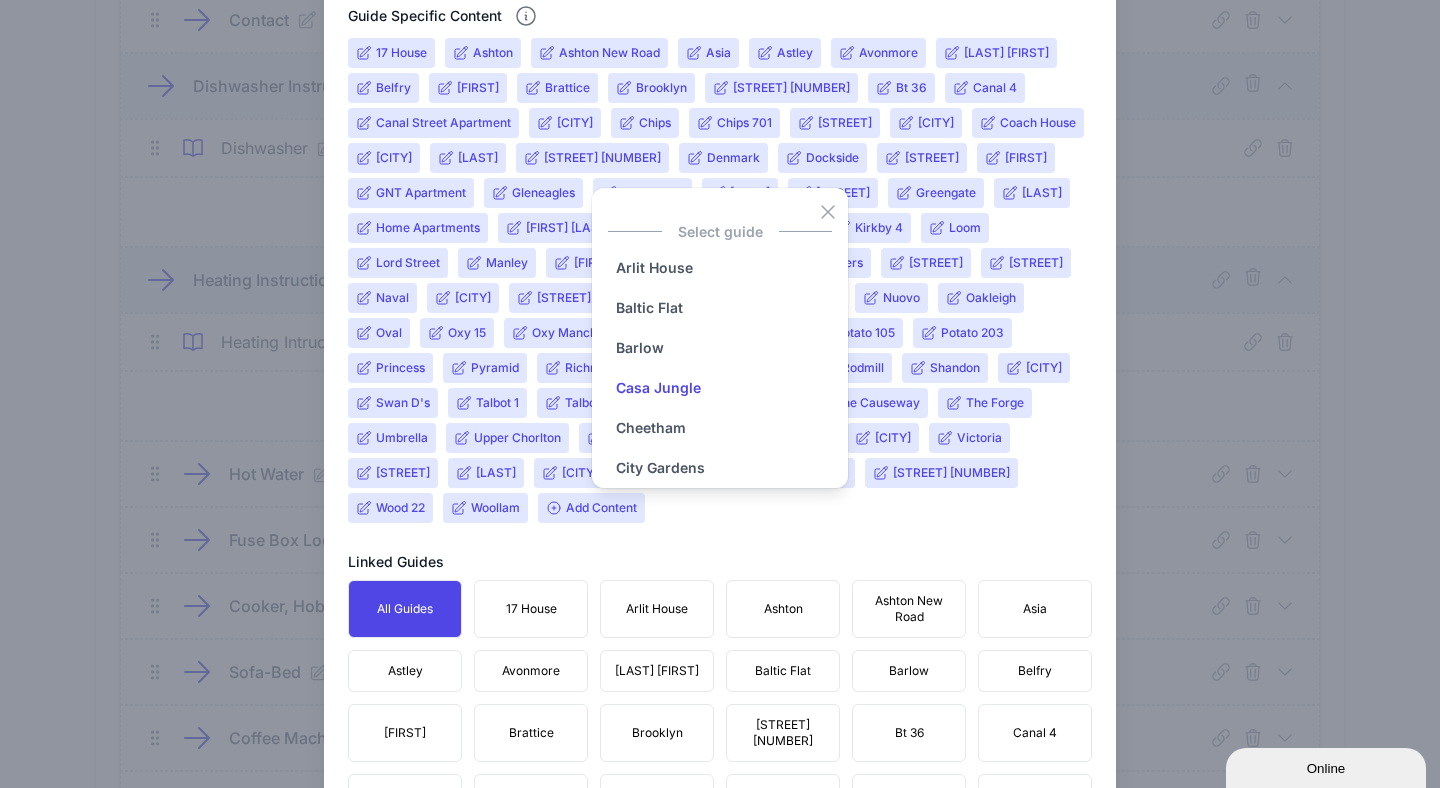 click on "Casa Jungle" at bounding box center [658, 388] 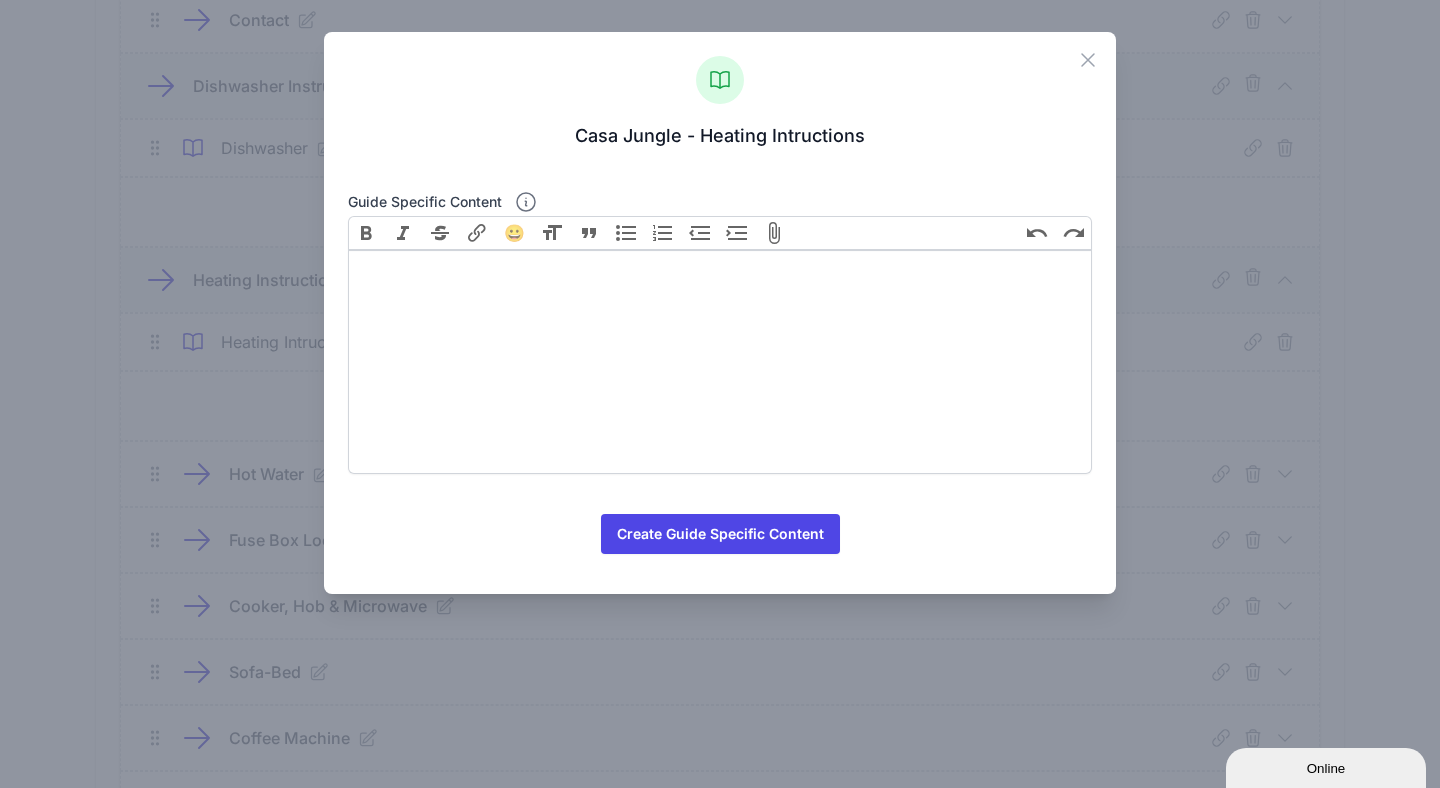 click on "Link" at bounding box center [477, 233] 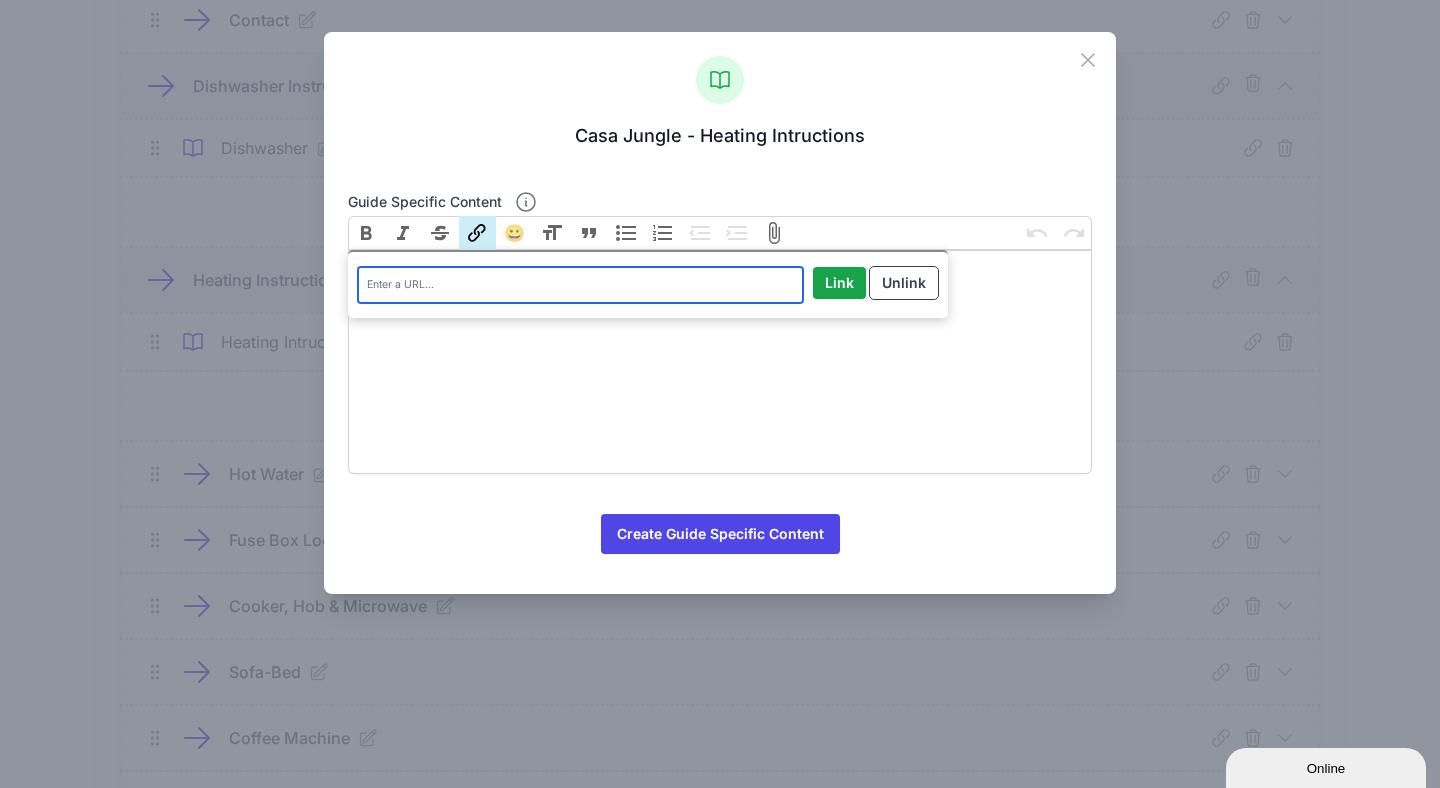 paste on "https://drive.google.com/file/d/1_bk2fqtiyp7zxR_ejjVPThG9Q7LJYPwK/view?usp=drive_link" 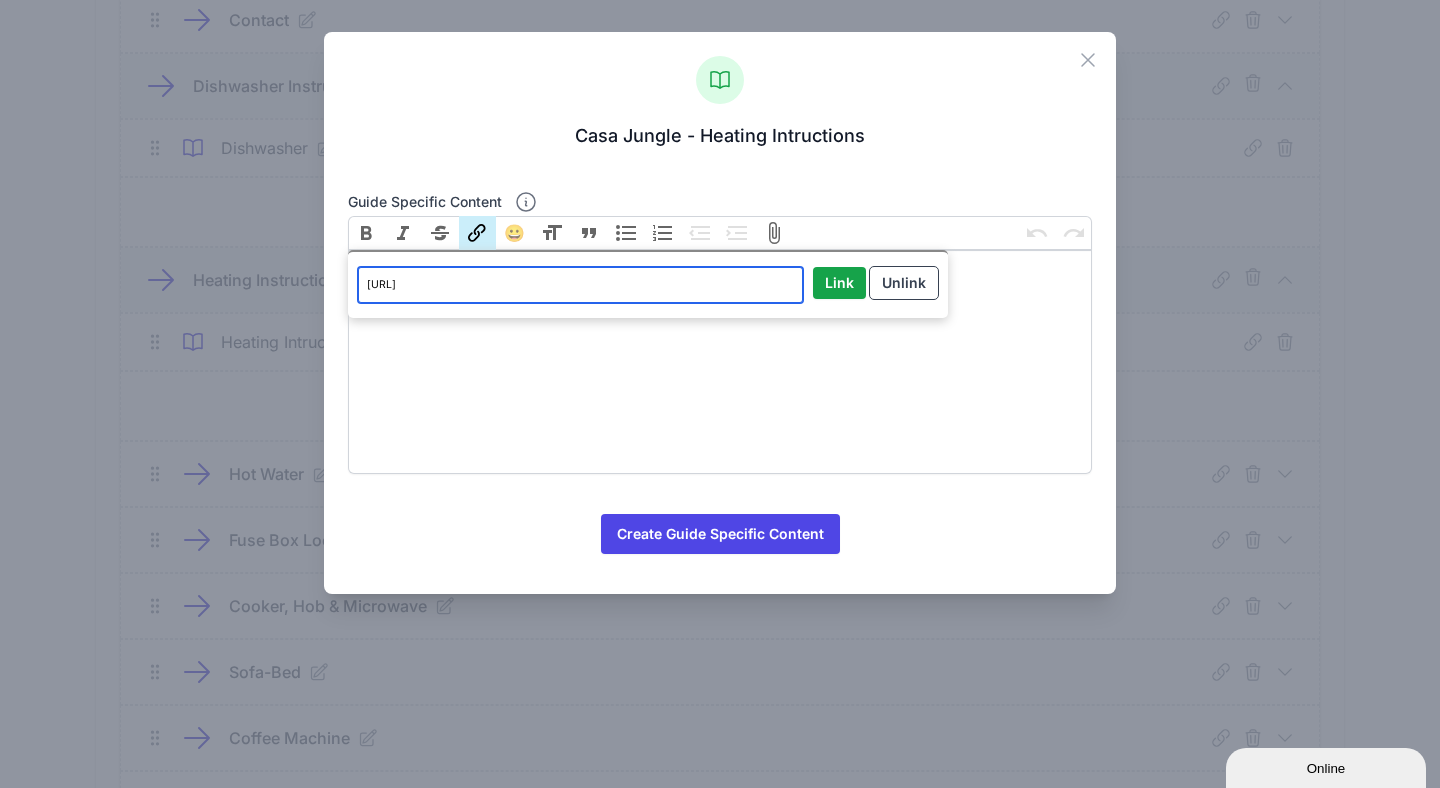 scroll, scrollTop: 0, scrollLeft: 24, axis: horizontal 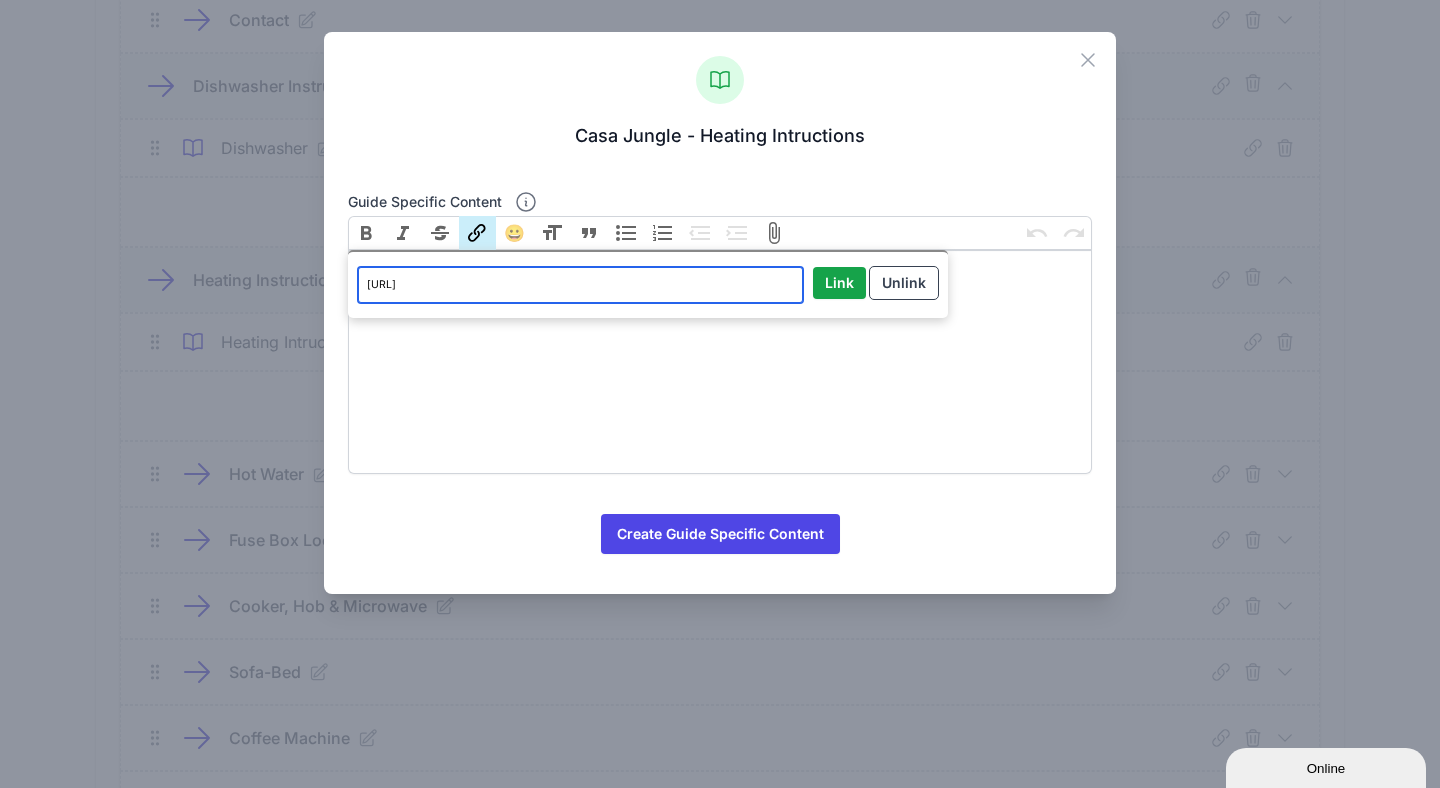 type on "https://drive.google.com/file/d/1_bk2fqtiyp7zxR_ejjVPThG9Q7LJYPwK/view?usp=drive_link" 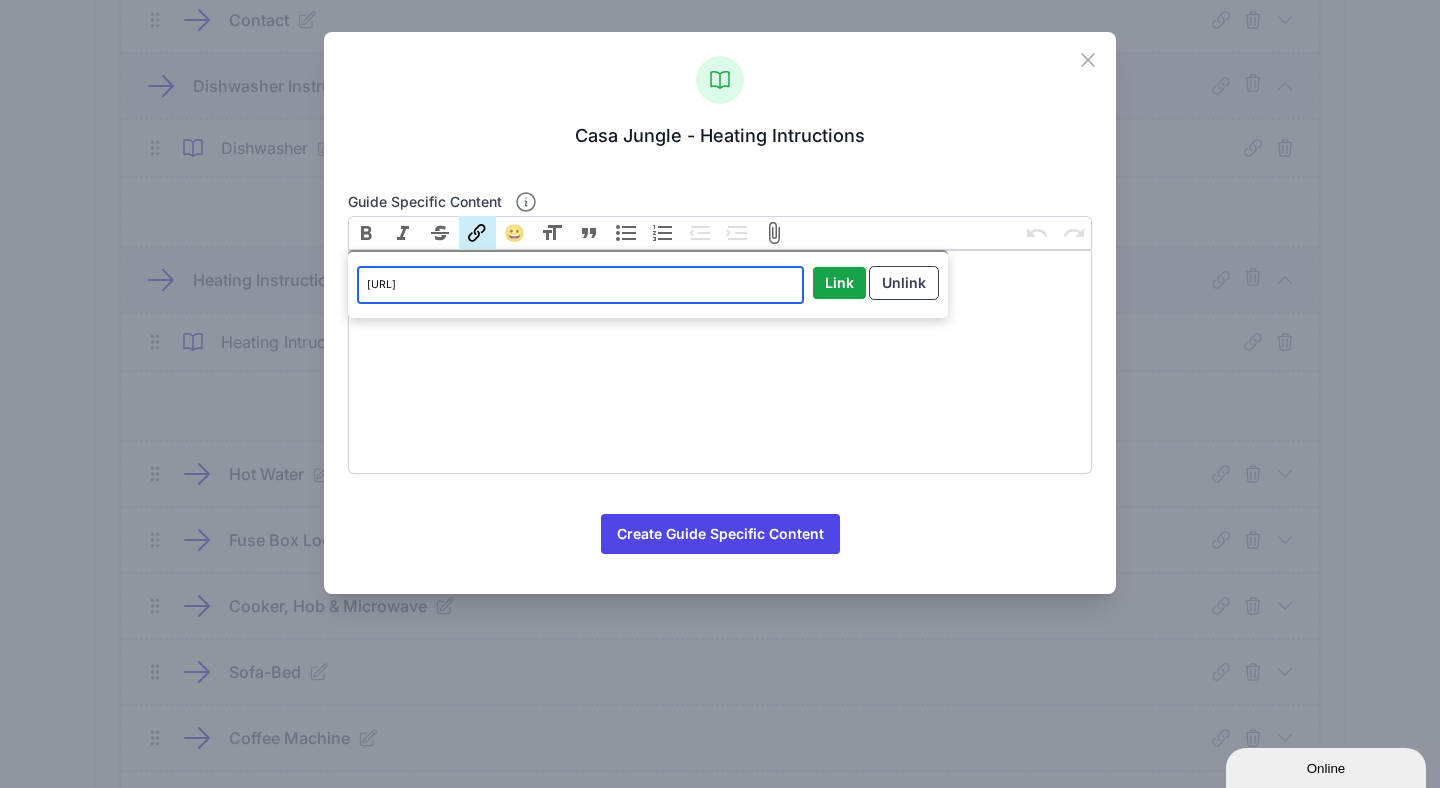 scroll, scrollTop: 0, scrollLeft: 0, axis: both 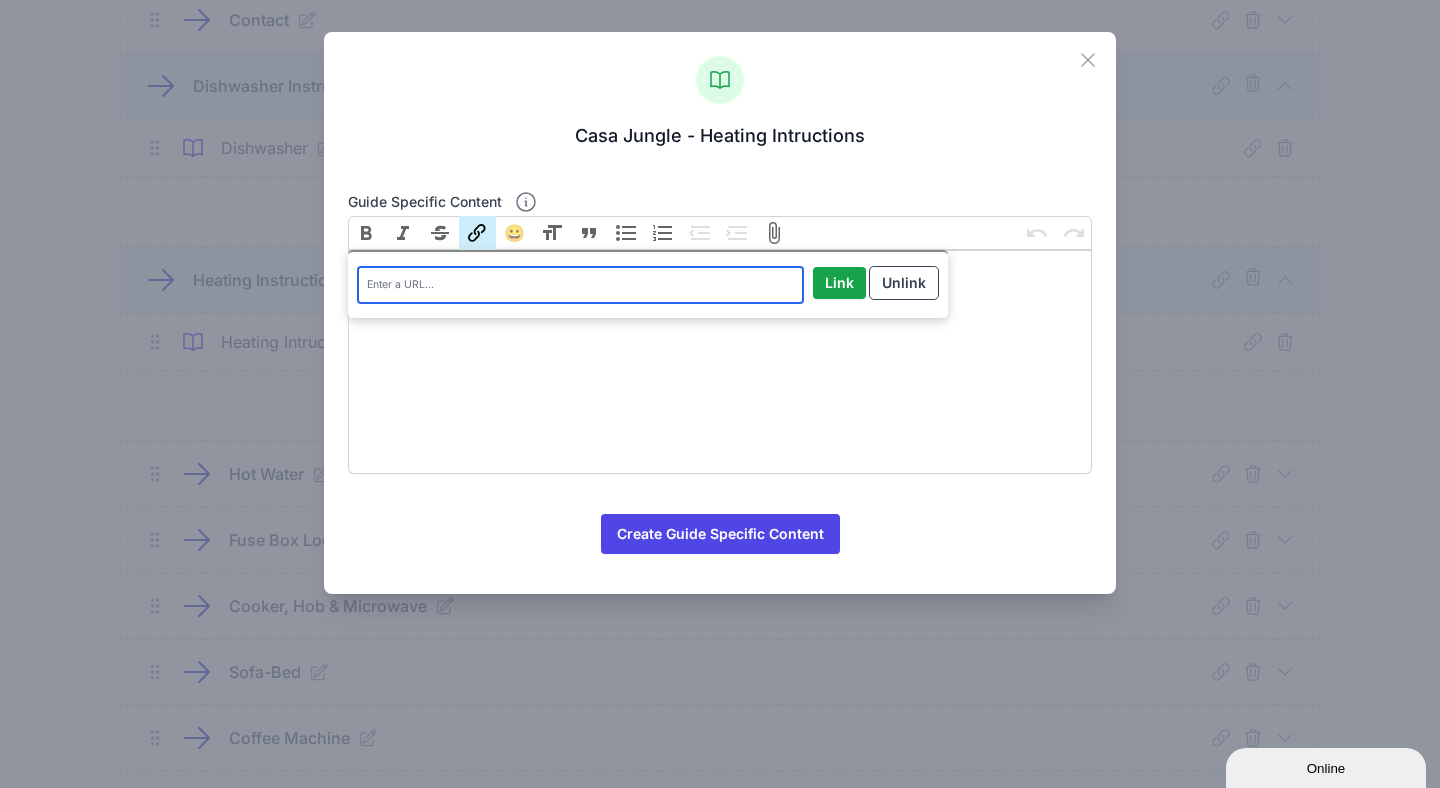 paste on "https://drive.google.com/file/d/1uZka8JLwPPOjn13KOiz3o2AvkGBmnXYY/view?usp=drive_link" 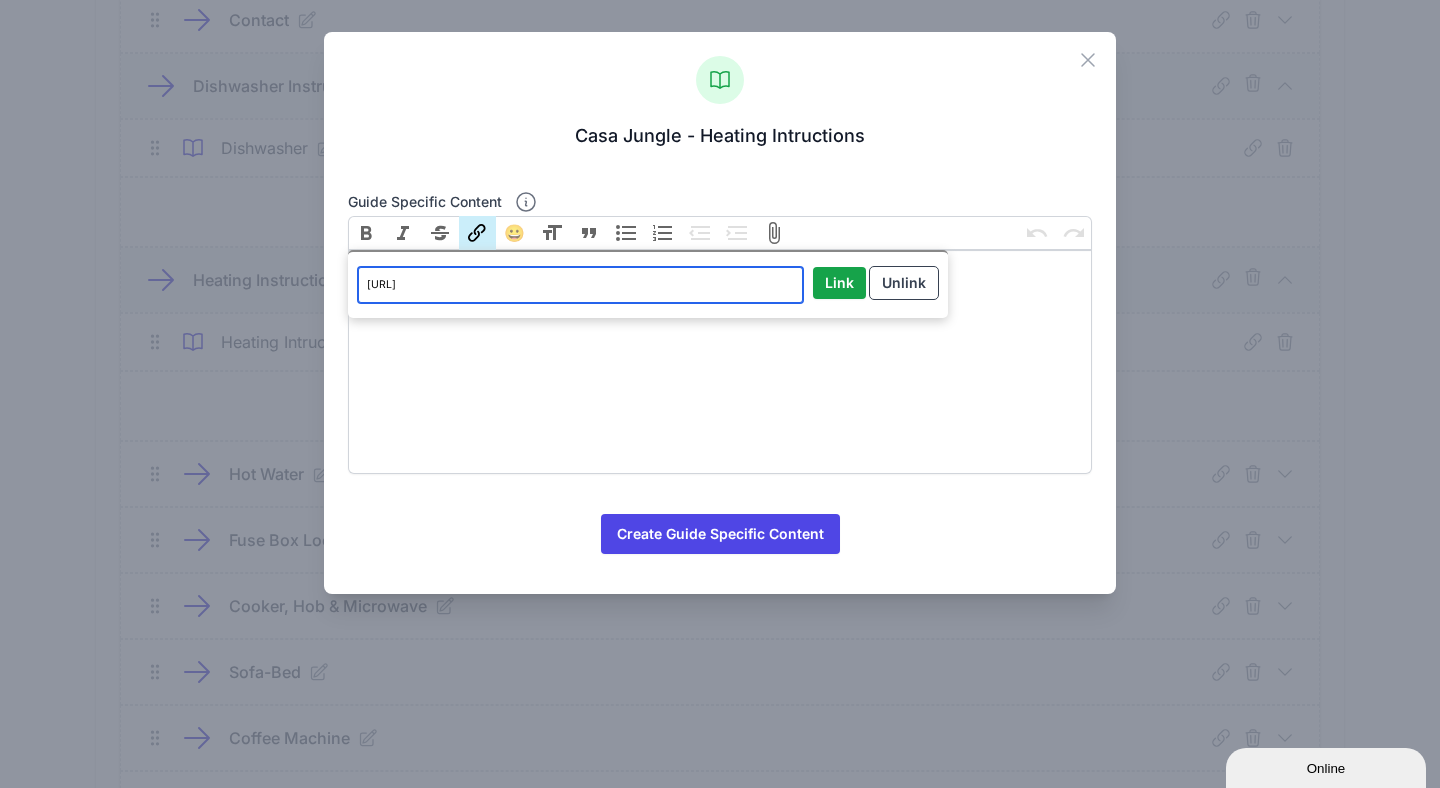 scroll, scrollTop: 0, scrollLeft: 42, axis: horizontal 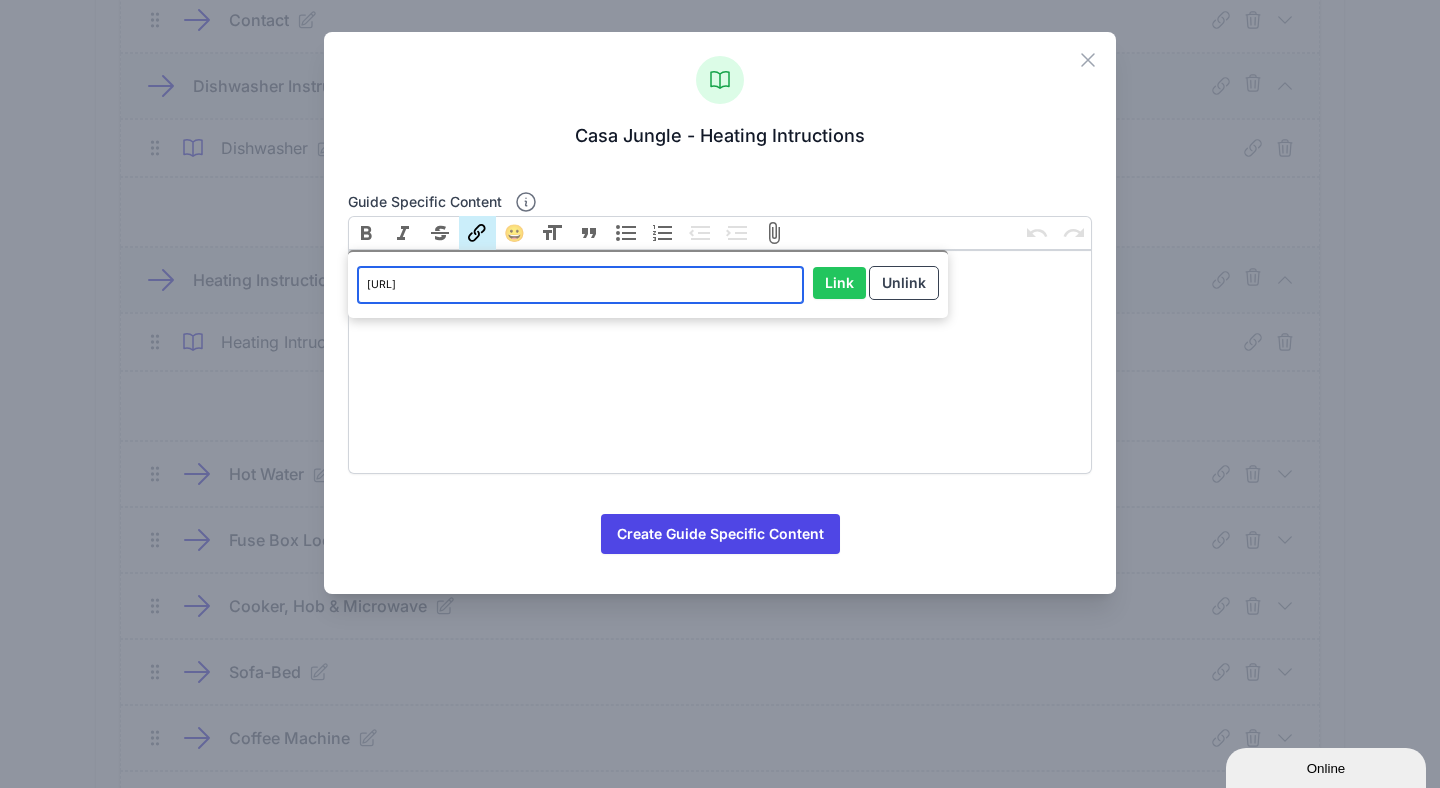 type on "https://drive.google.com/file/d/1uZka8JLwPPOjn13KOiz3o2AvkGBmnXYY/view?usp=drive_link" 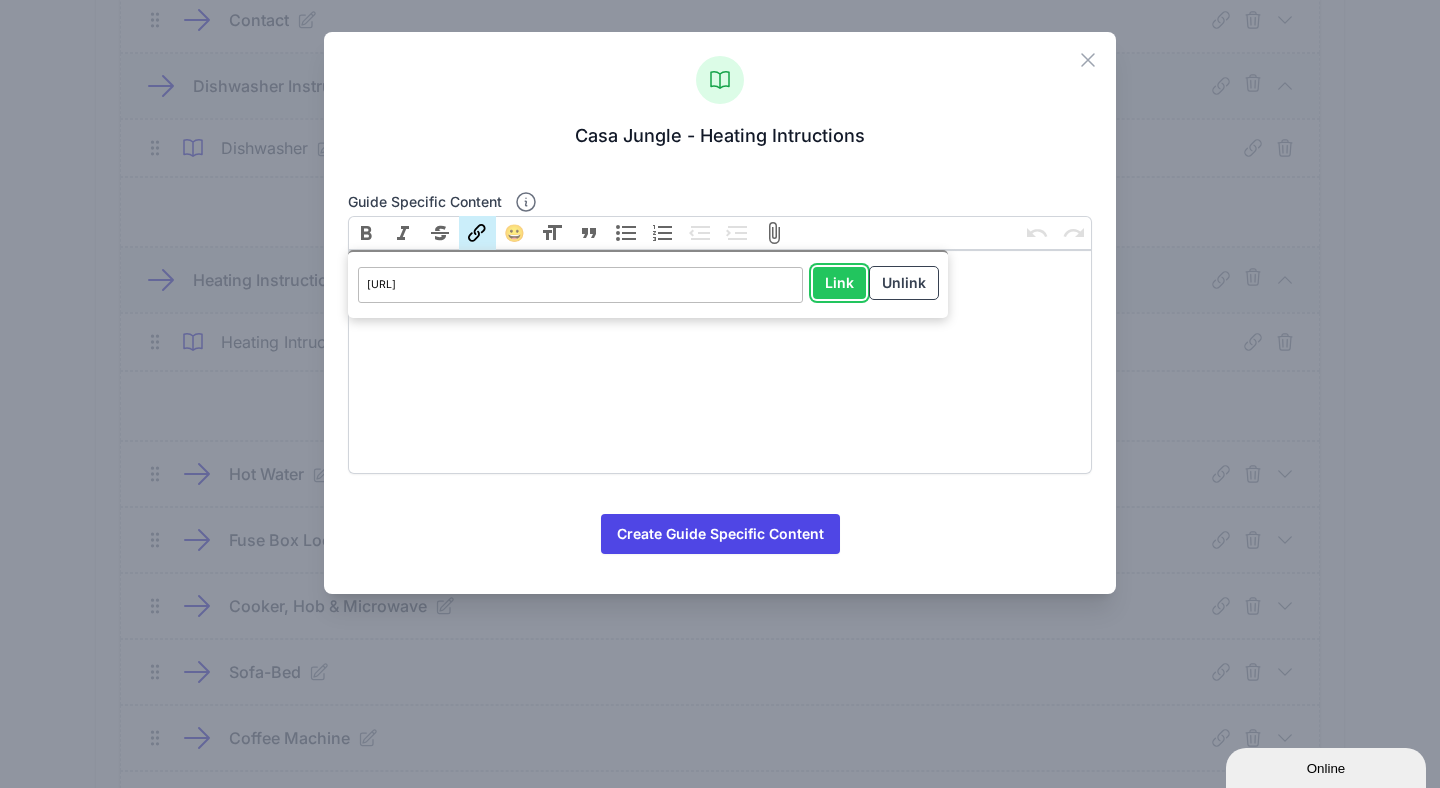 click on "Link" at bounding box center (839, 283) 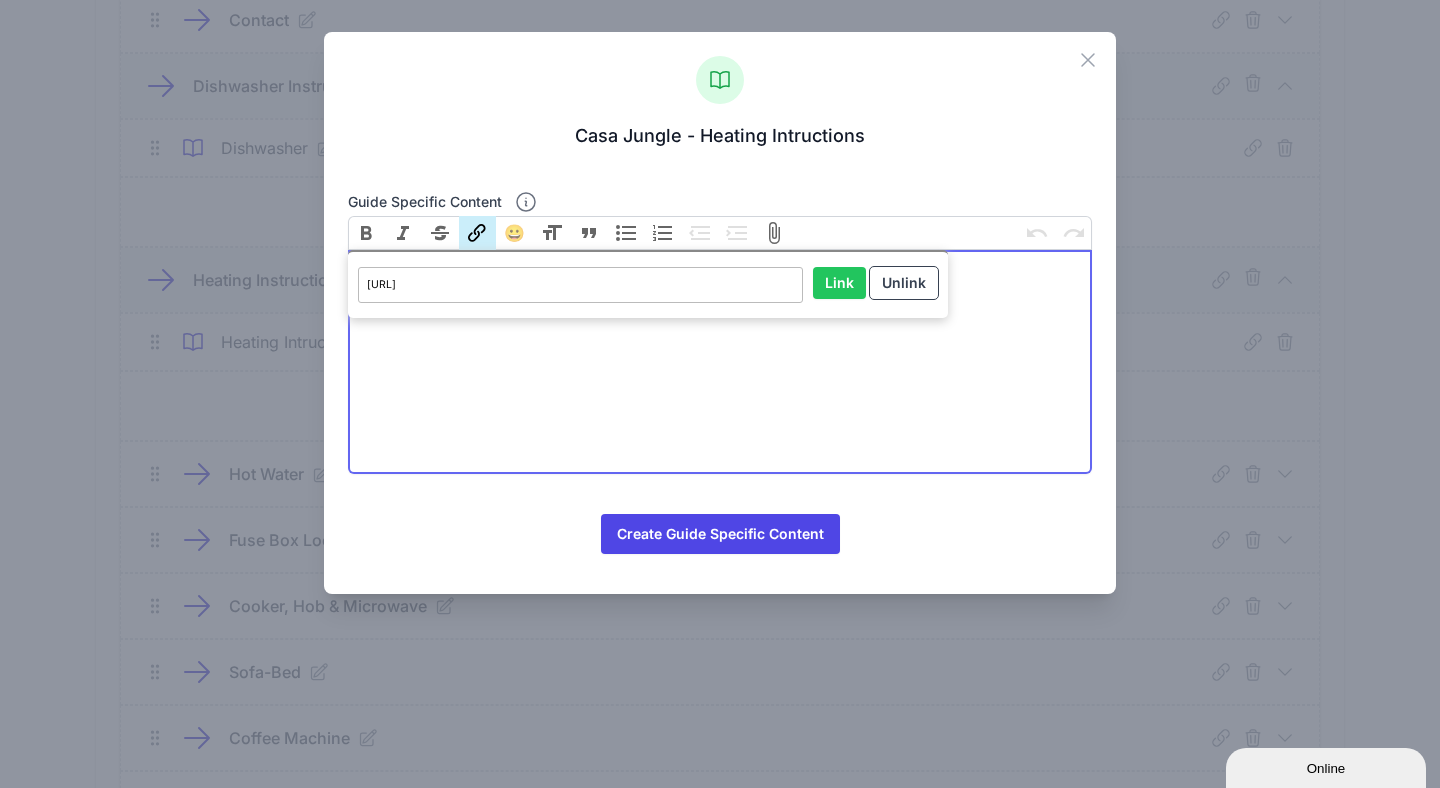 scroll, scrollTop: 0, scrollLeft: 0, axis: both 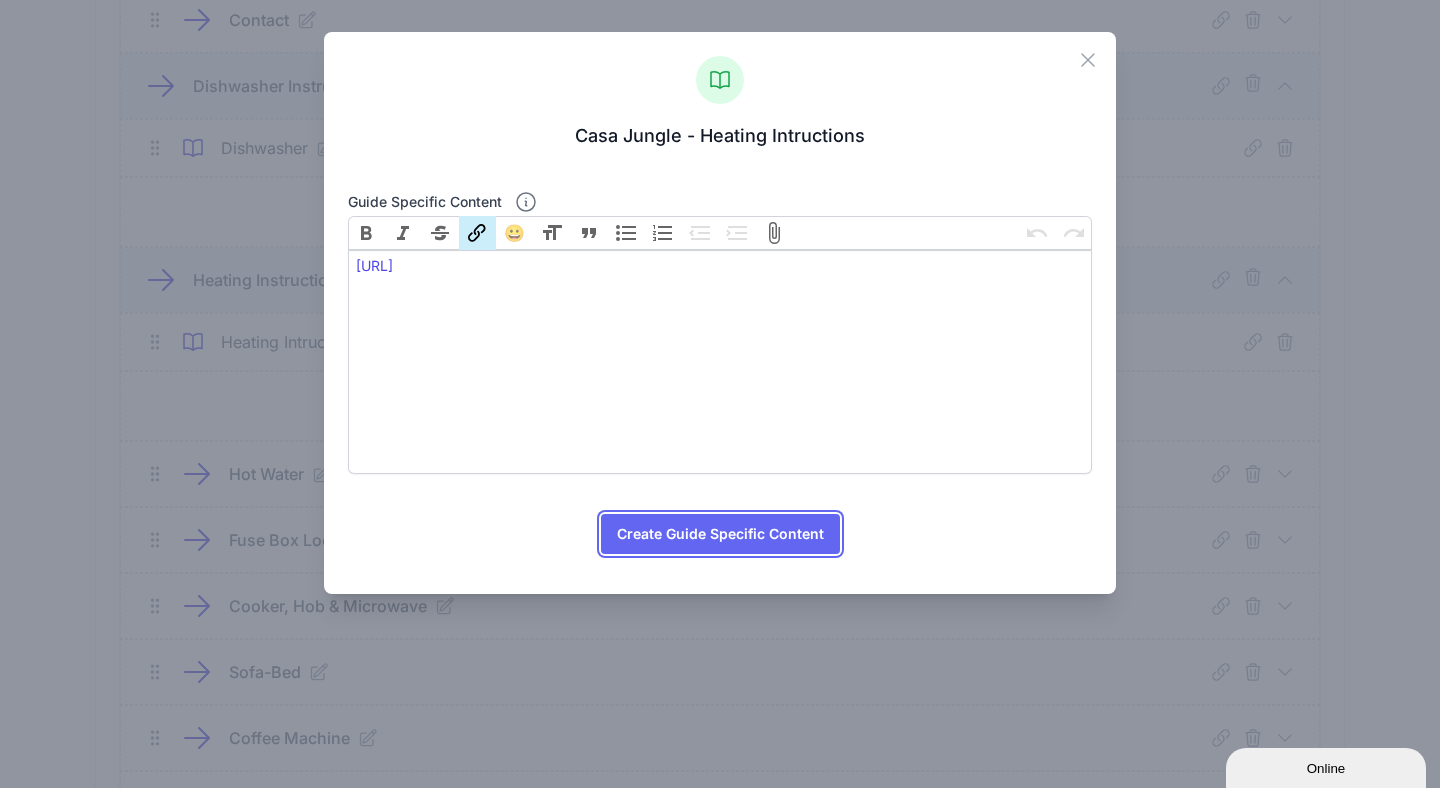 click on "Create Guide Specific Content" at bounding box center (720, 534) 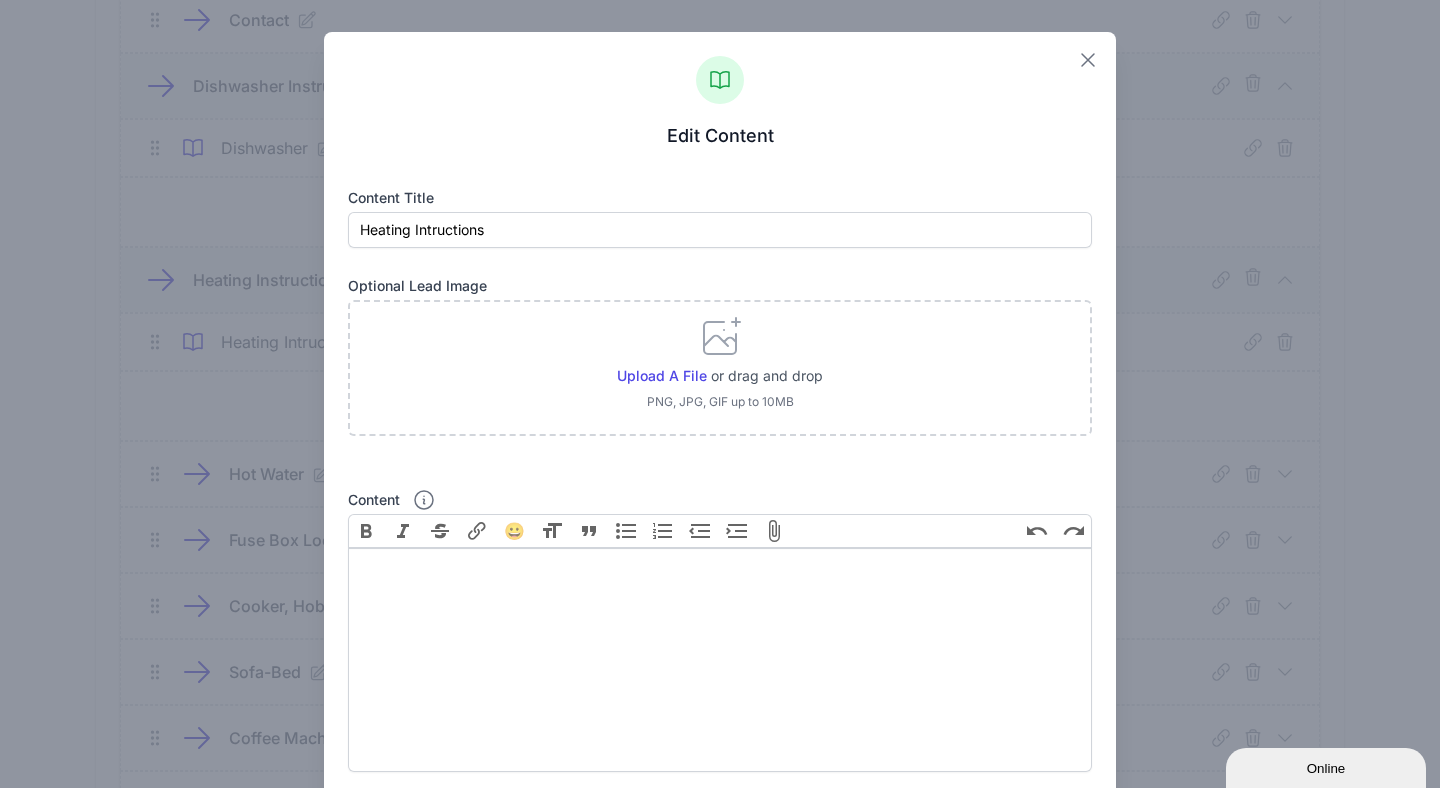 click 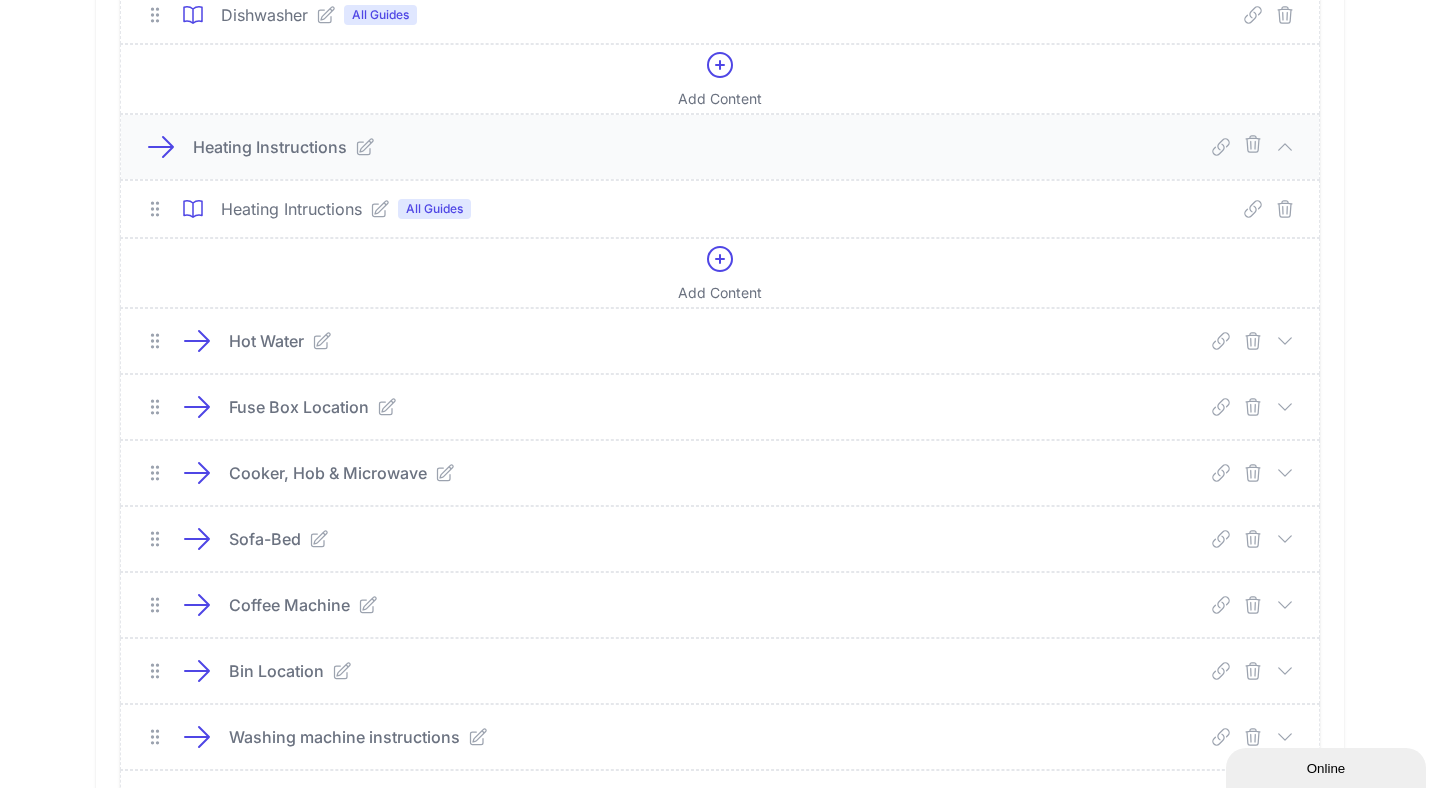scroll, scrollTop: 1922, scrollLeft: 0, axis: vertical 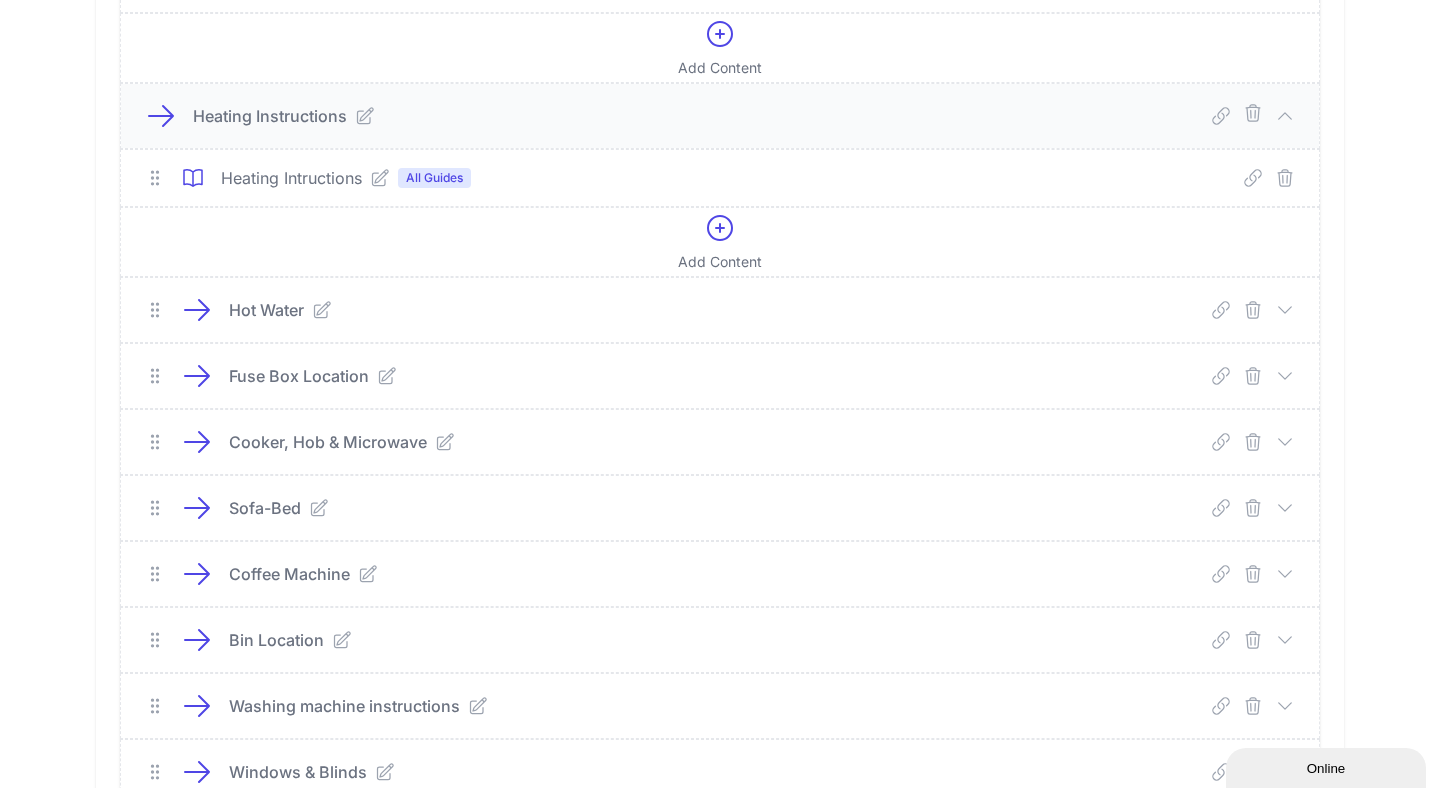 click 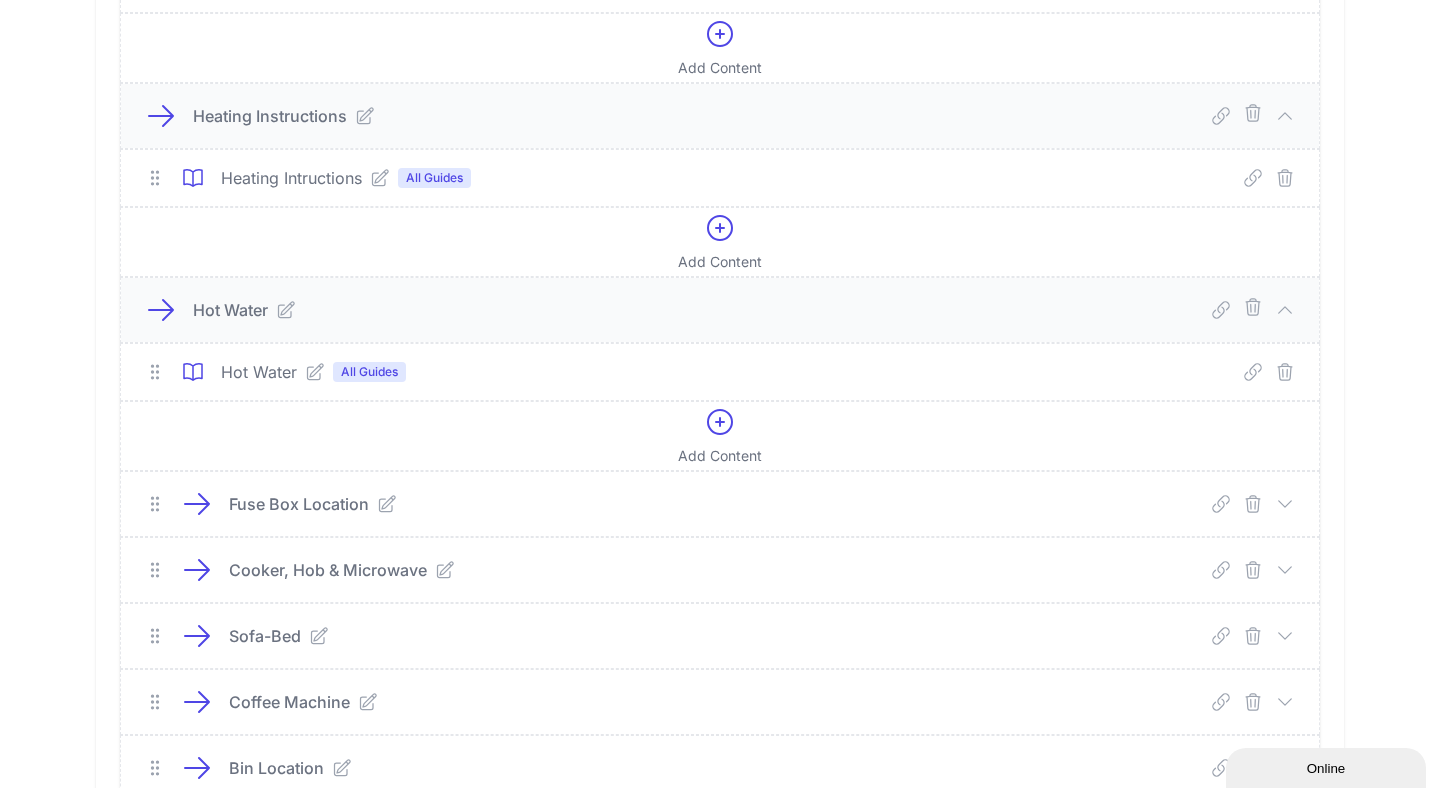 click 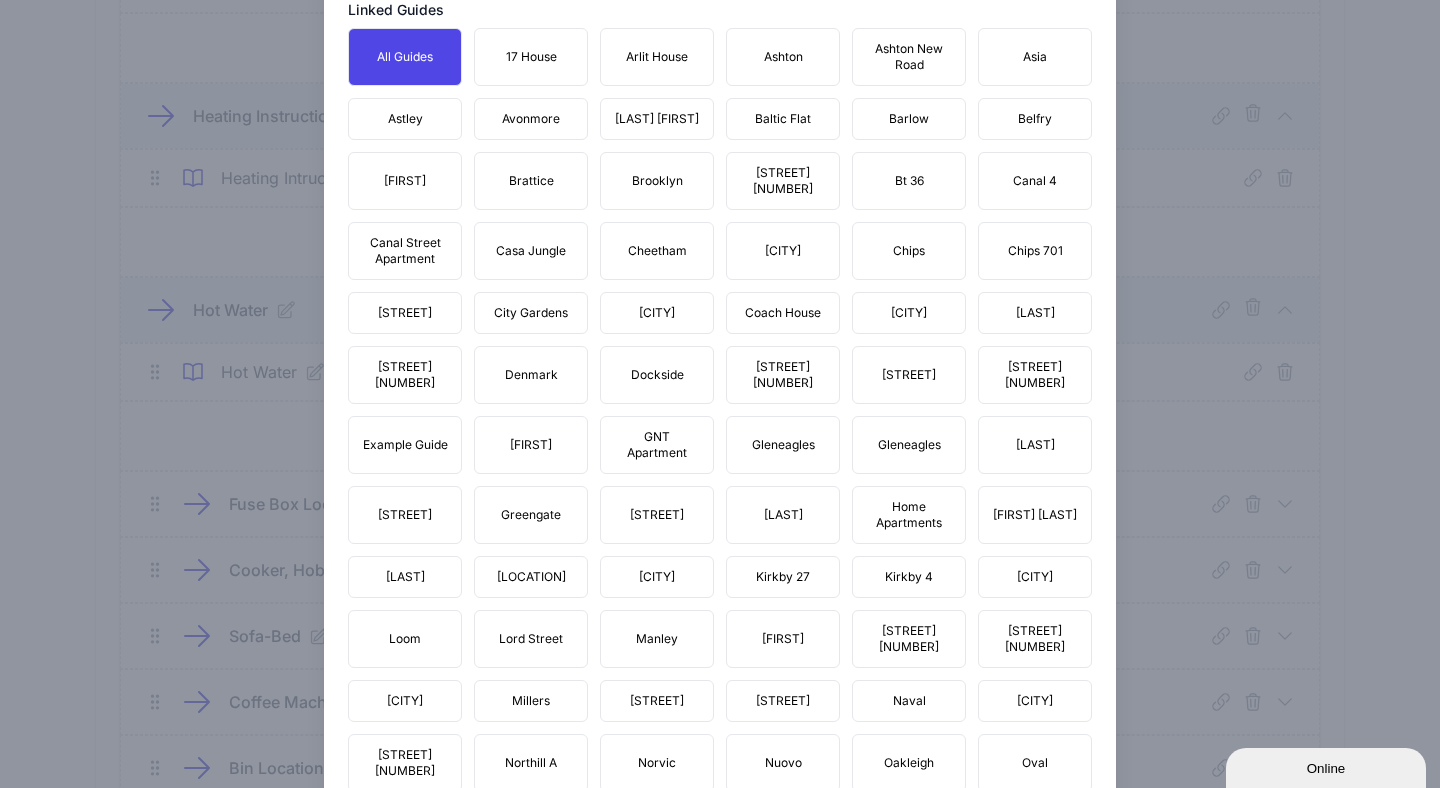 scroll, scrollTop: 834, scrollLeft: 0, axis: vertical 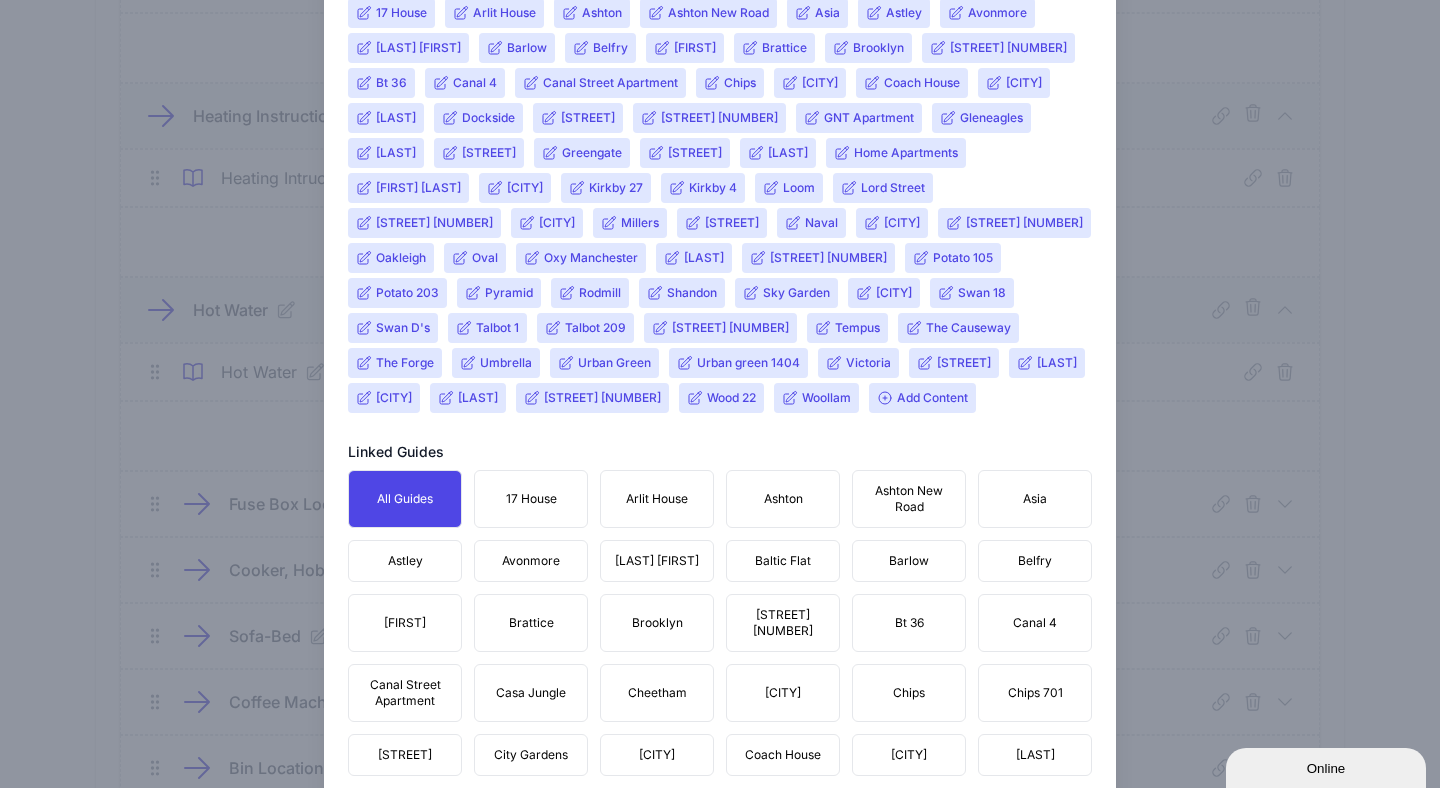 click on "Add Content" at bounding box center (922, 398) 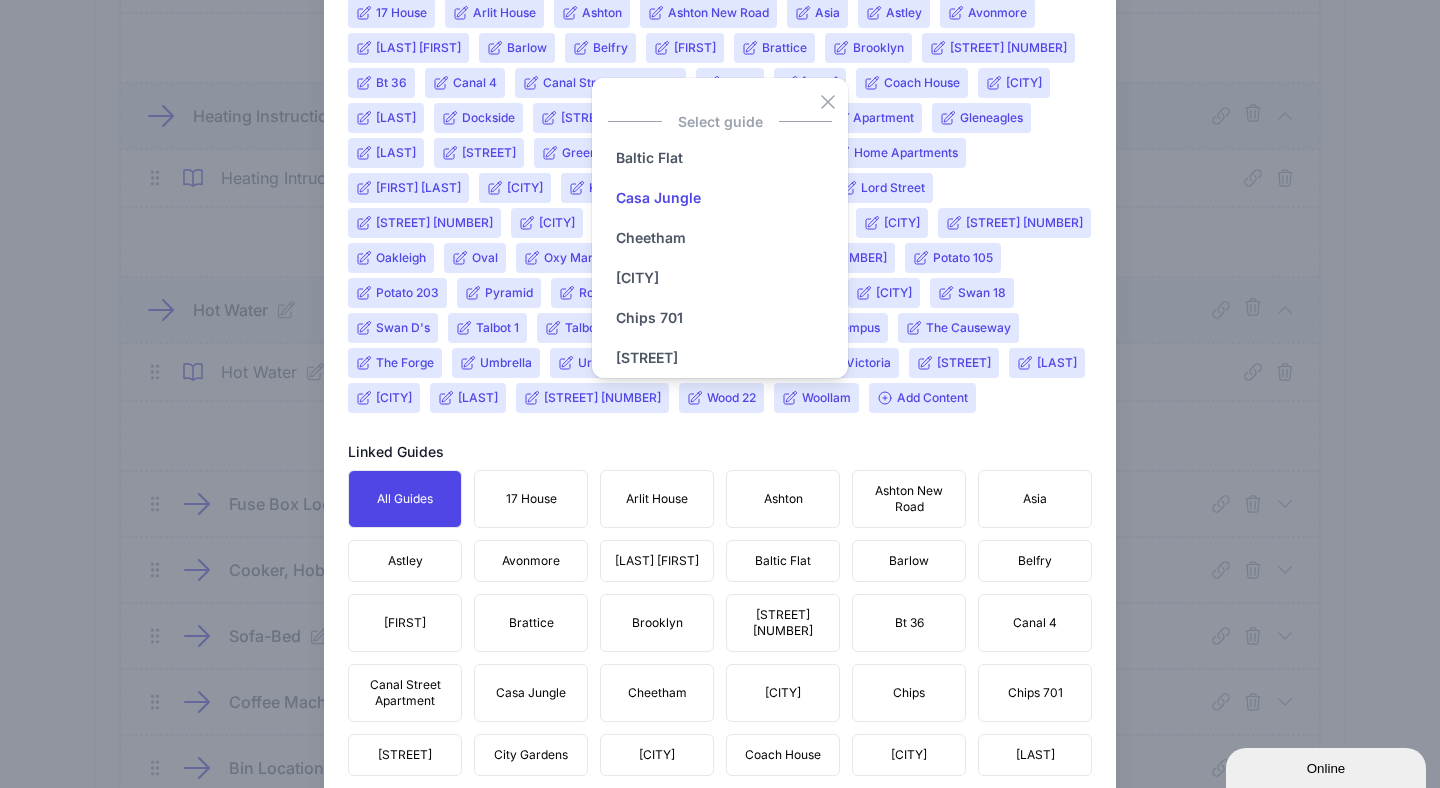 click on "Casa Jungle" at bounding box center [658, 198] 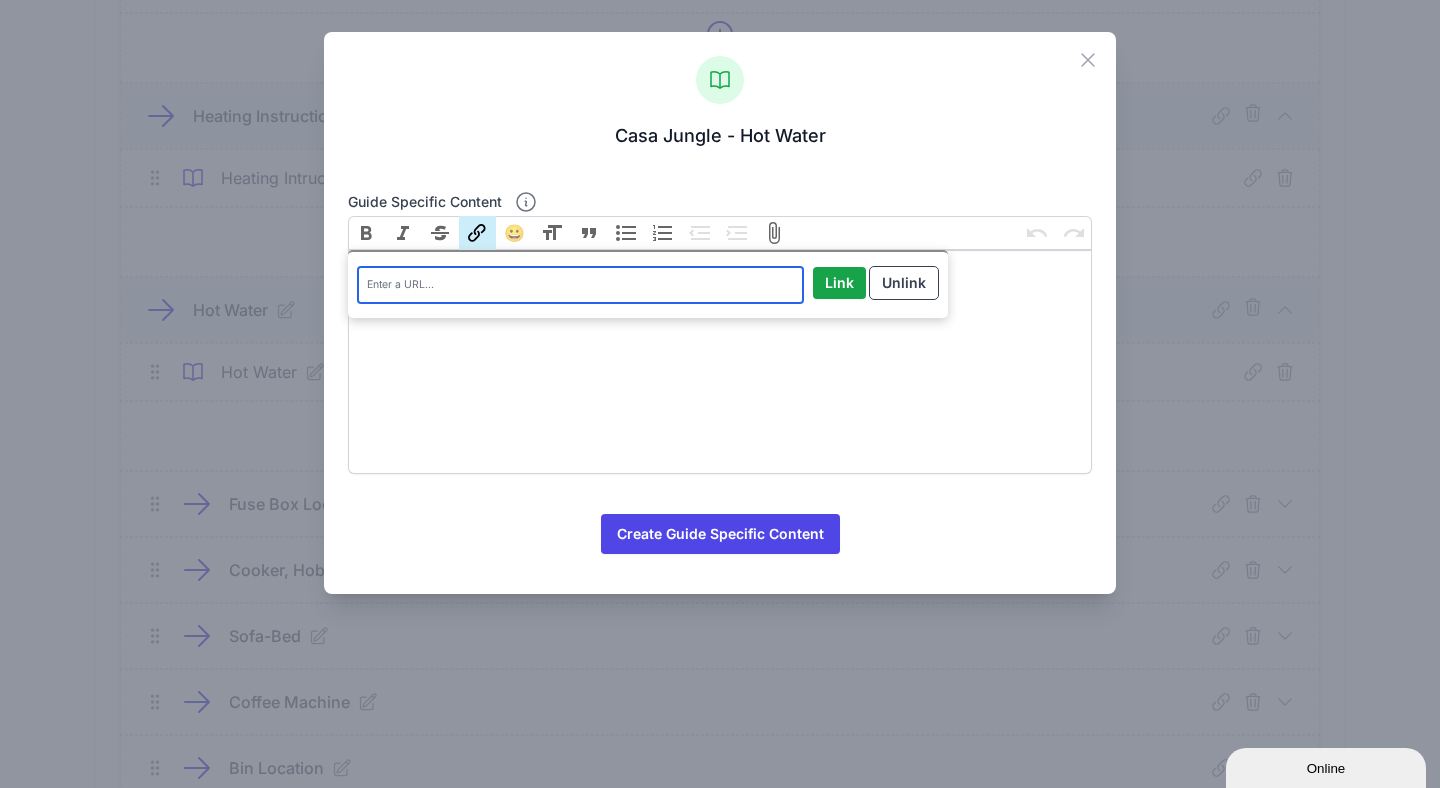 click on "Link" at bounding box center [477, 233] 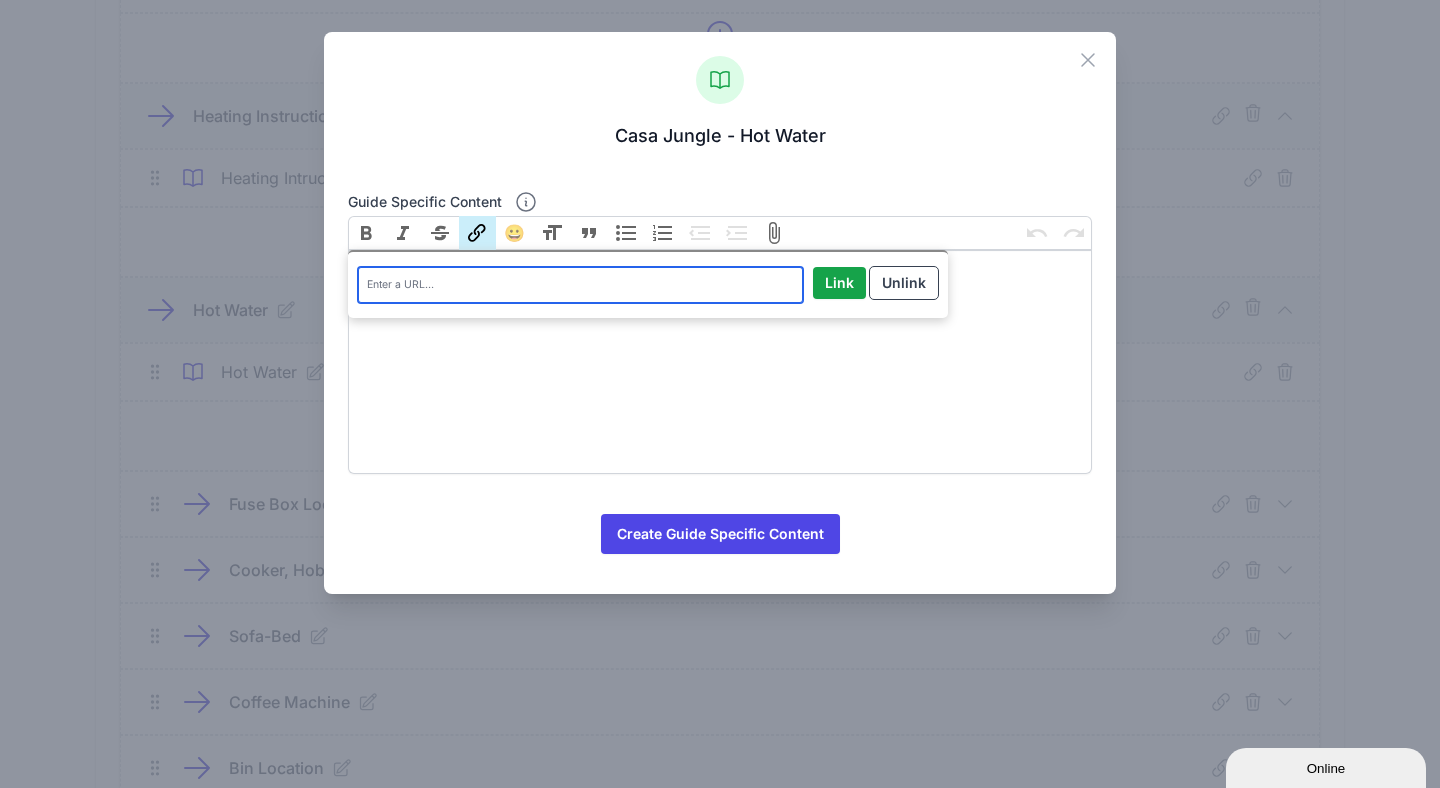 paste on "https://drive.google.com/file/d/12ya8DDQBg47G8oGrgiTyY1jXpMiC7_Nd/view?usp=drive_link" 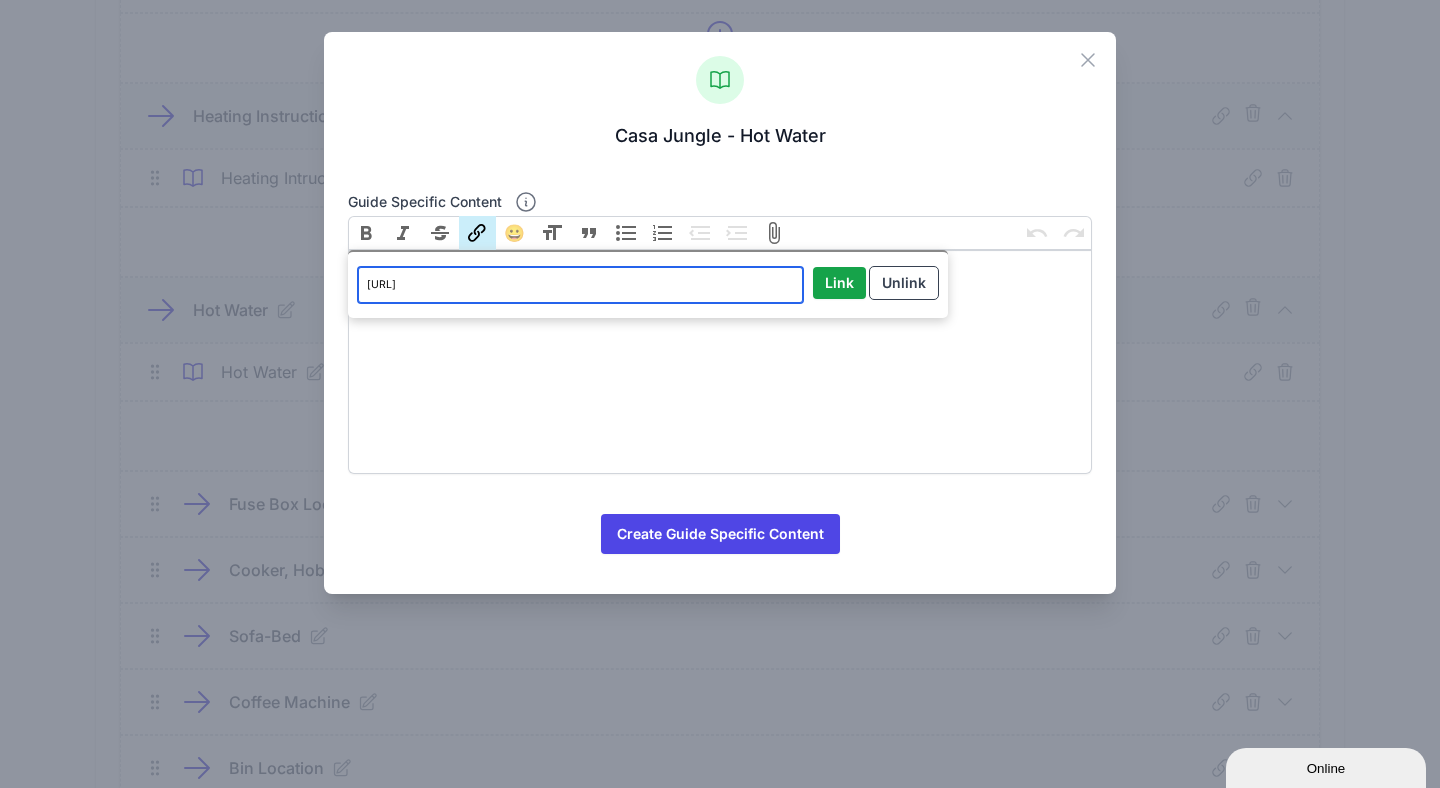 scroll, scrollTop: 0, scrollLeft: 33, axis: horizontal 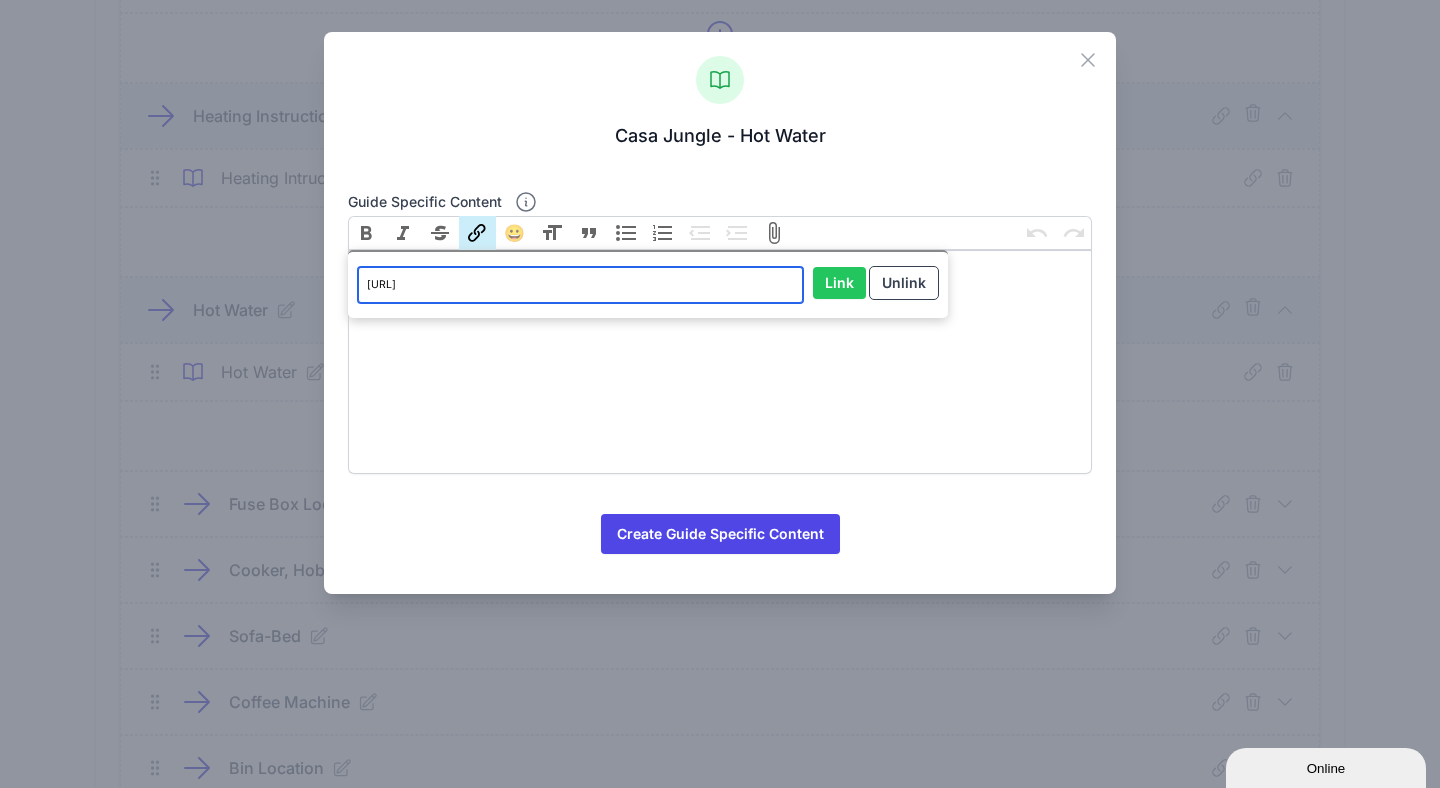 type on "https://drive.google.com/file/d/12ya8DDQBg47G8oGrgiTyY1jXpMiC7_Nd/view?usp=drive_link" 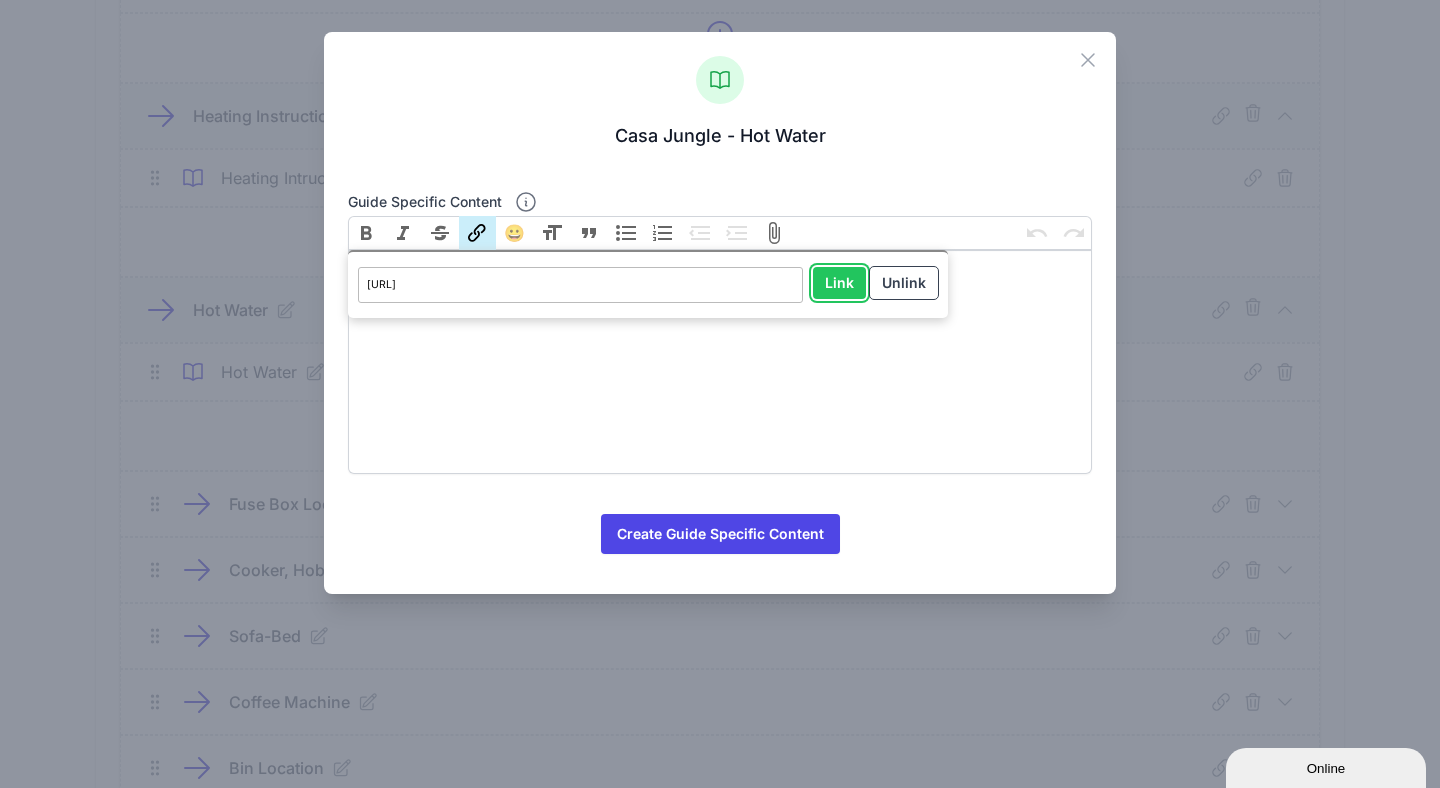 click on "Link" at bounding box center [839, 283] 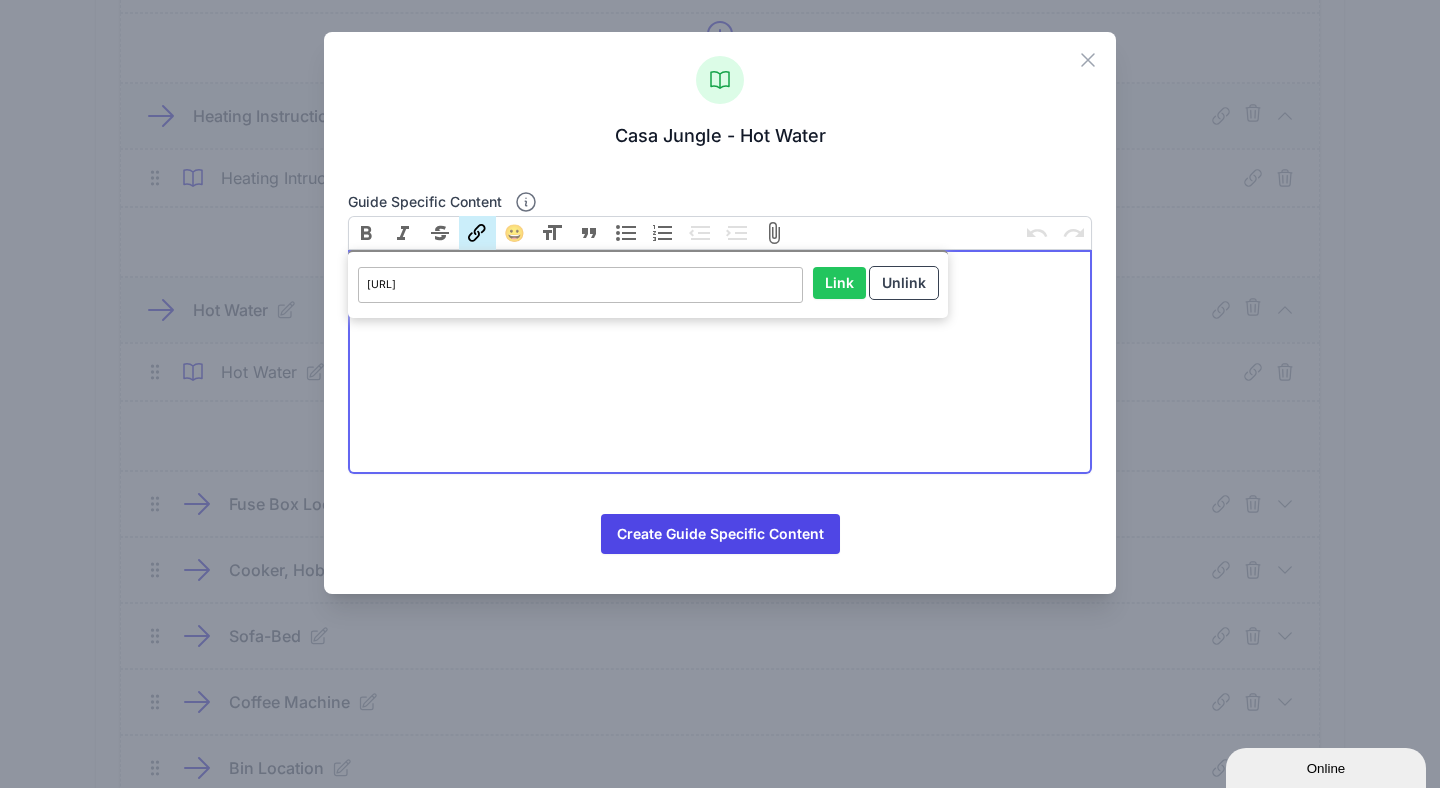scroll, scrollTop: 0, scrollLeft: 0, axis: both 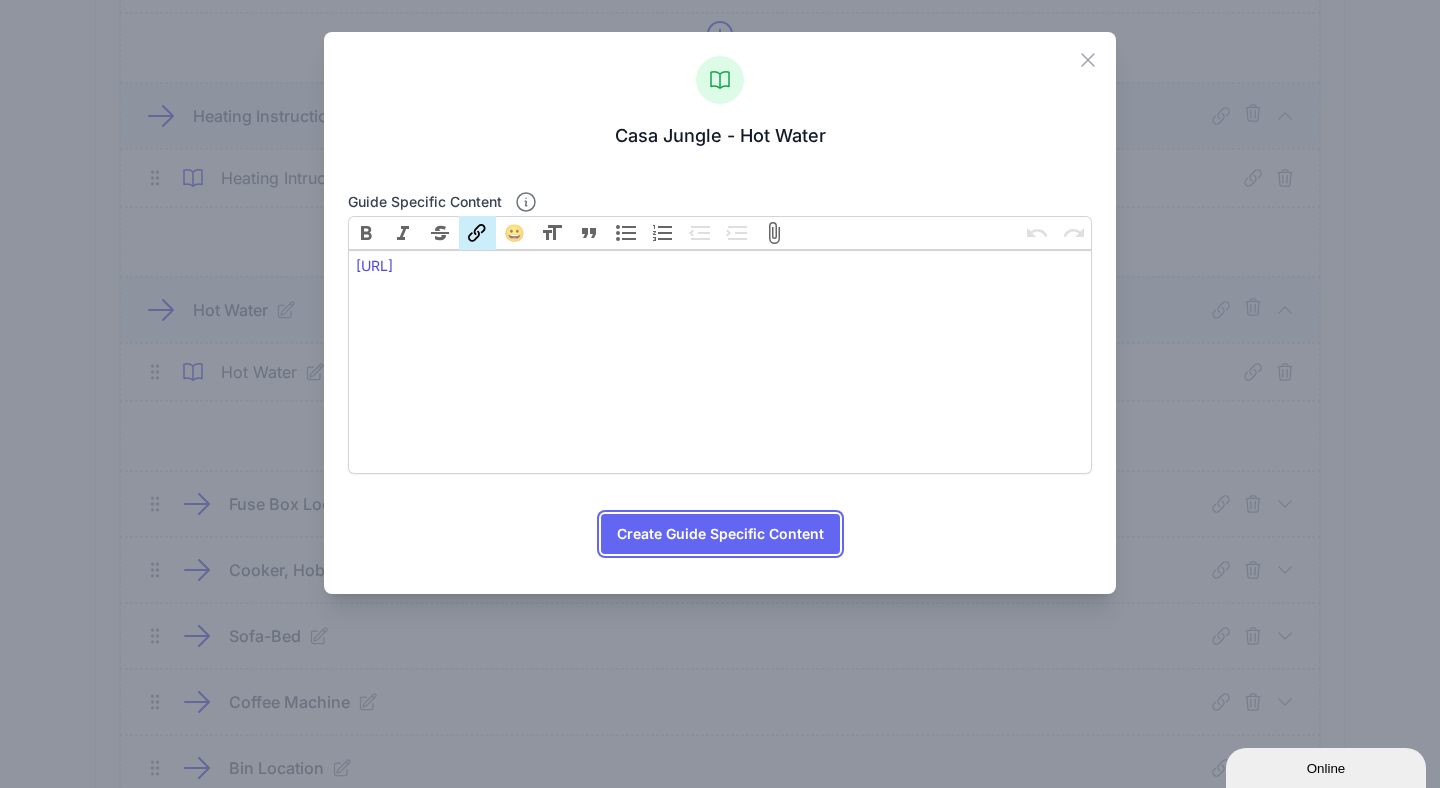 click on "Create Guide Specific Content" at bounding box center (720, 534) 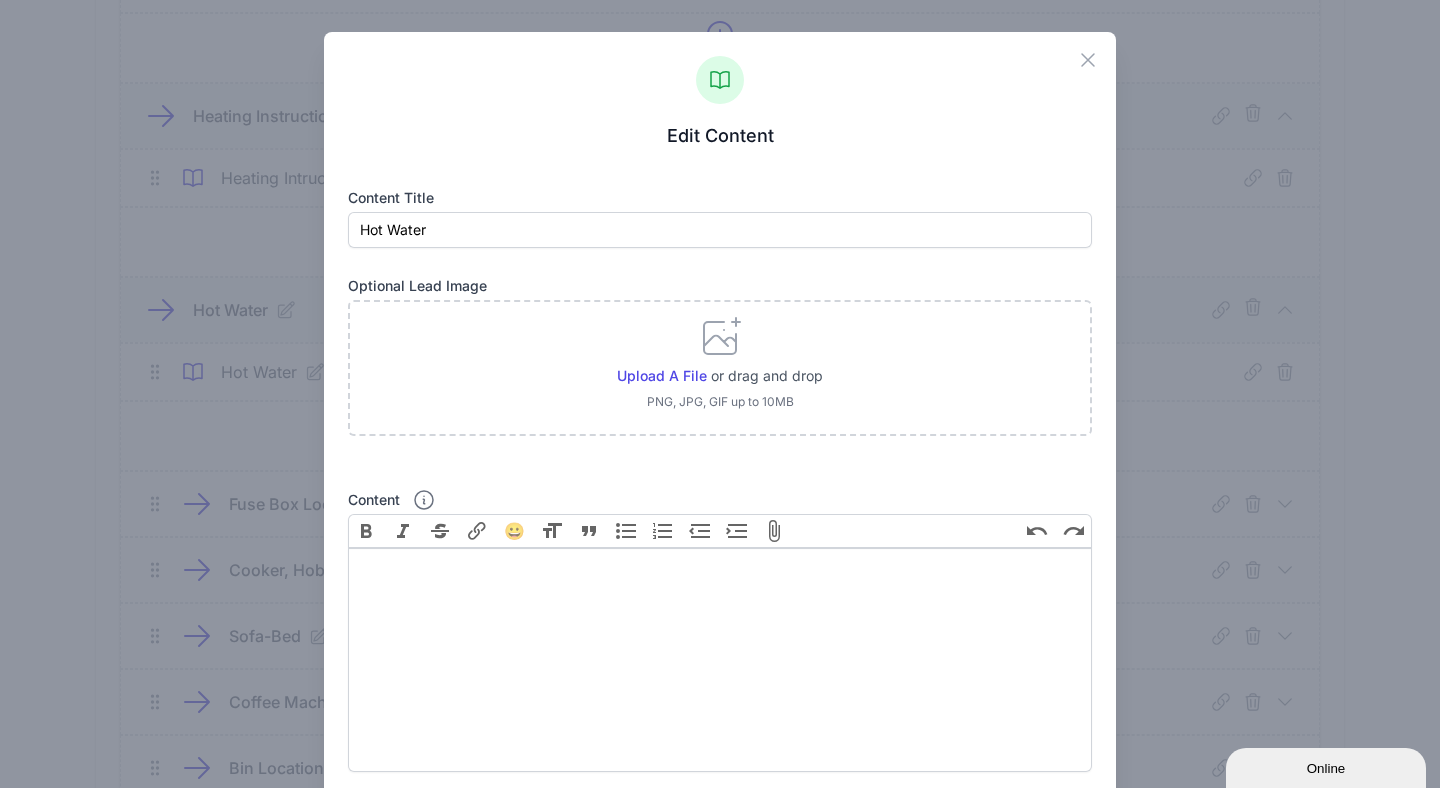 scroll, scrollTop: 8, scrollLeft: 0, axis: vertical 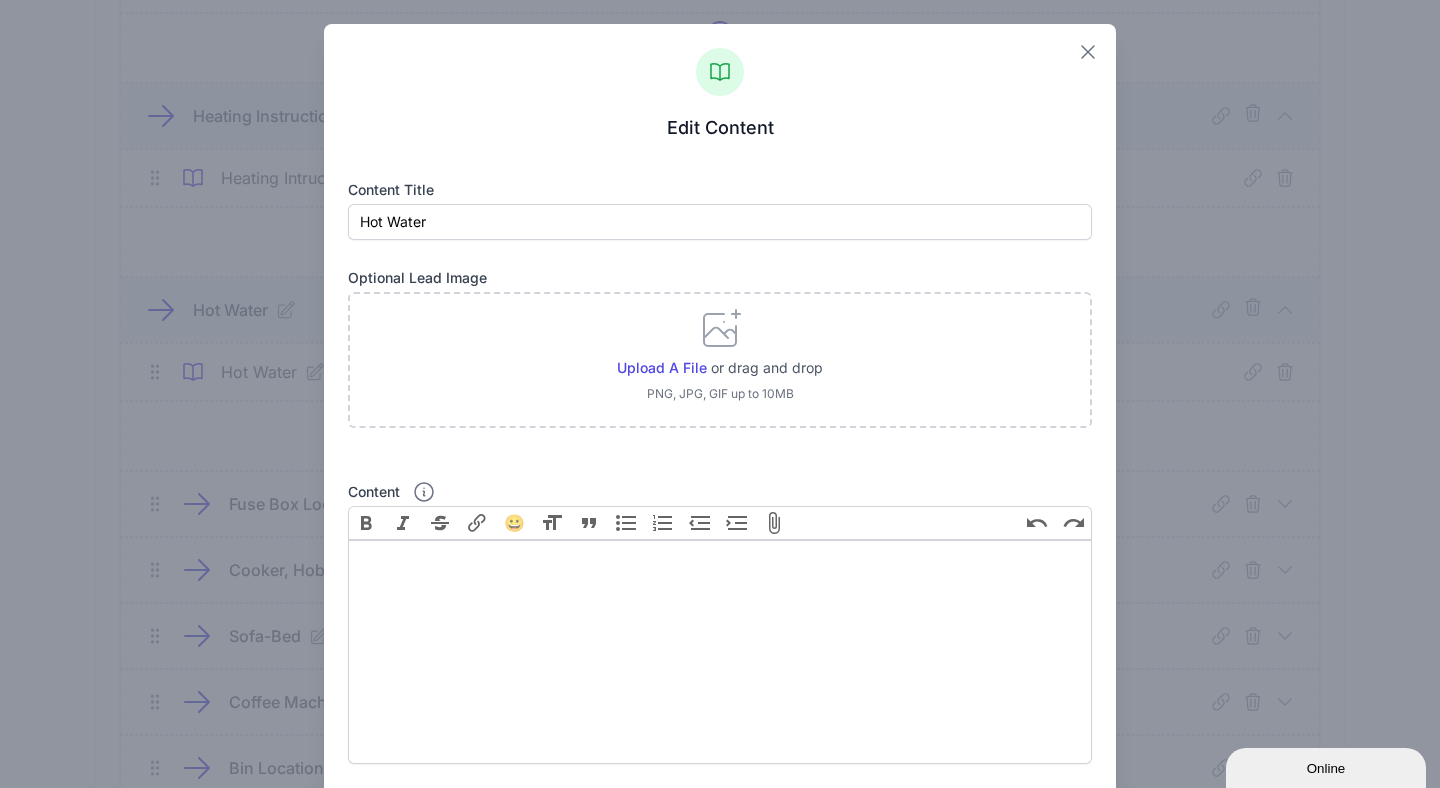 click 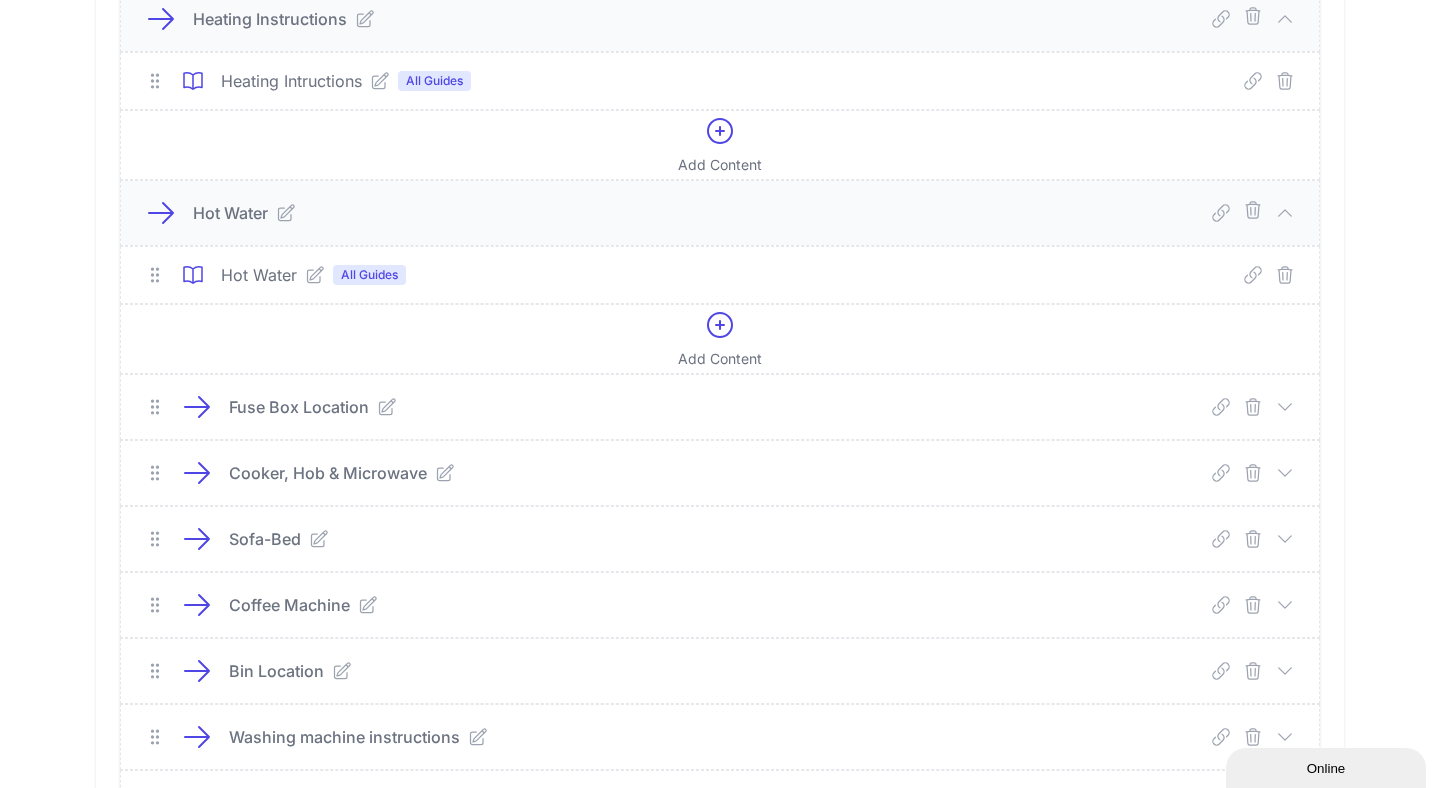 scroll, scrollTop: 2064, scrollLeft: 0, axis: vertical 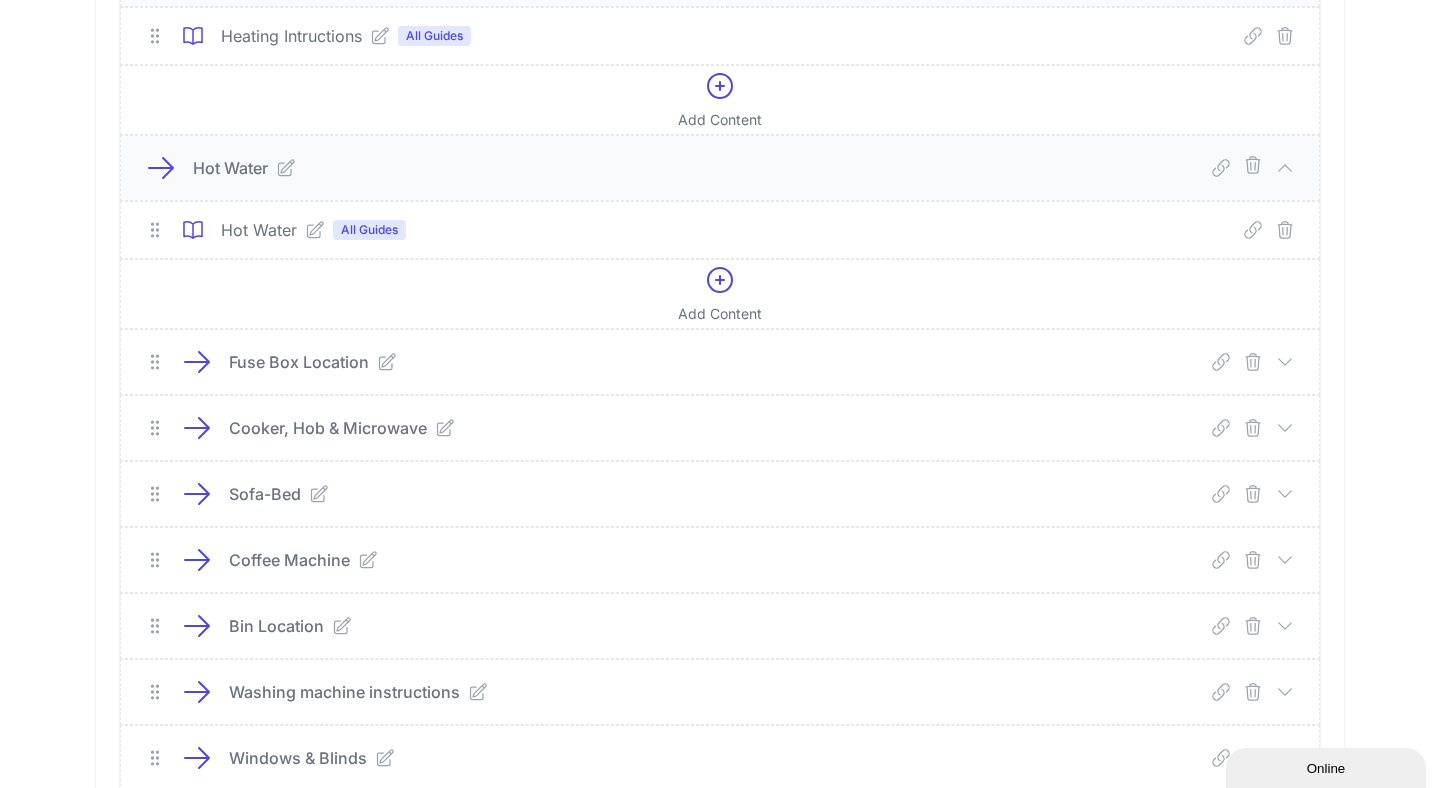 click 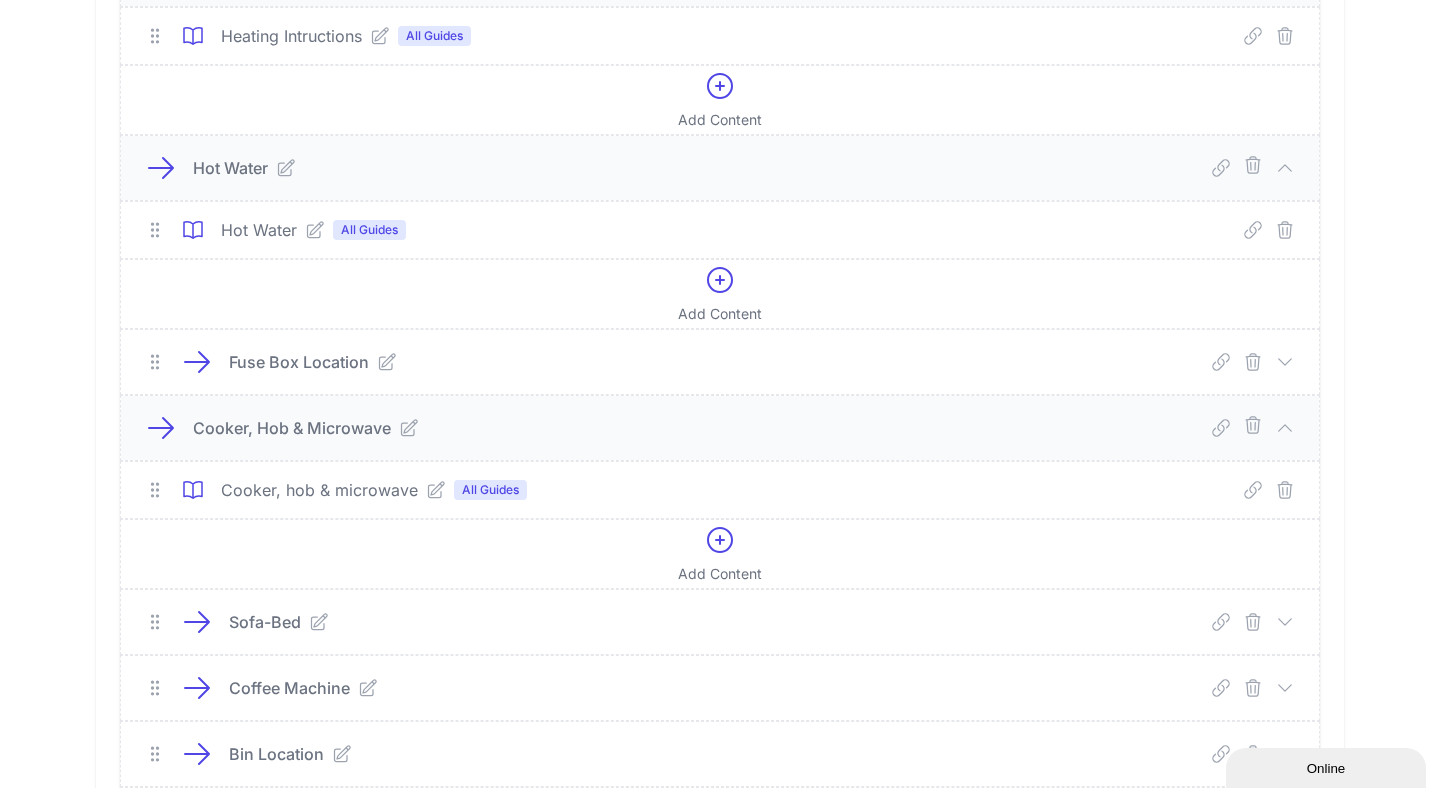 click 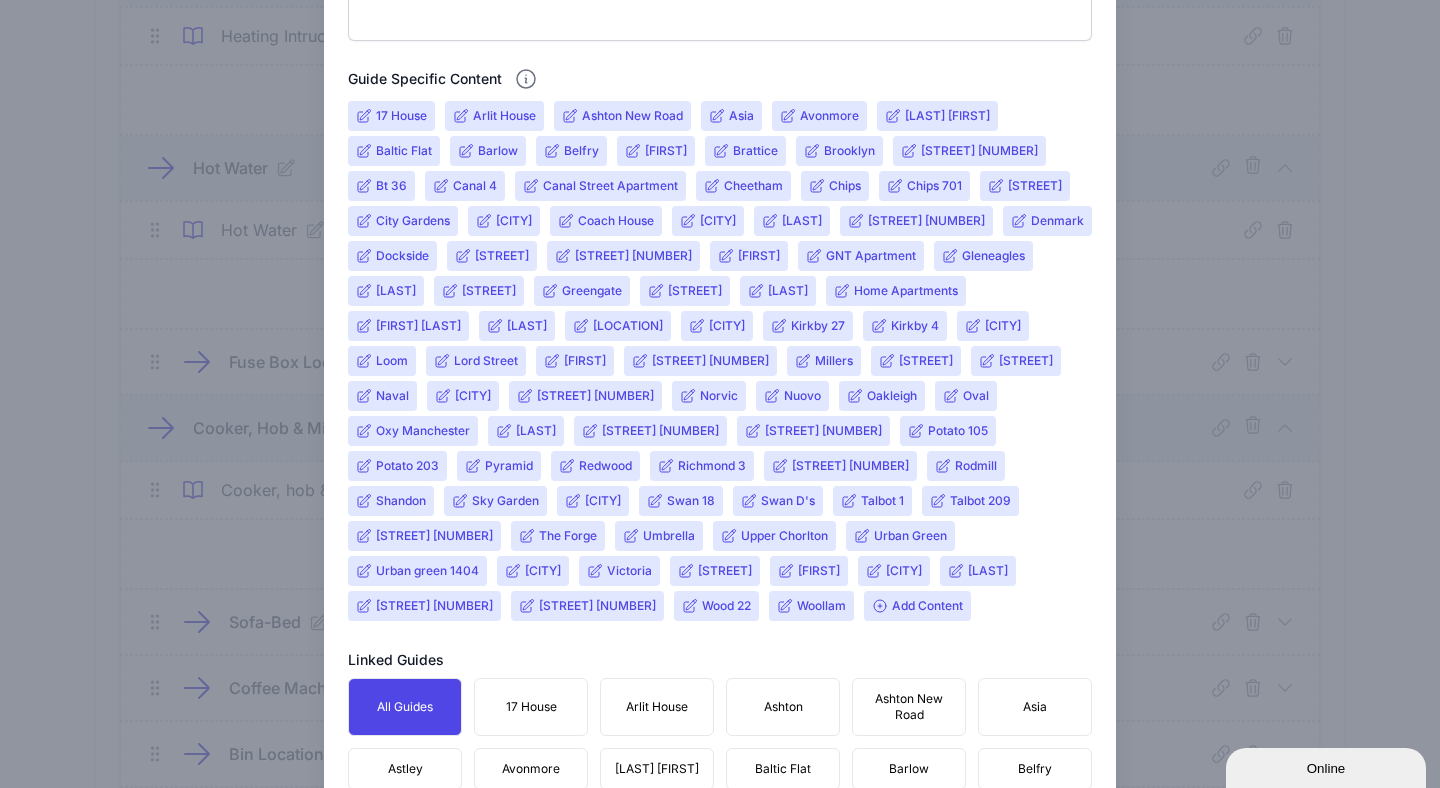scroll, scrollTop: 764, scrollLeft: 0, axis: vertical 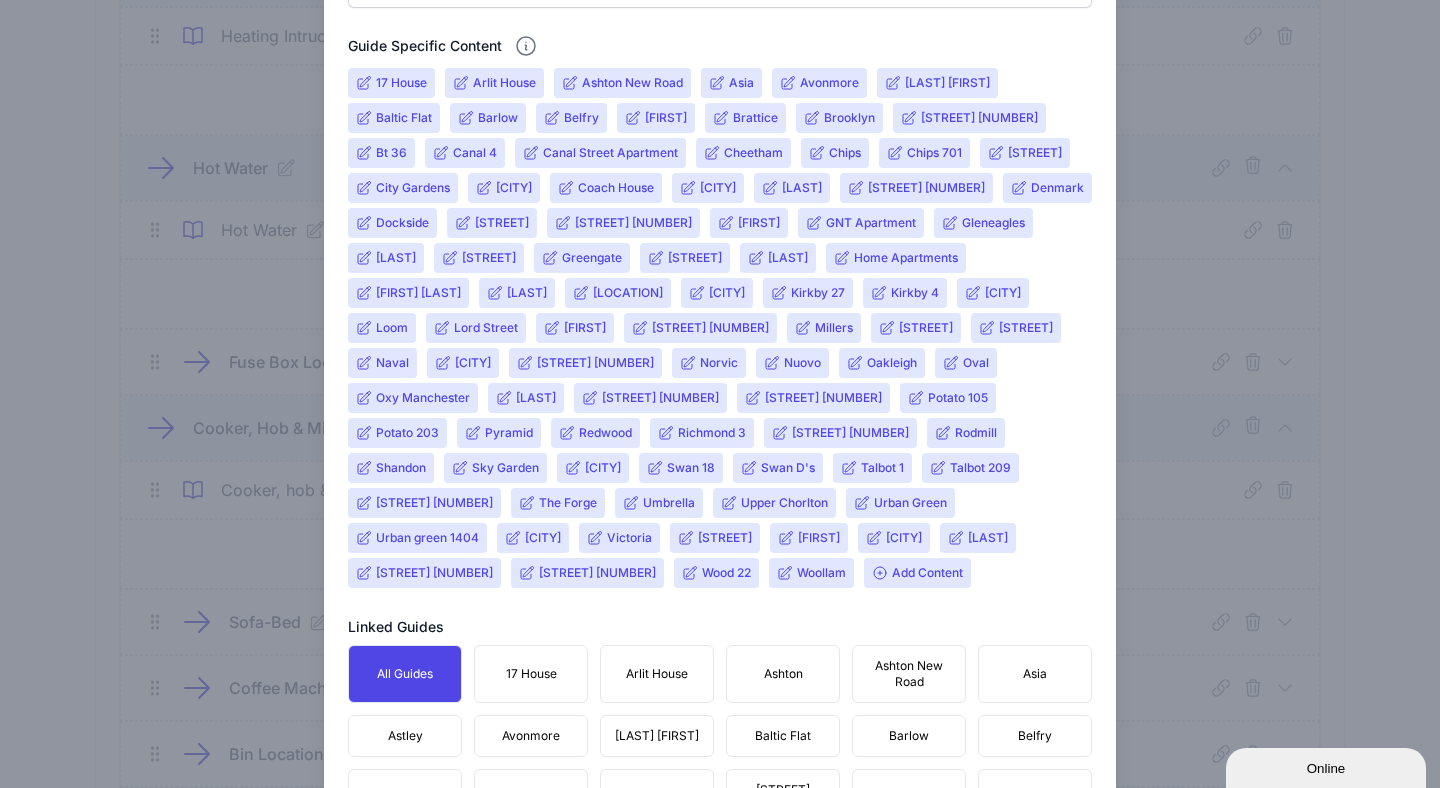 click on "Add Content" at bounding box center (917, 573) 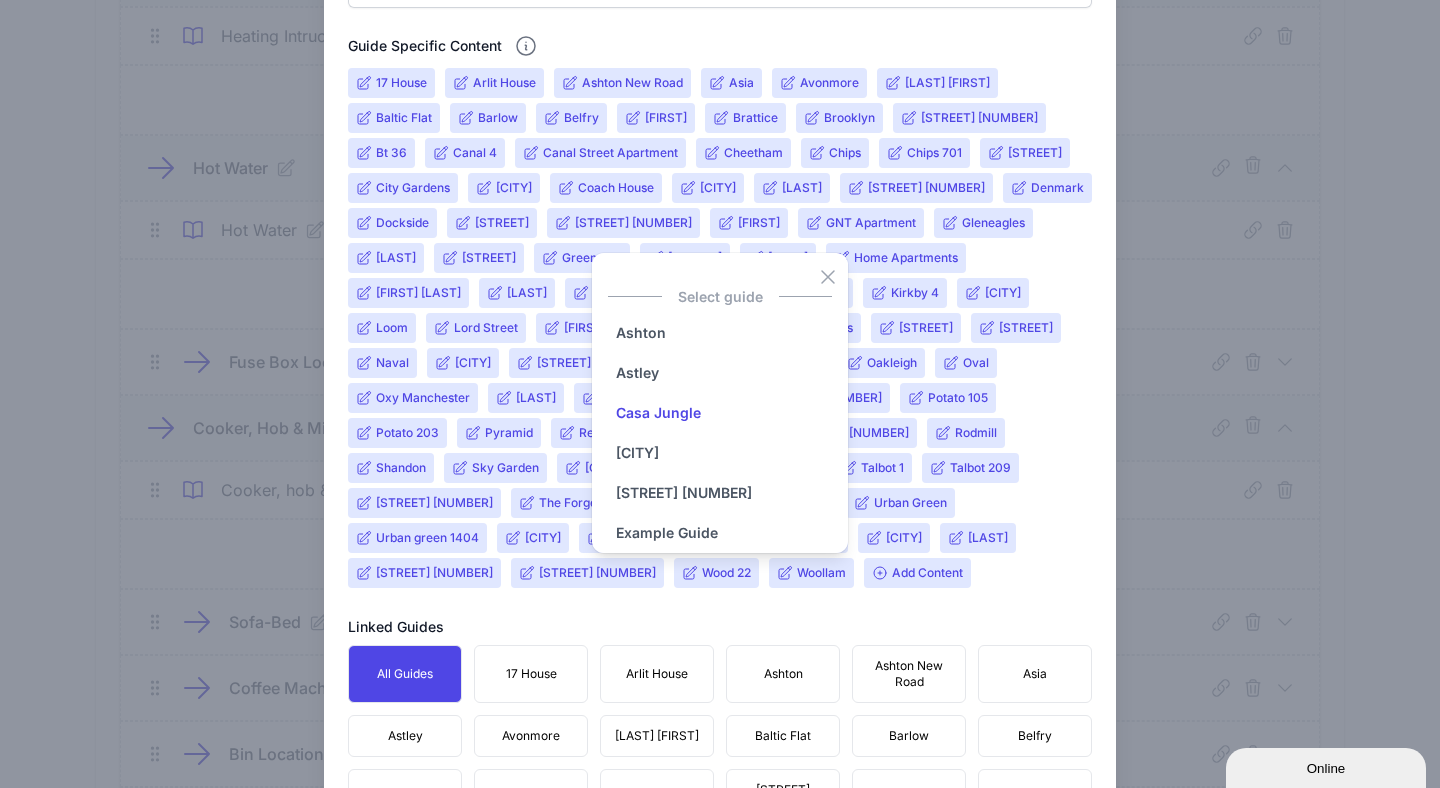 click on "Casa Jungle" at bounding box center [658, 413] 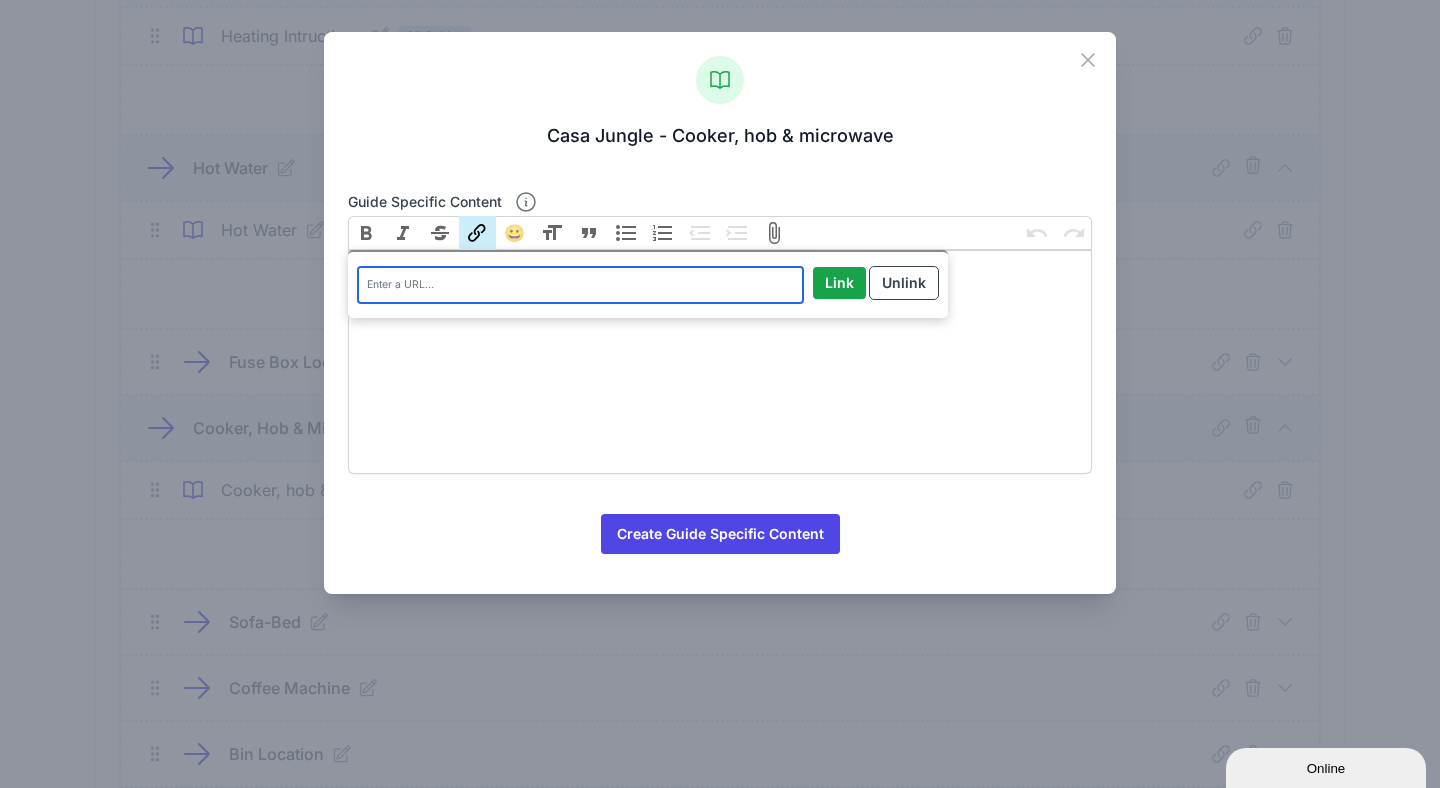 click on "Link" at bounding box center (477, 233) 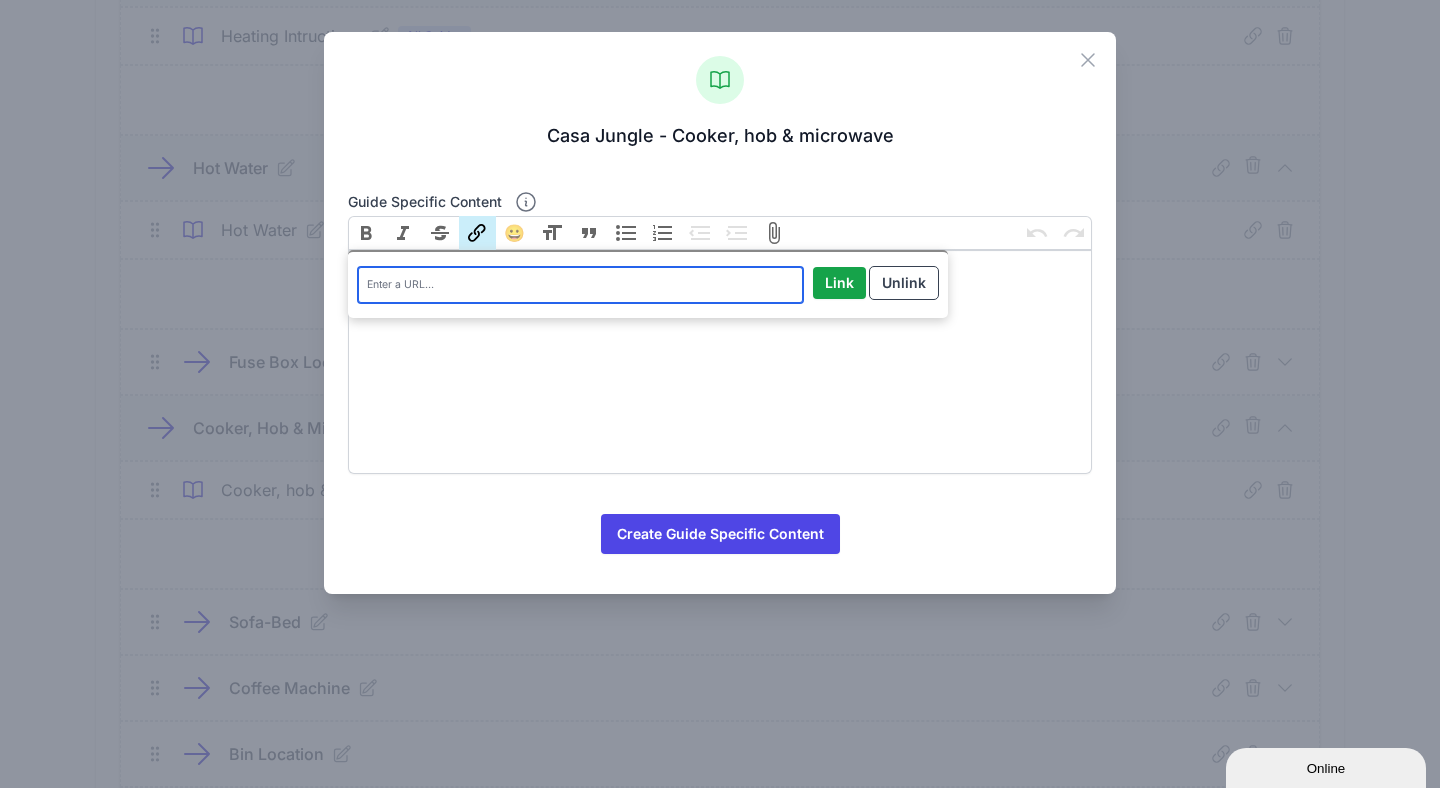 paste on "https://drive.google.com/file/d/12ugpKls715G9GHMDW2_F4ibUM0HqL6-U/view?usp=drive_link" 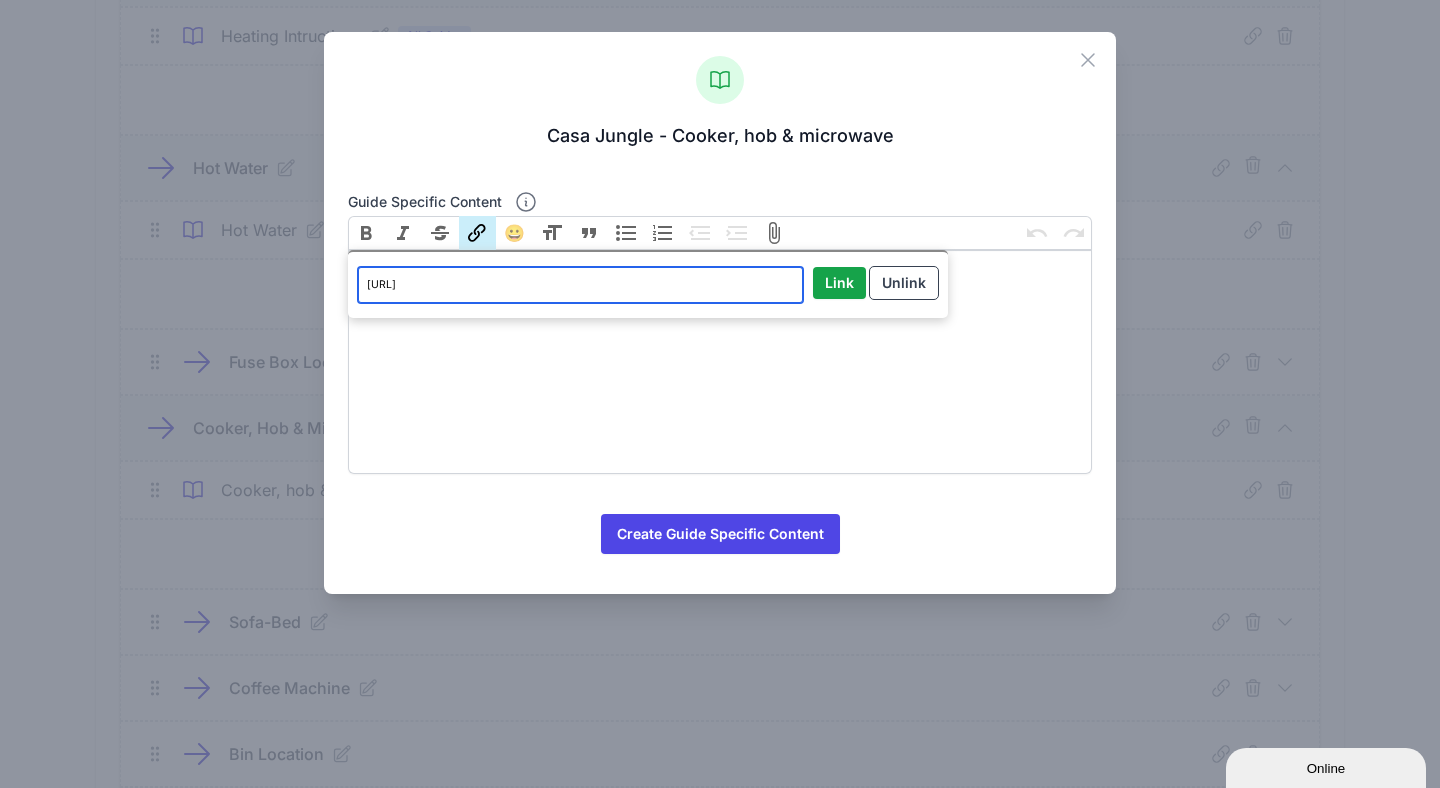 scroll, scrollTop: 0, scrollLeft: 48, axis: horizontal 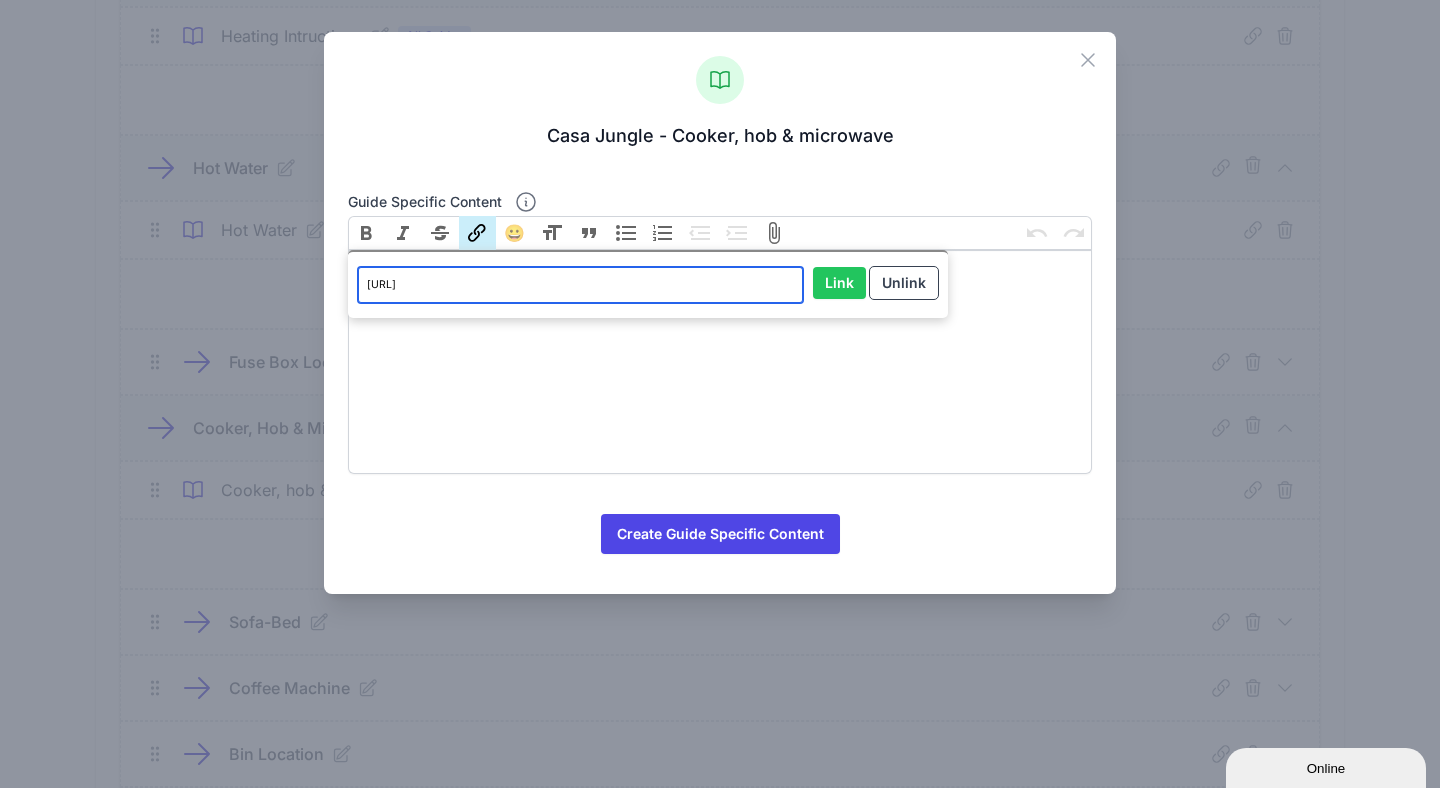 type on "https://drive.google.com/file/d/12ugpKls715G9GHMDW2_F4ibUM0HqL6-U/view?usp=drive_link" 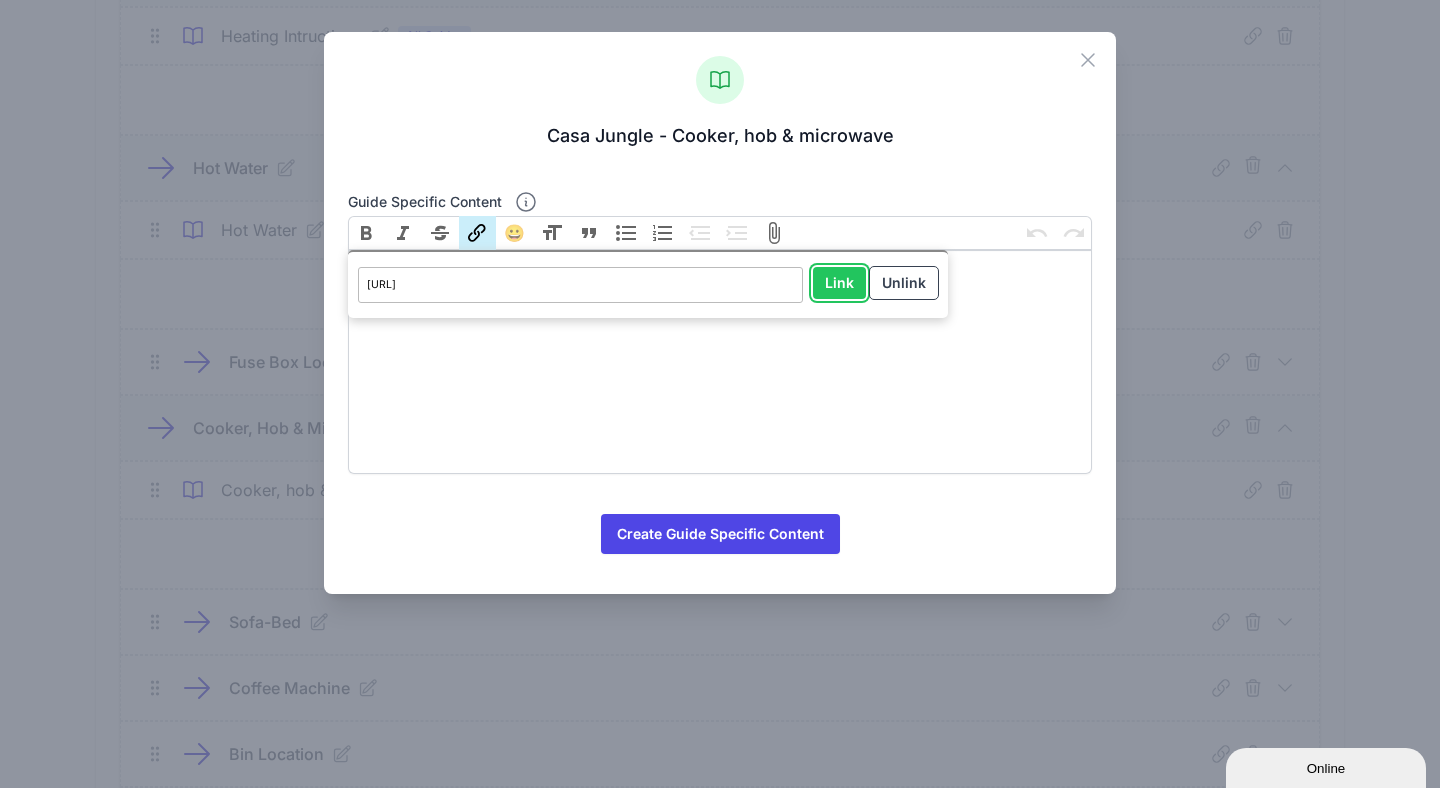 scroll, scrollTop: 0, scrollLeft: 0, axis: both 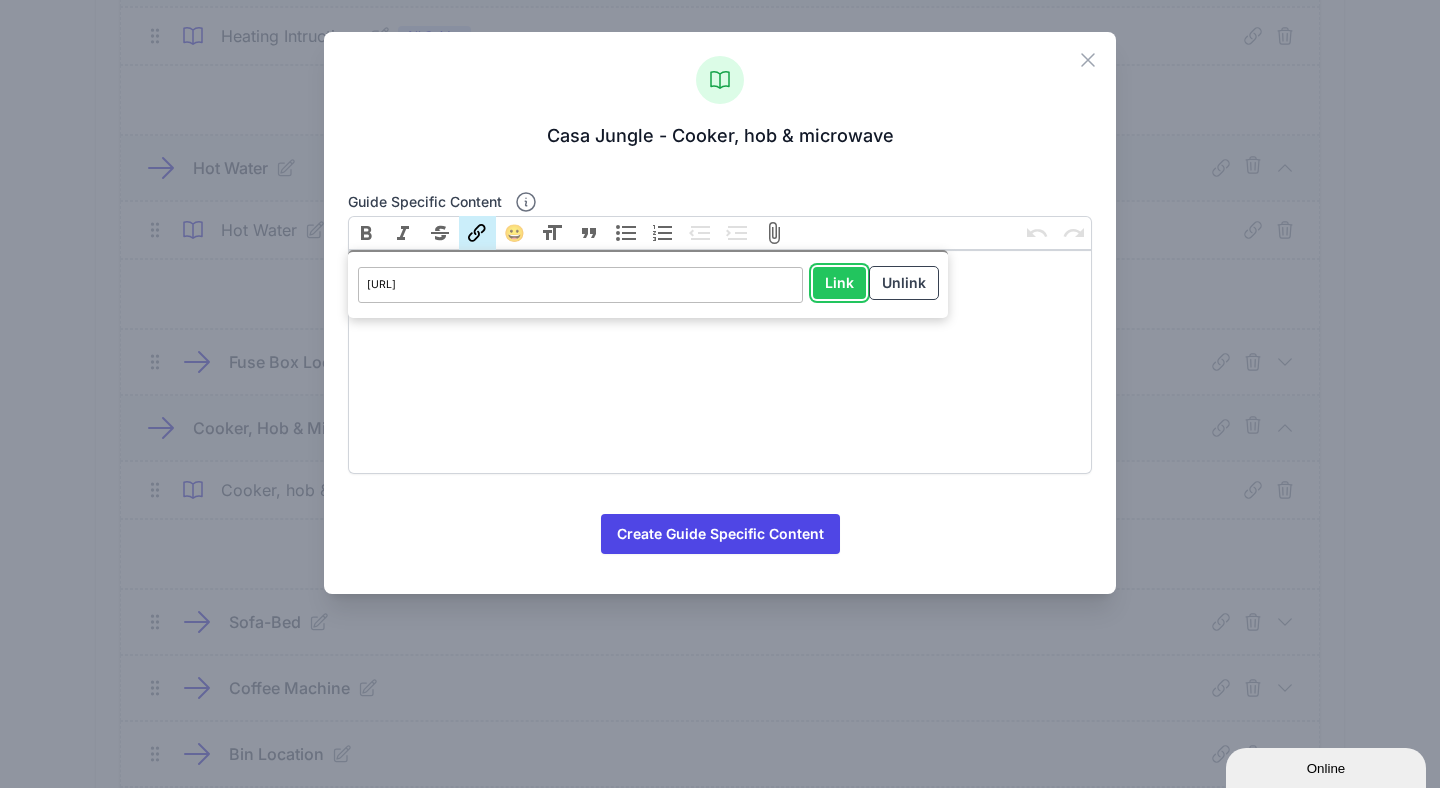 click on "Link" at bounding box center (839, 283) 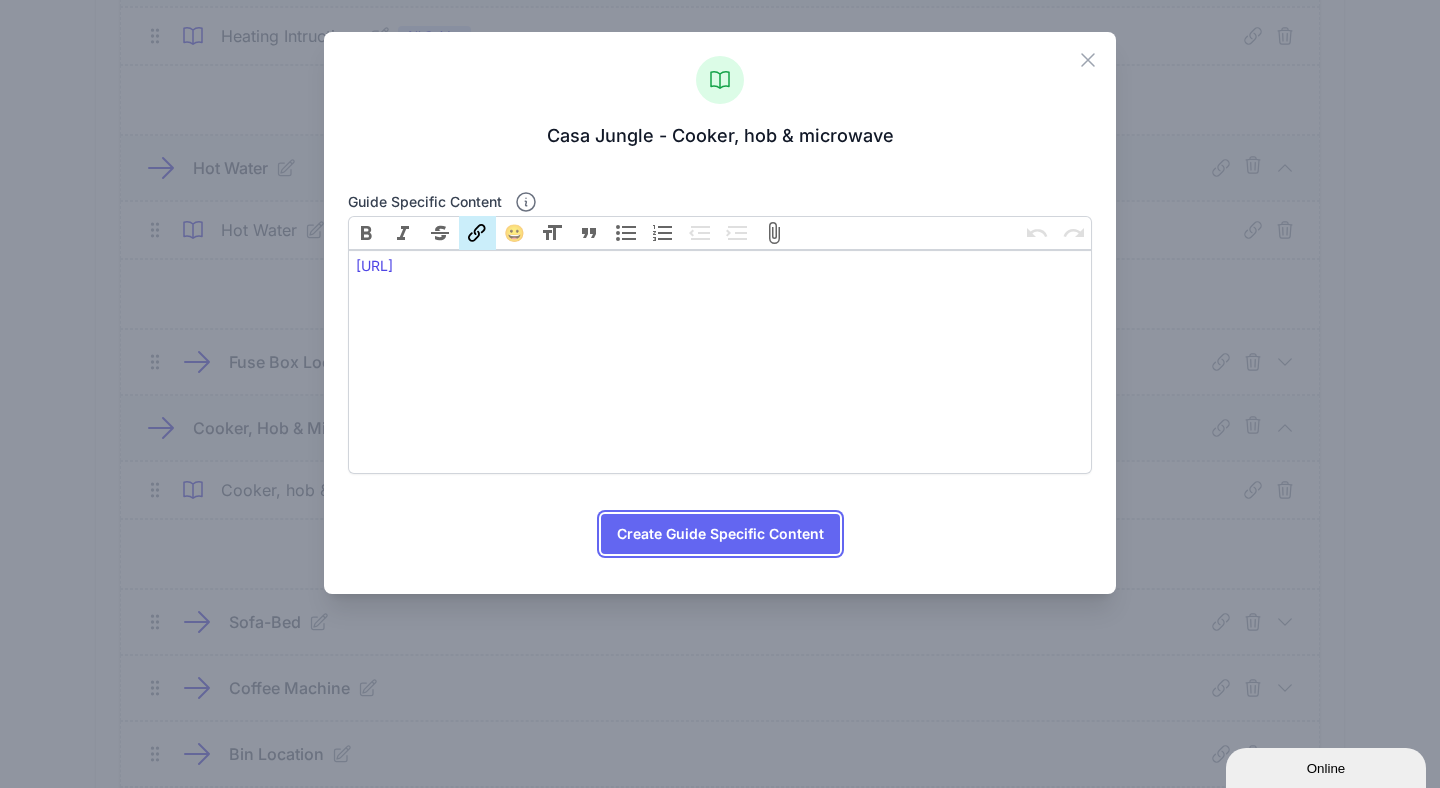 click on "Create Guide Specific Content" at bounding box center [720, 534] 